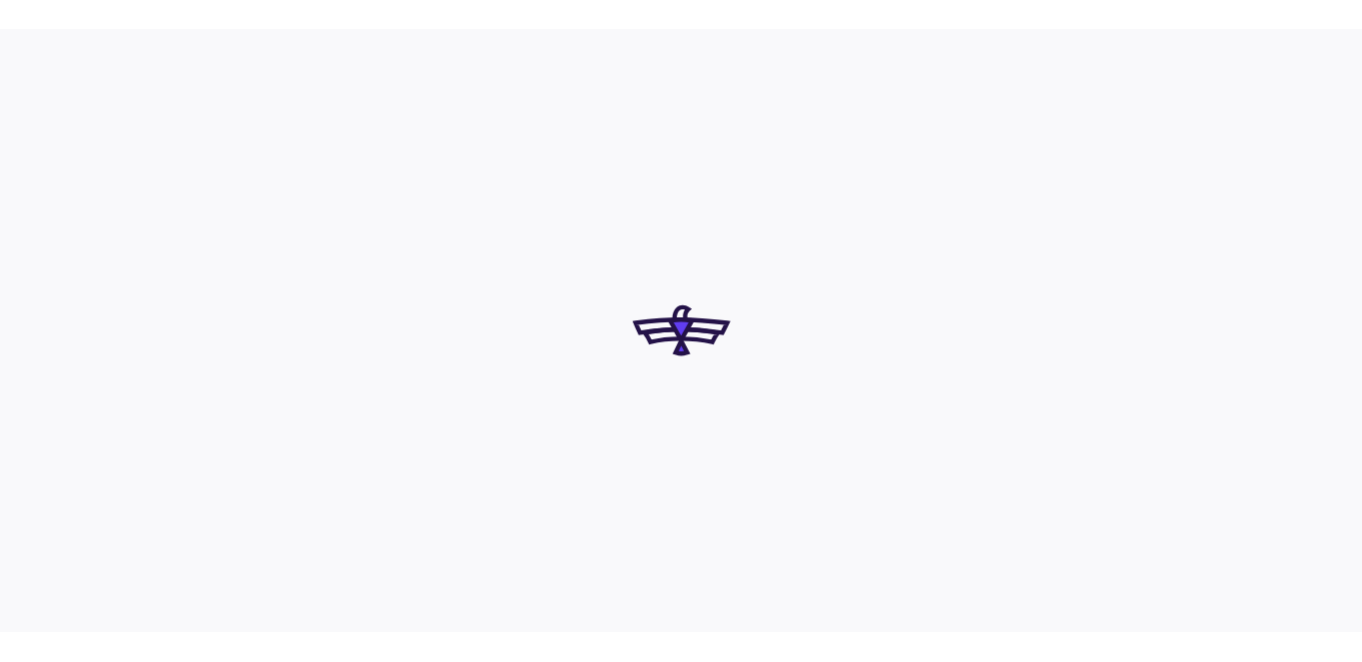 scroll, scrollTop: 0, scrollLeft: 0, axis: both 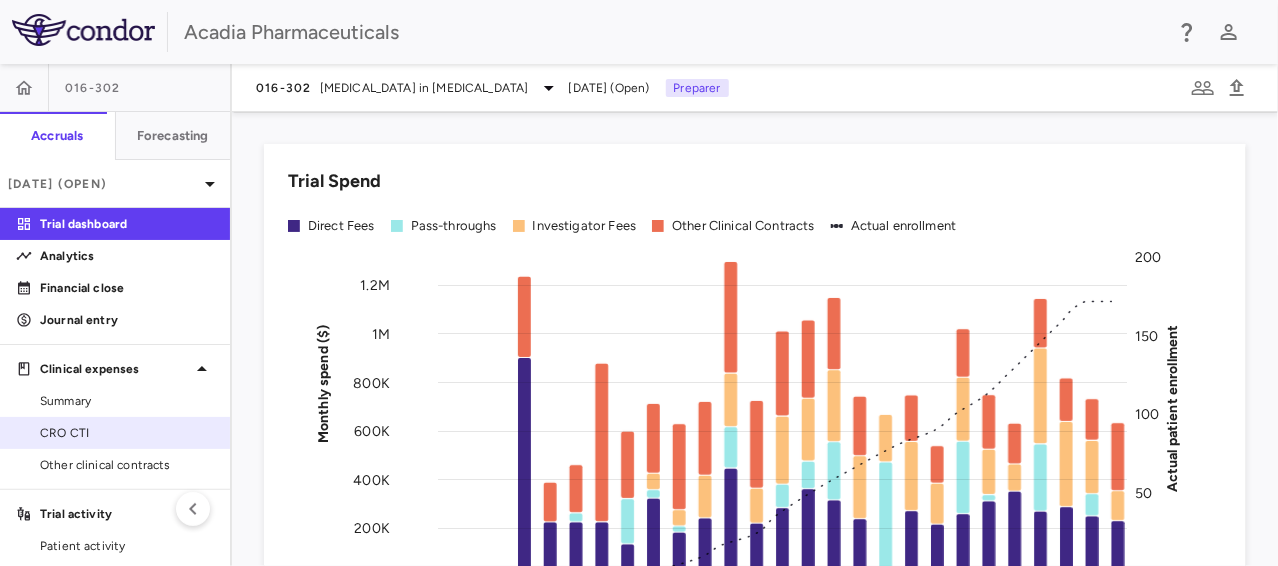 click on "CRO CTI" at bounding box center [127, 433] 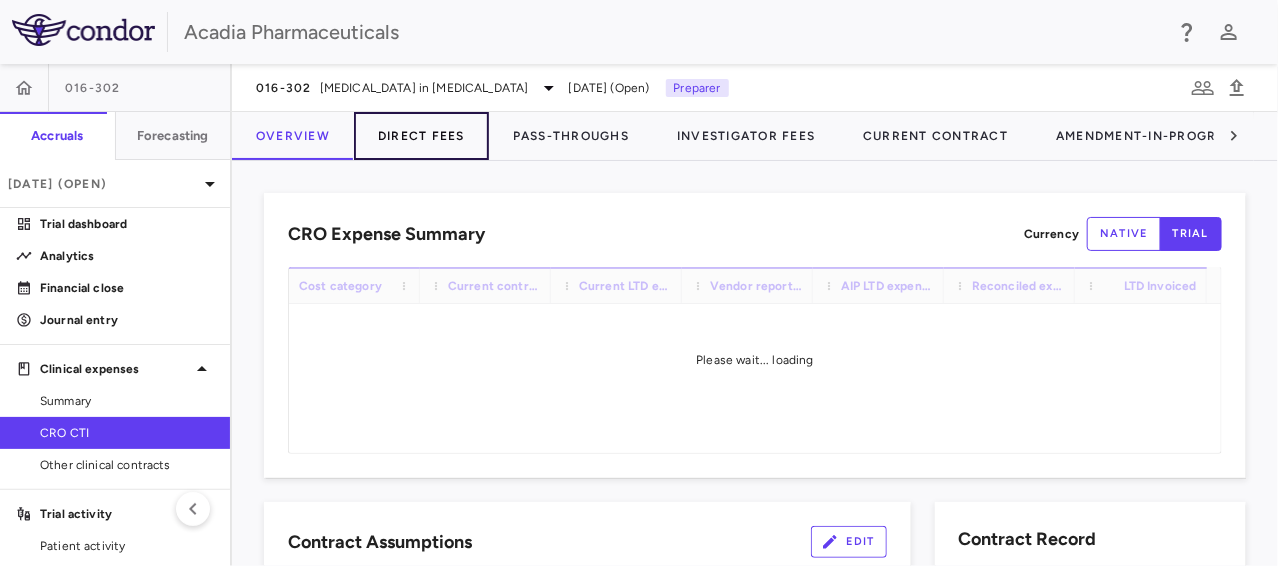 click on "Direct Fees" at bounding box center (421, 136) 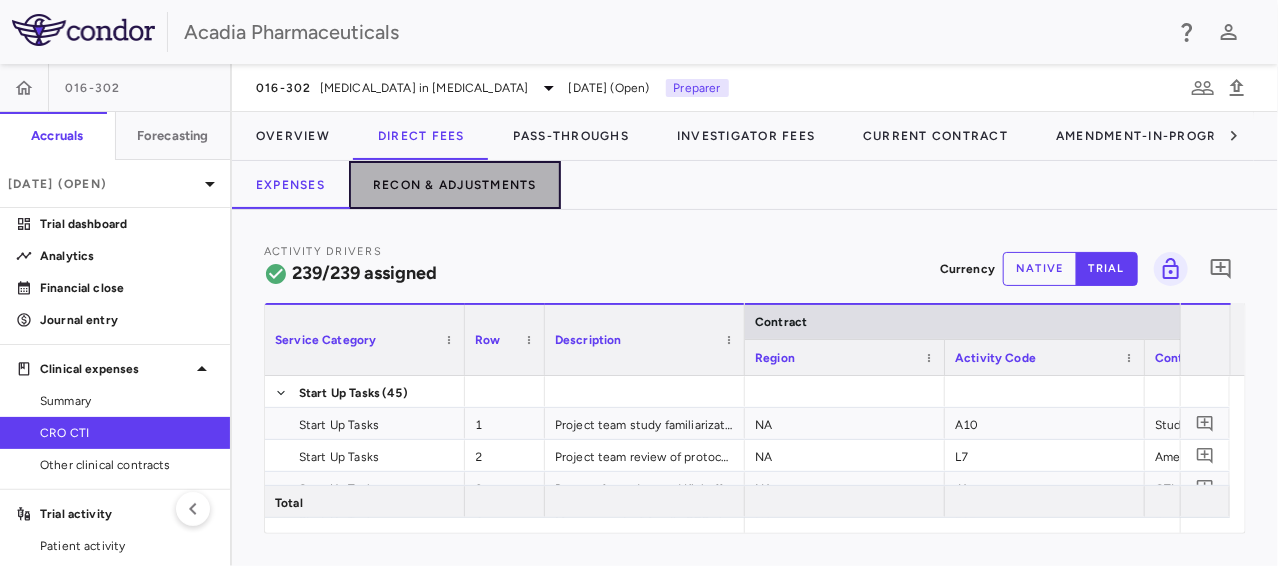 click on "Recon & Adjustments" at bounding box center [455, 185] 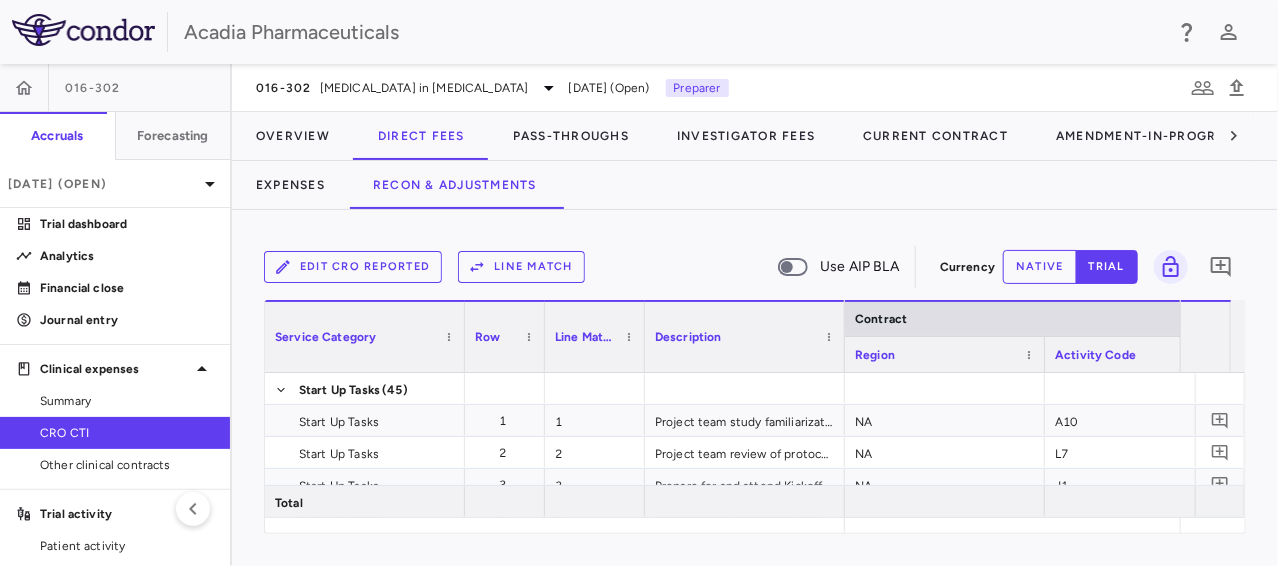 click on "Edit CRO reported" at bounding box center (353, 267) 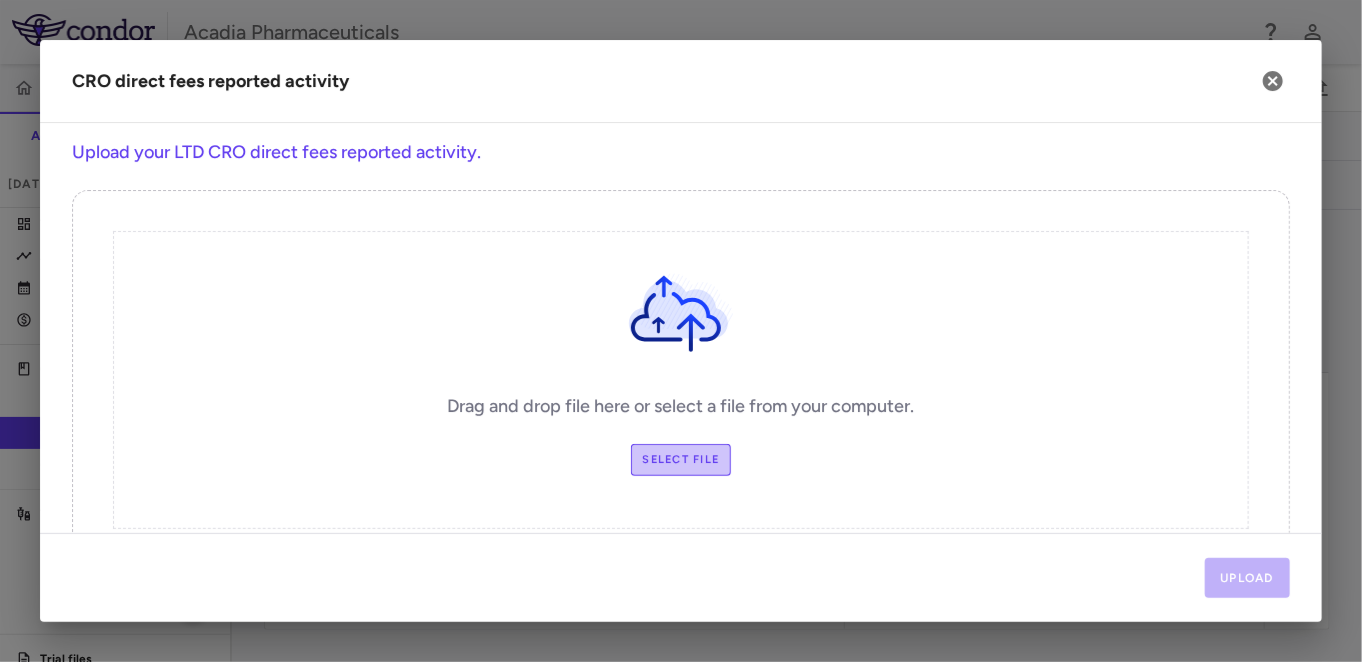click on "Select file" at bounding box center [681, 460] 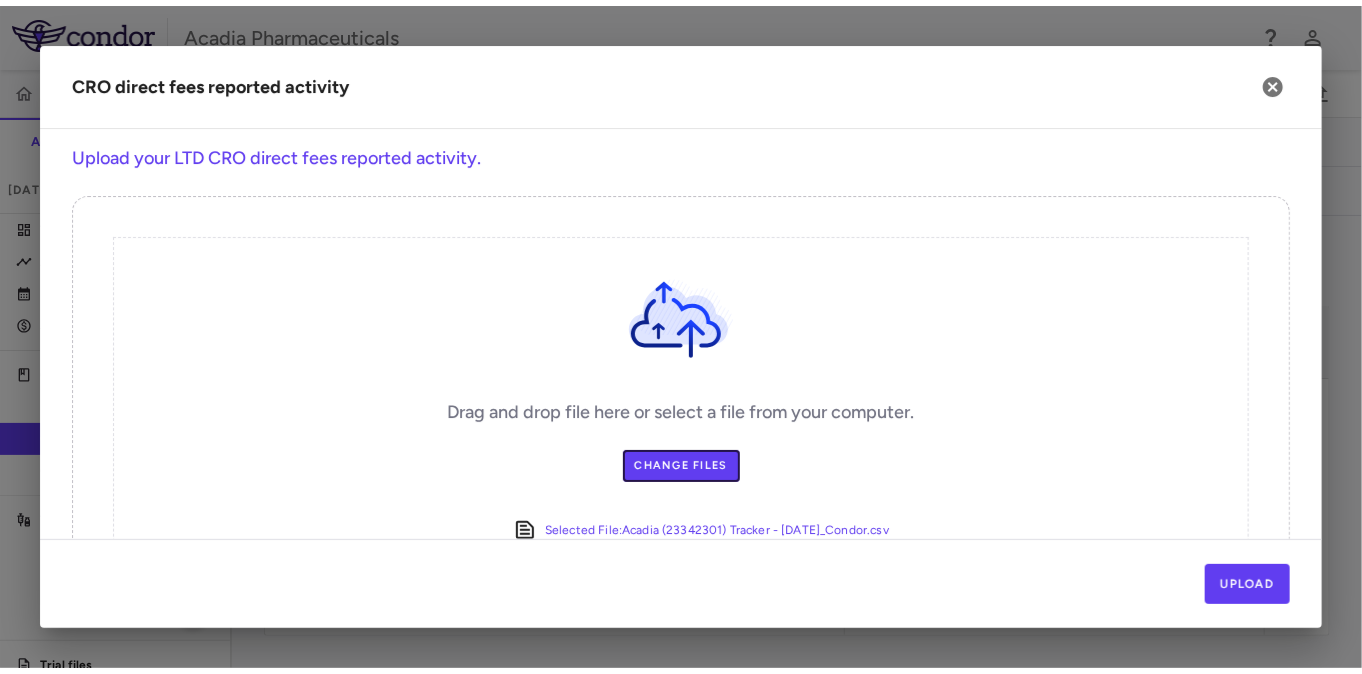 scroll, scrollTop: 50, scrollLeft: 0, axis: vertical 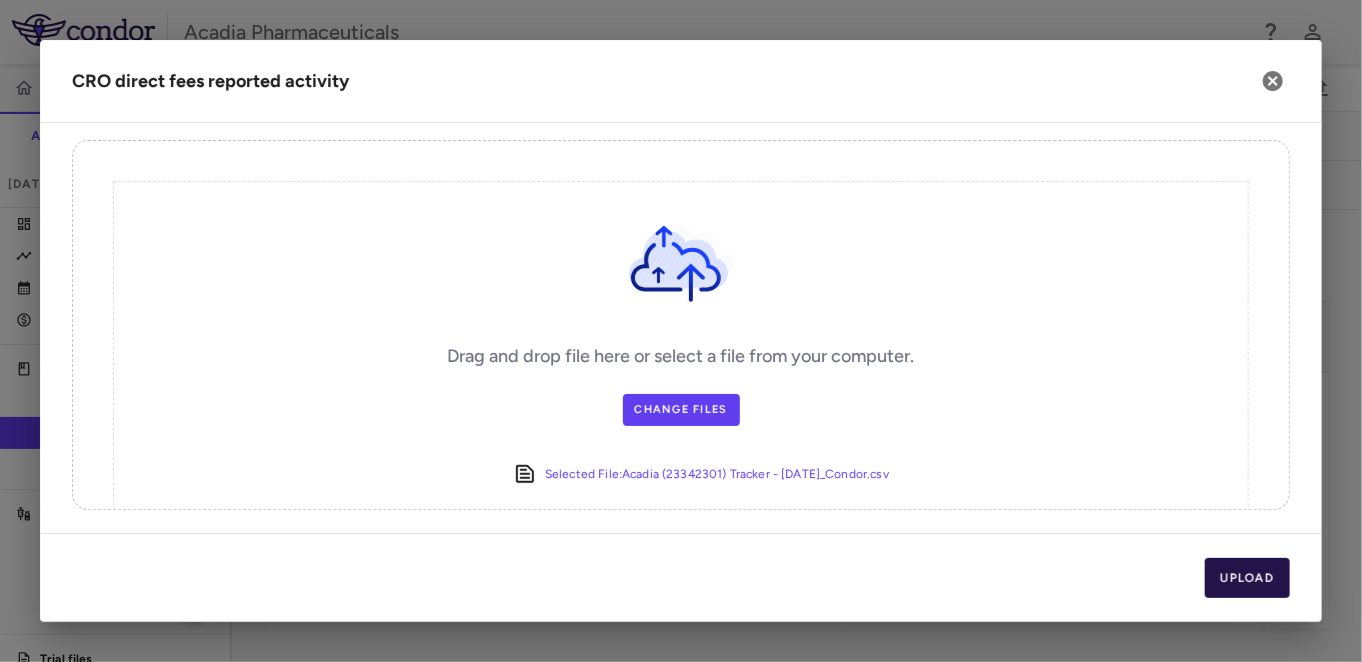 click on "Upload" at bounding box center [1248, 578] 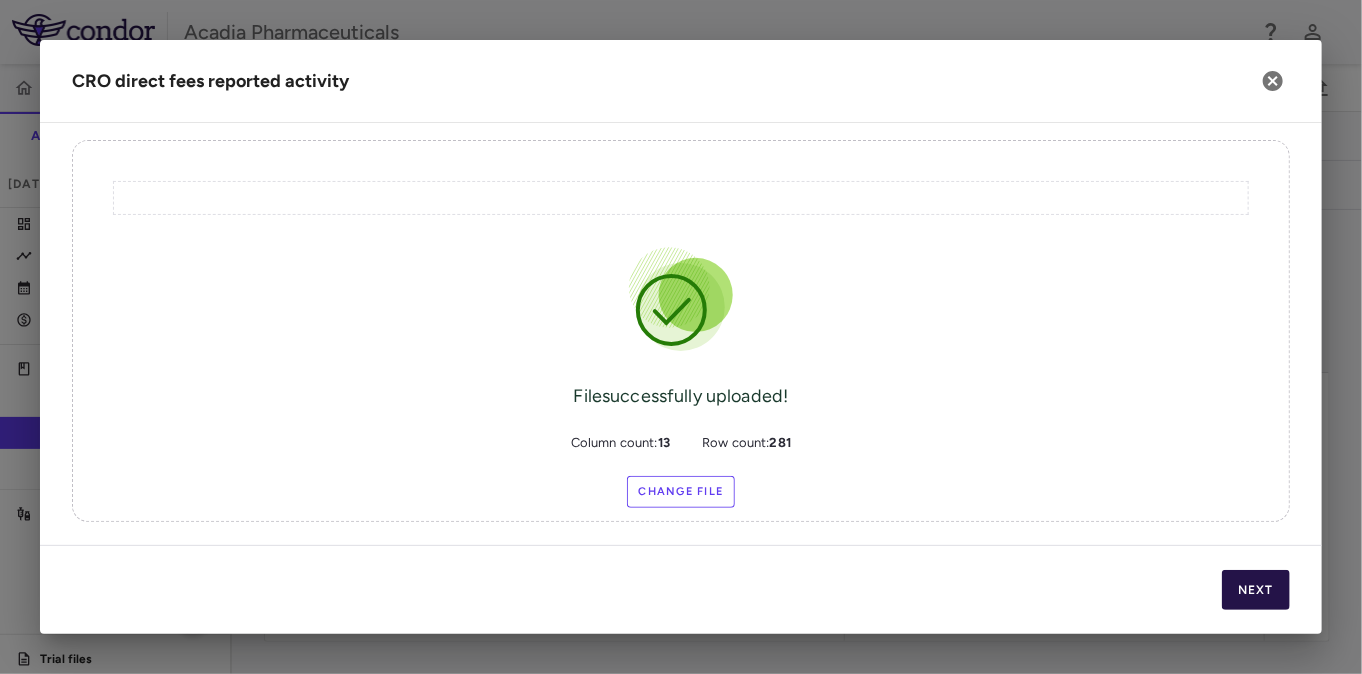 click on "Next" at bounding box center (1256, 590) 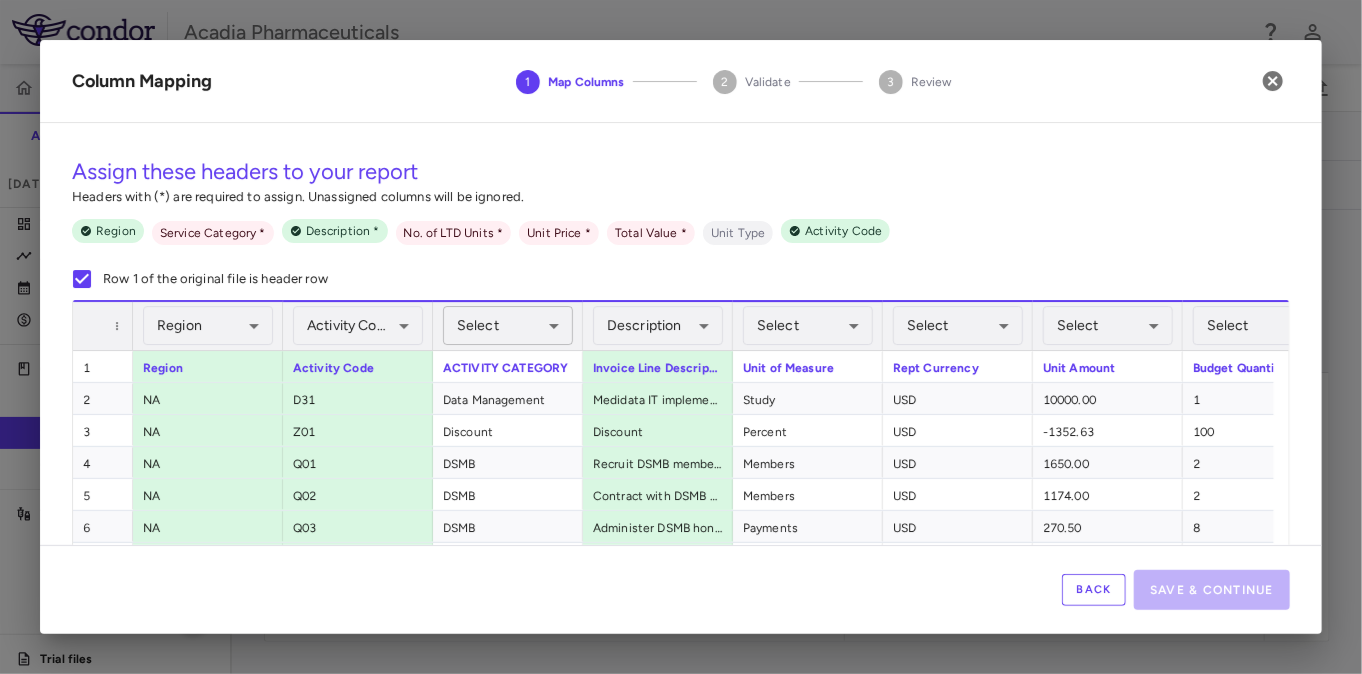 click on "Skip to sidebar Skip to main content Acadia Pharmaceuticals 016-302 Accruals Forecasting Jun 2025 (Open) Trial dashboard Analytics Financial close Journal entry Clinical expenses Summary CRO CTI Other clinical contracts Trial activity Patient activity Site & lab cost matrix Map procedures Trial files Trial settings 016-302 Hyperphagia in Prader-Willi Syndrome Jun 2025 (Open) Preparer Overview Direct Fees Pass-Throughs Investigator Fees Current Contract Amendment-In-Progress Expenses Recon & Adjustments Edit CRO reported Line Match Use AIP BLA Currency native trial 0
Service Category
Drag here to set column labels
1" at bounding box center [681, 337] 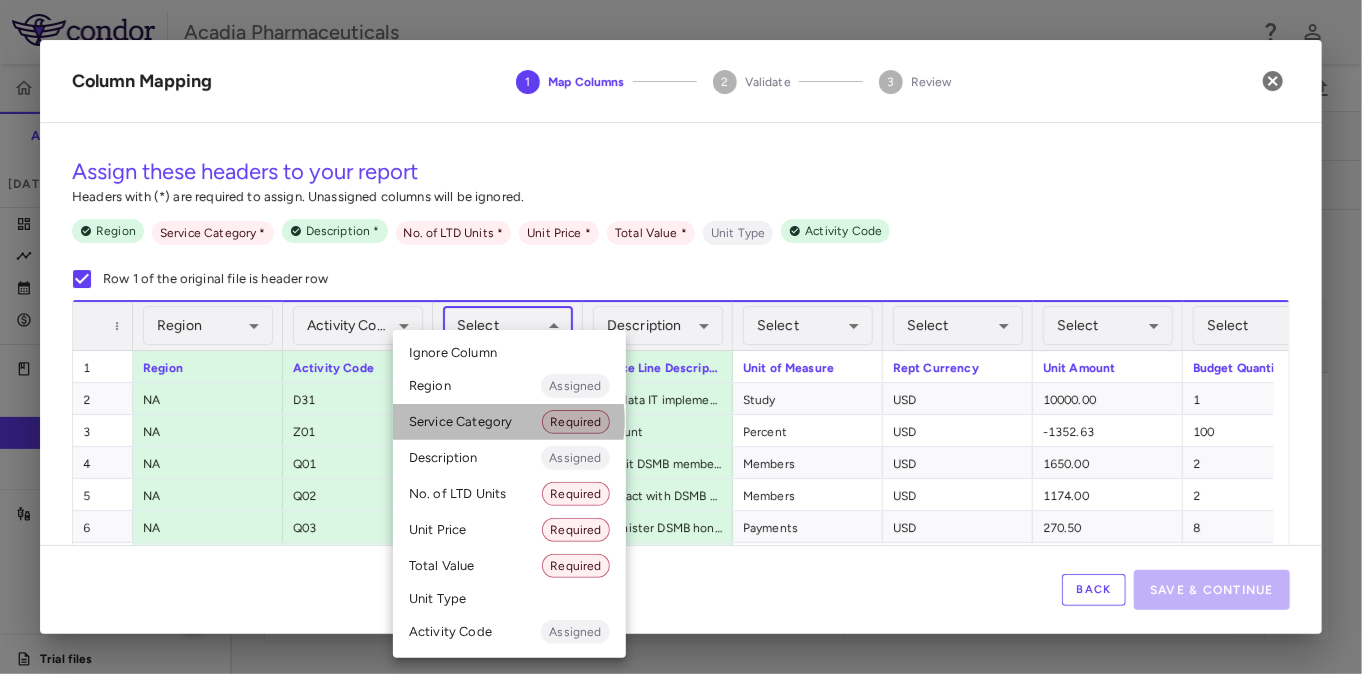 click on "Service Category Required" at bounding box center (509, 422) 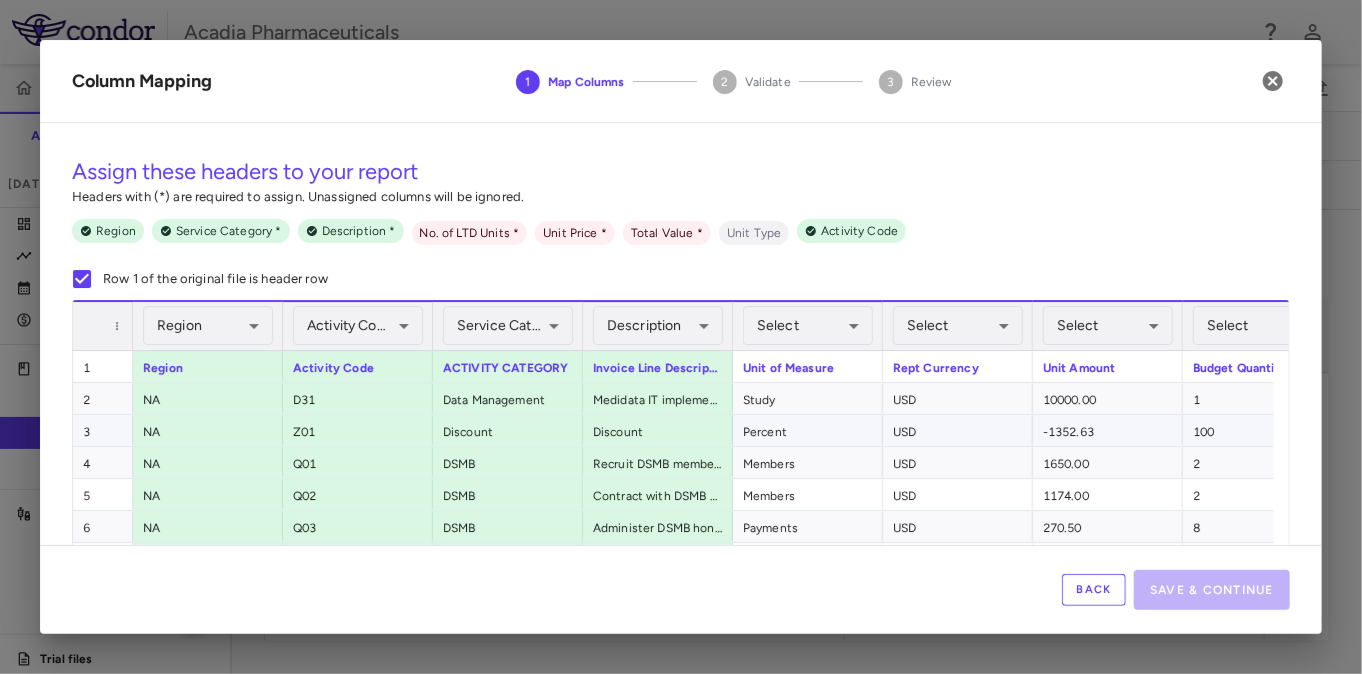 scroll, scrollTop: 0, scrollLeft: 64, axis: horizontal 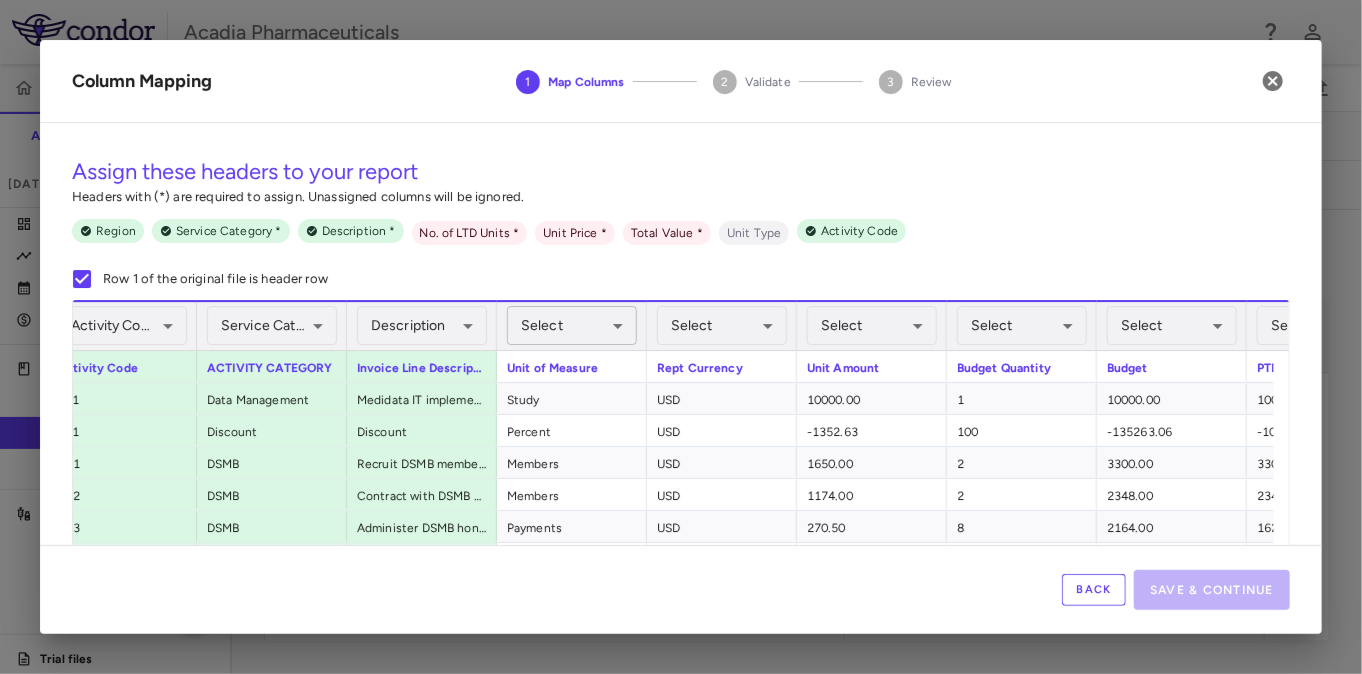 click on "Skip to sidebar Skip to main content Acadia Pharmaceuticals 016-302 Accruals Forecasting Jun 2025 (Open) Trial dashboard Analytics Financial close Journal entry Clinical expenses Summary CRO CTI Other clinical contracts Trial activity Patient activity Site & lab cost matrix Map procedures Trial files Trial settings 016-302 Hyperphagia in Prader-Willi Syndrome Jun 2025 (Open) Preparer Overview Direct Fees Pass-Throughs Investigator Fees Current Contract Amendment-In-Progress Expenses Recon & Adjustments Edit CRO reported Line Match Use AIP BLA Currency native trial 0
Service Category
Drag here to set column labels
1" at bounding box center [681, 337] 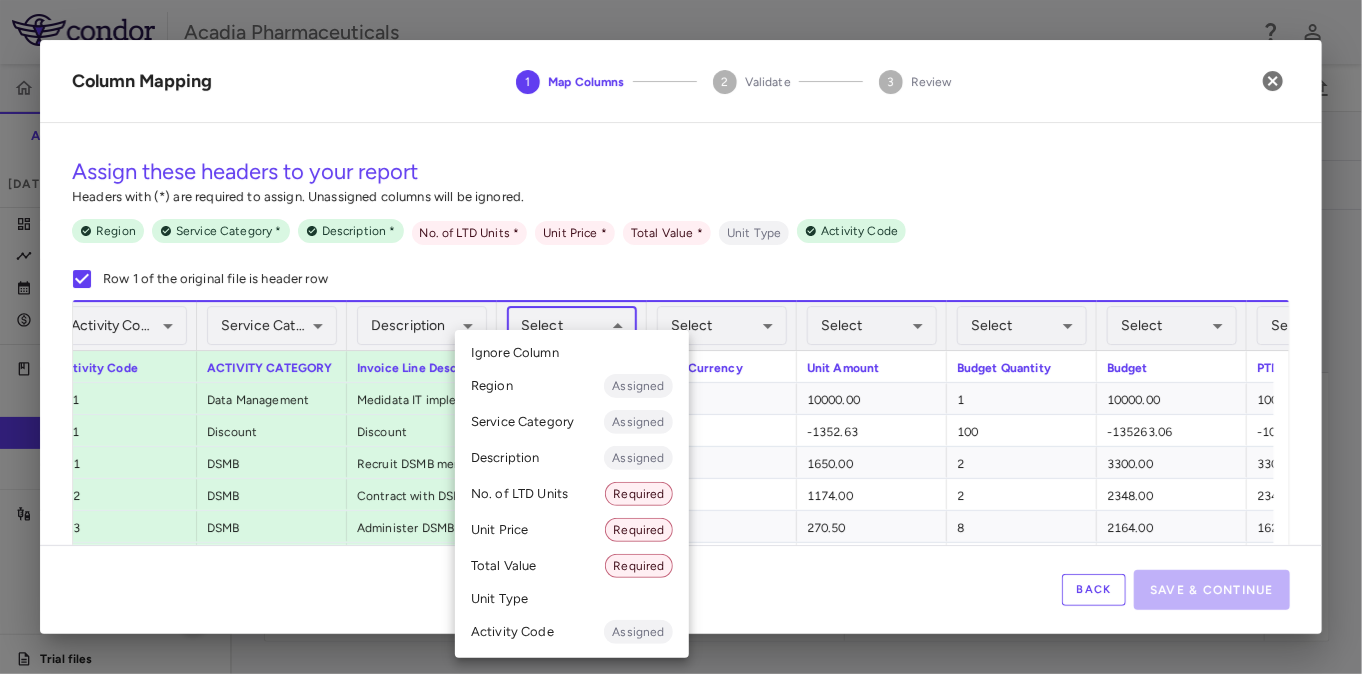 click on "Unit Type" at bounding box center [572, 599] 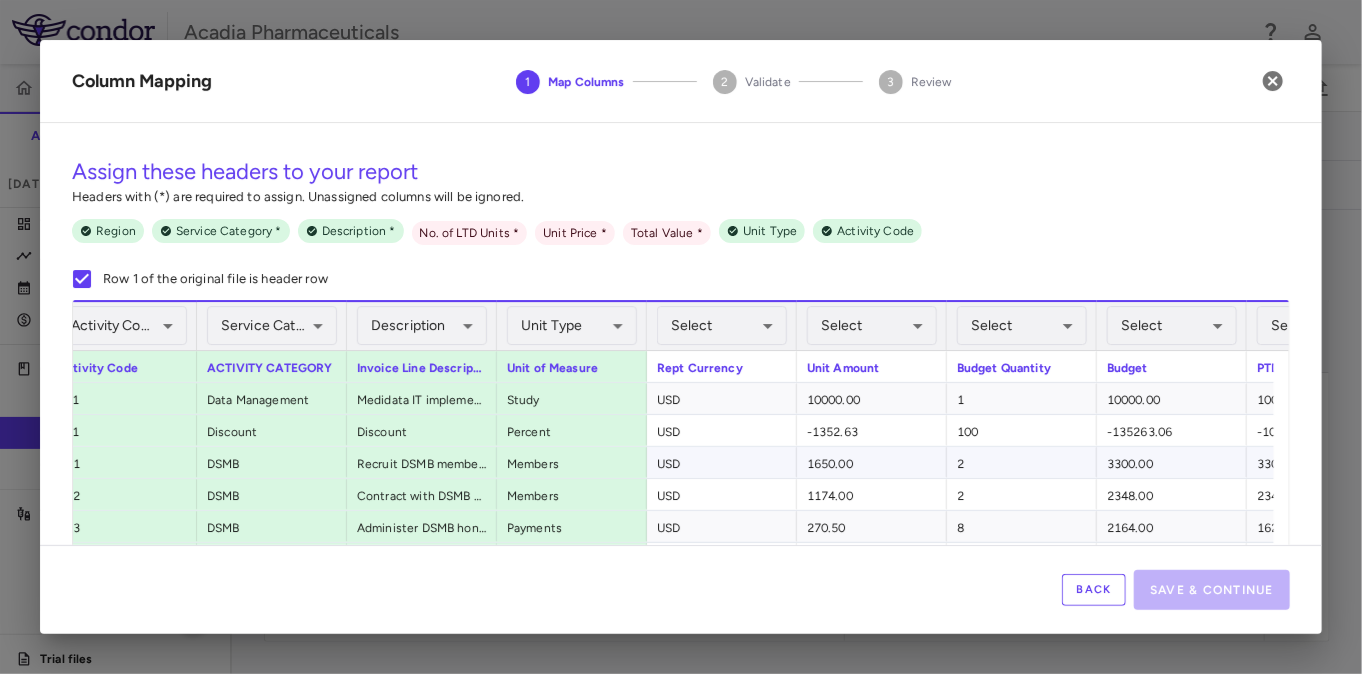 scroll, scrollTop: 0, scrollLeft: 291, axis: horizontal 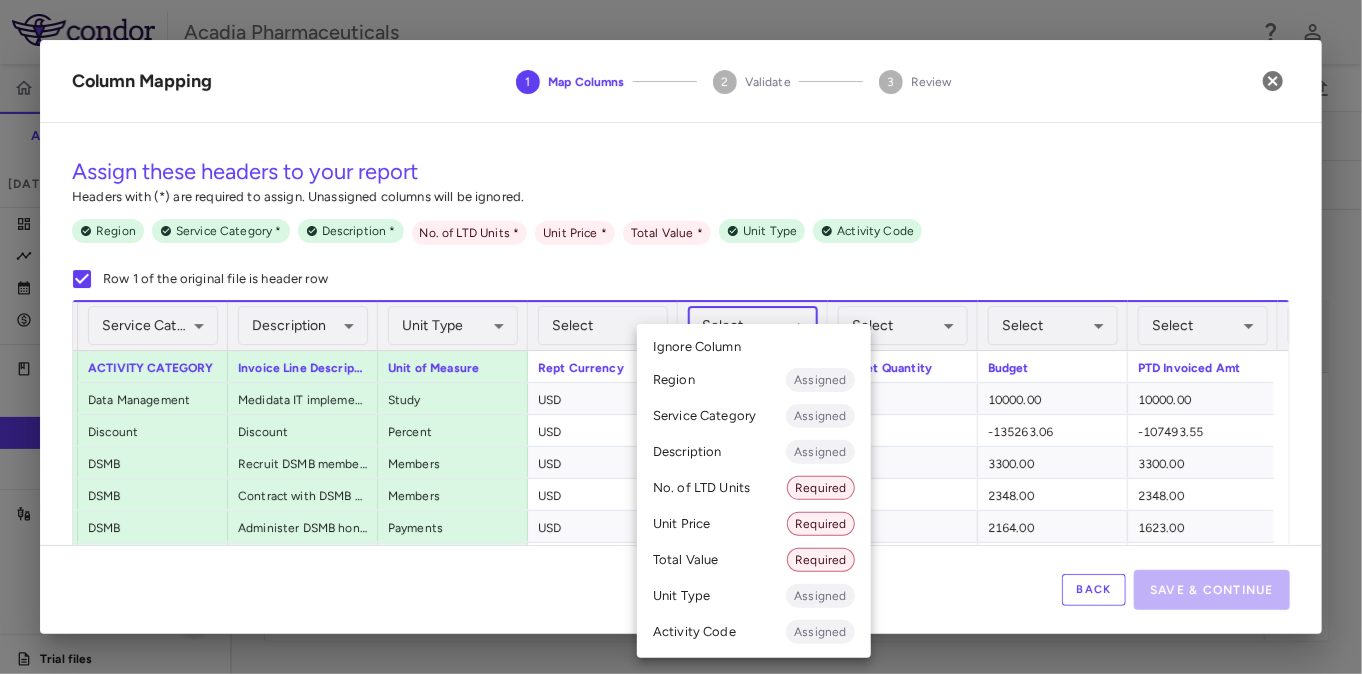 click on "Skip to sidebar Skip to main content Acadia Pharmaceuticals 016-302 Accruals Forecasting Jun 2025 (Open) Trial dashboard Analytics Financial close Journal entry Clinical expenses Summary CRO CTI Other clinical contracts Trial activity Patient activity Site & lab cost matrix Map procedures Trial files Trial settings 016-302 Hyperphagia in Prader-Willi Syndrome Jun 2025 (Open) Preparer Overview Direct Fees Pass-Throughs Investigator Fees Current Contract Amendment-In-Progress Expenses Recon & Adjustments Edit CRO reported Line Match Use AIP BLA Currency native trial 0
Service Category
Drag here to set column labels
1" at bounding box center [681, 337] 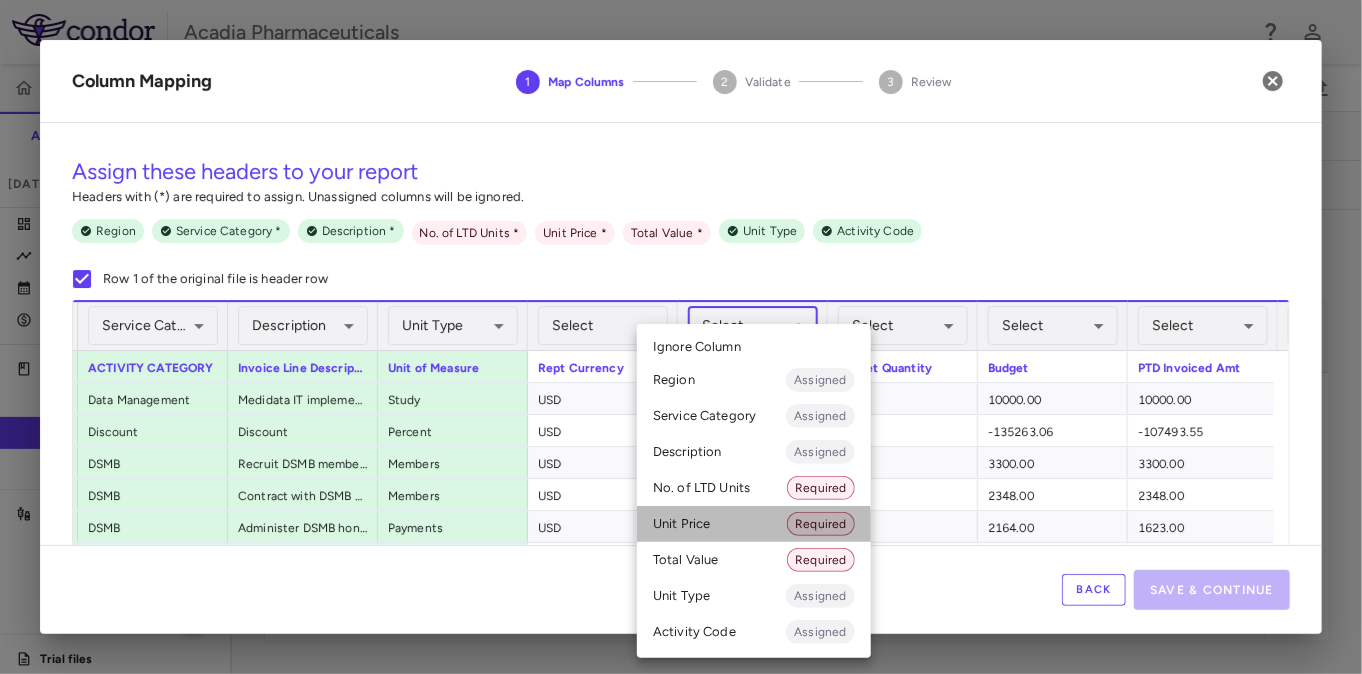 click on "Unit Price Required" at bounding box center (754, 524) 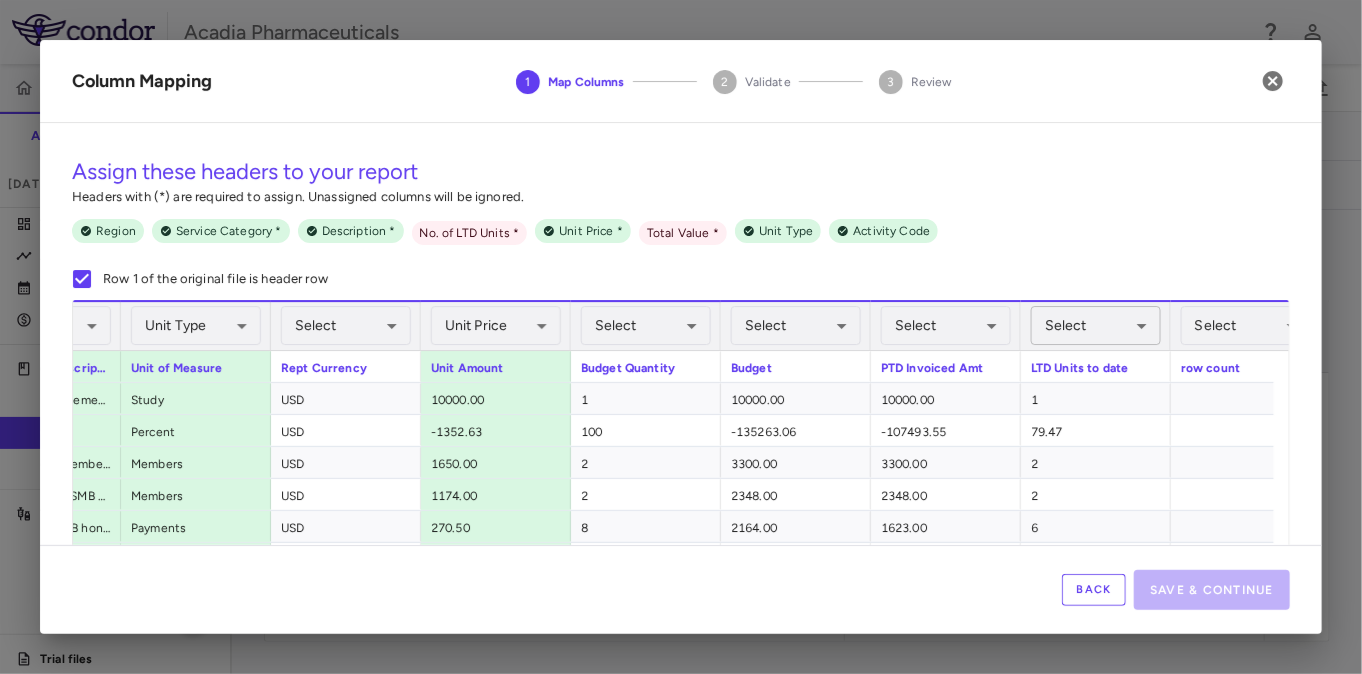 click on "Skip to sidebar Skip to main content Acadia Pharmaceuticals 016-302 Accruals Forecasting Jun 2025 (Open) Trial dashboard Analytics Financial close Journal entry Clinical expenses Summary CRO CTI Other clinical contracts Trial activity Patient activity Site & lab cost matrix Map procedures Trial files Trial settings 016-302 Hyperphagia in Prader-Willi Syndrome Jun 2025 (Open) Preparer Overview Direct Fees Pass-Throughs Investigator Fees Current Contract Amendment-In-Progress Expenses Recon & Adjustments Edit CRO reported Line Match Use AIP BLA Currency native trial 0
Service Category
Drag here to set column labels
1" at bounding box center [681, 337] 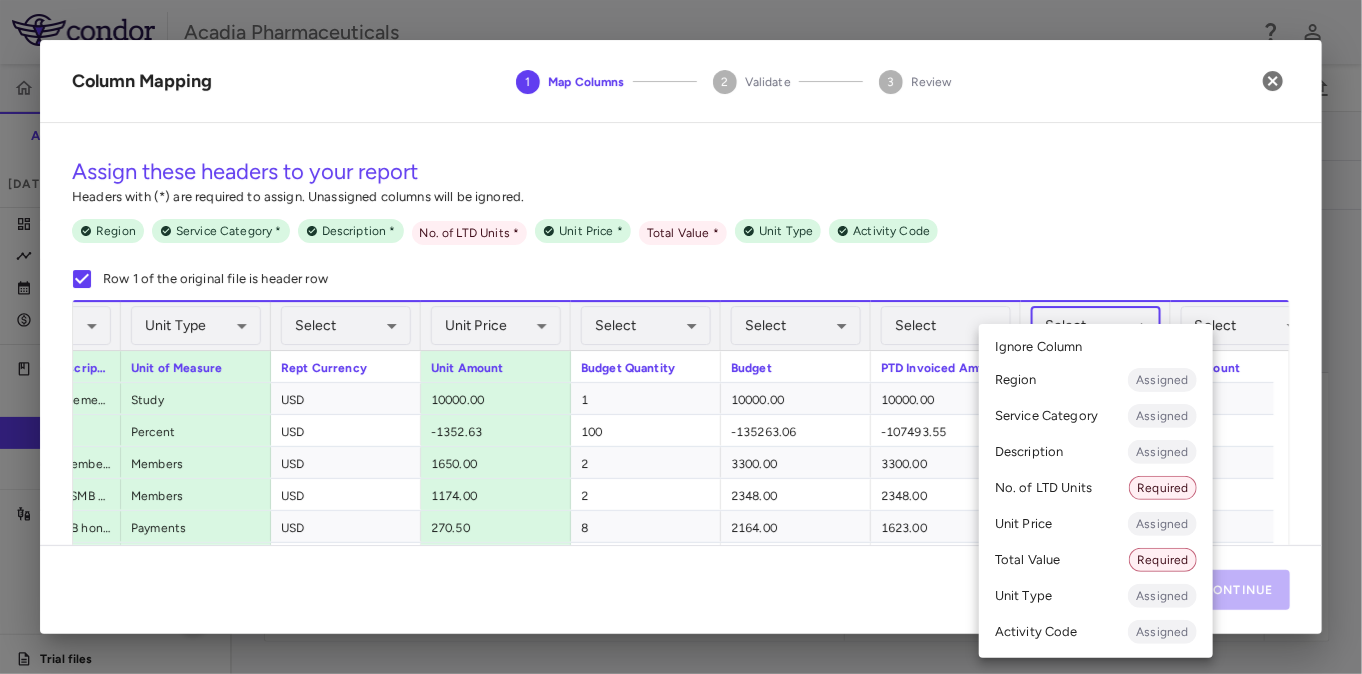 click on "No. of LTD Units Required" at bounding box center [1096, 488] 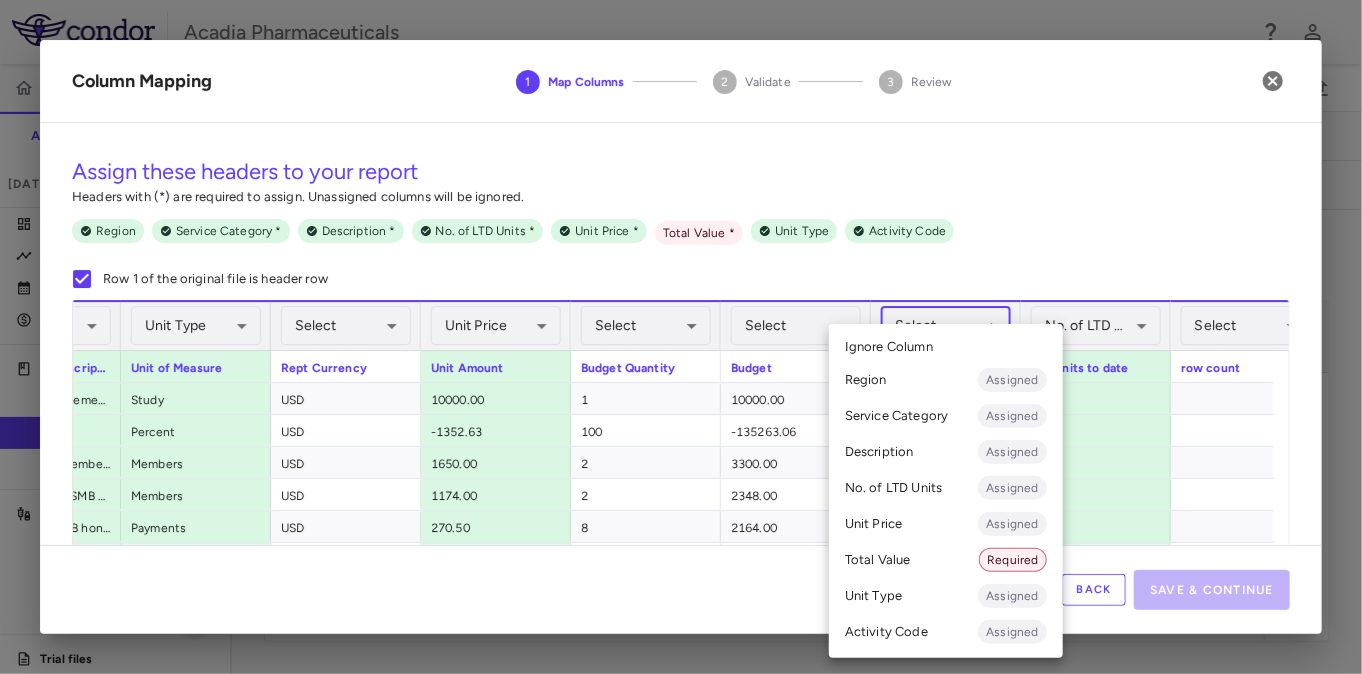 click on "Skip to sidebar Skip to main content Acadia Pharmaceuticals 016-302 Accruals Forecasting Jun 2025 (Open) Trial dashboard Analytics Financial close Journal entry Clinical expenses Summary CRO CTI Other clinical contracts Trial activity Patient activity Site & lab cost matrix Map procedures Trial files Trial settings 016-302 Hyperphagia in Prader-Willi Syndrome Jun 2025 (Open) Preparer Overview Direct Fees Pass-Throughs Investigator Fees Current Contract Amendment-In-Progress Expenses Recon & Adjustments Edit CRO reported Line Match Use AIP BLA Currency native trial 0
Service Category
Drag here to set column labels
1" at bounding box center (681, 337) 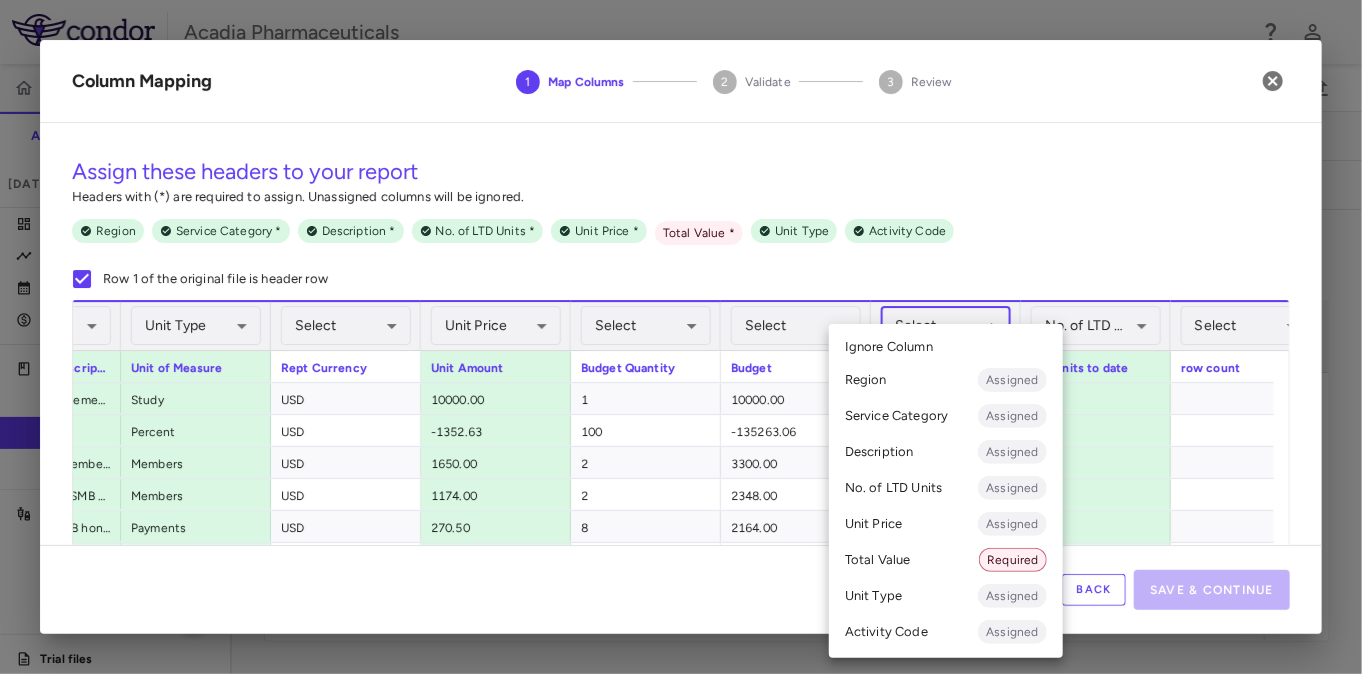 click on "Total Value Required" at bounding box center [946, 560] 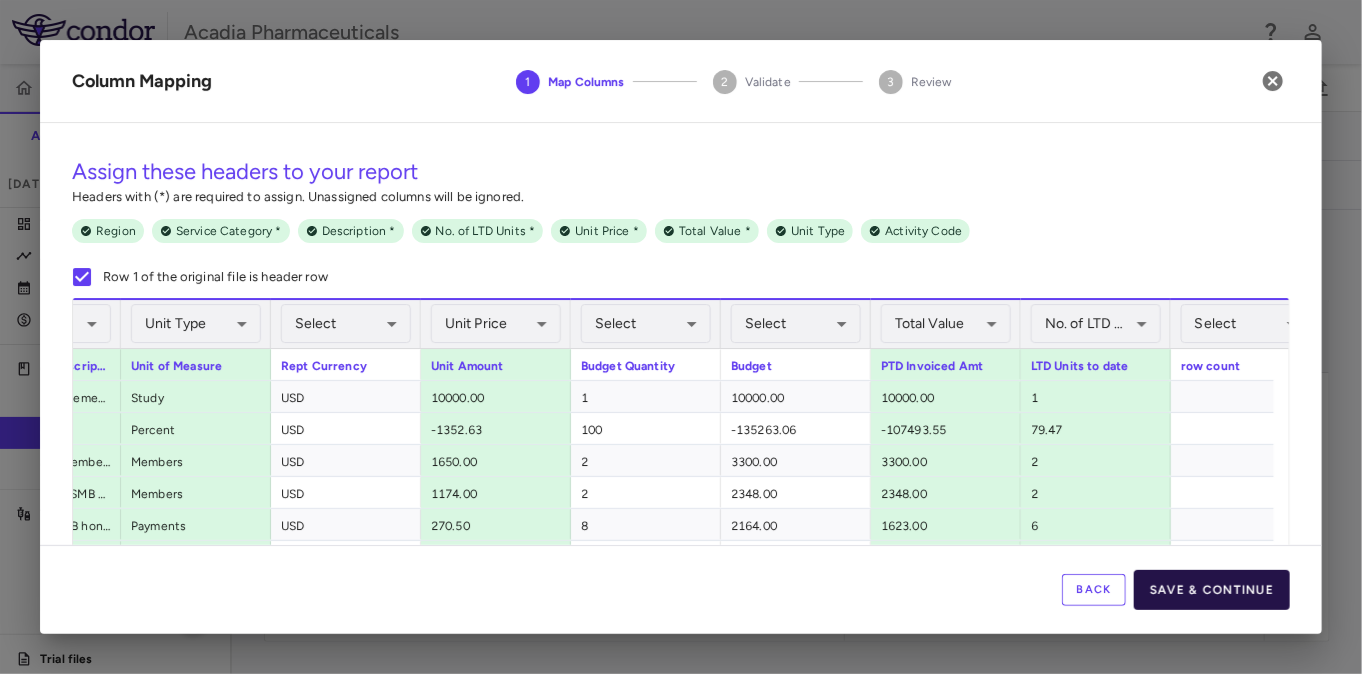 click on "Save & Continue" at bounding box center (1212, 590) 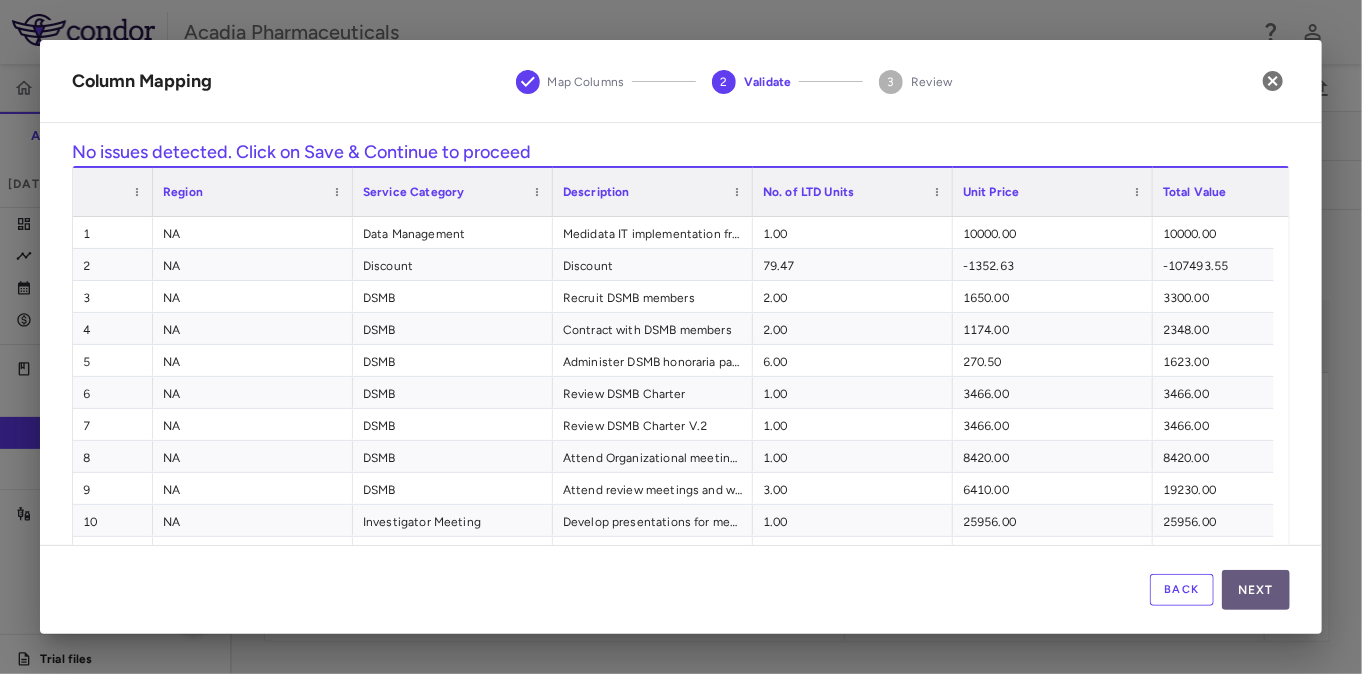 click on "Next" at bounding box center (1256, 590) 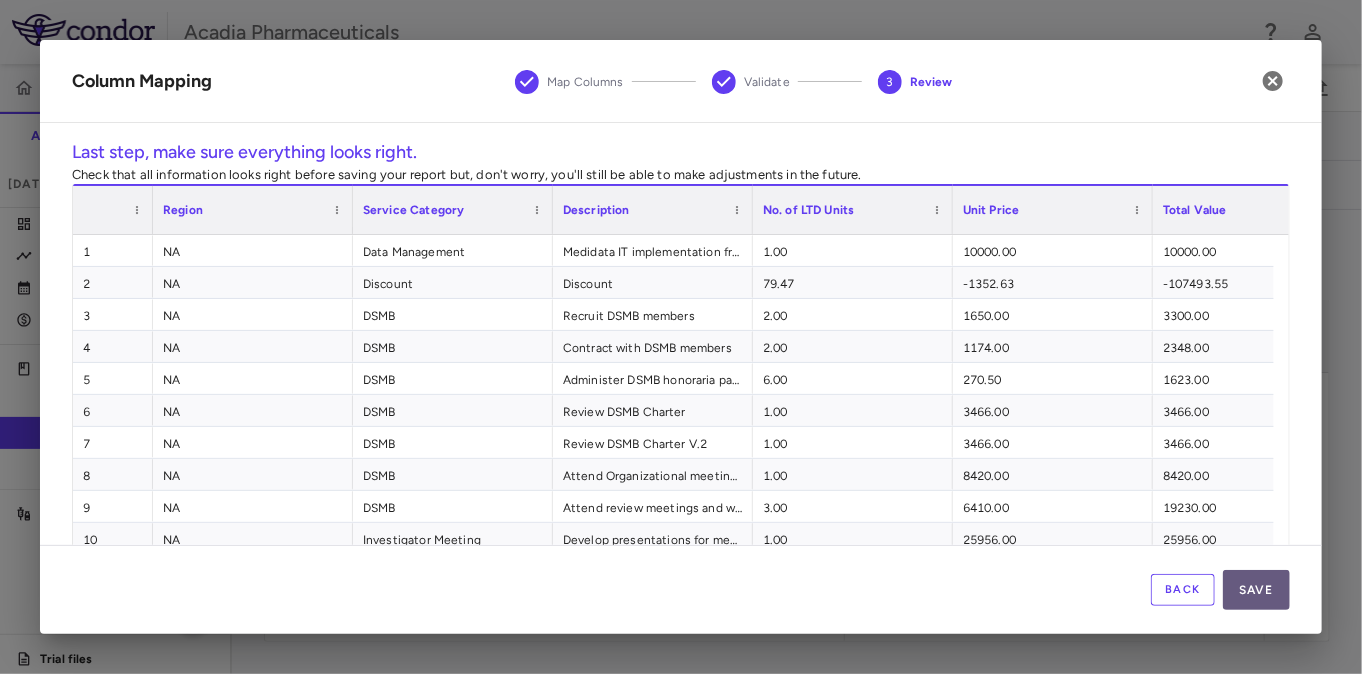 click on "Save" at bounding box center (1256, 590) 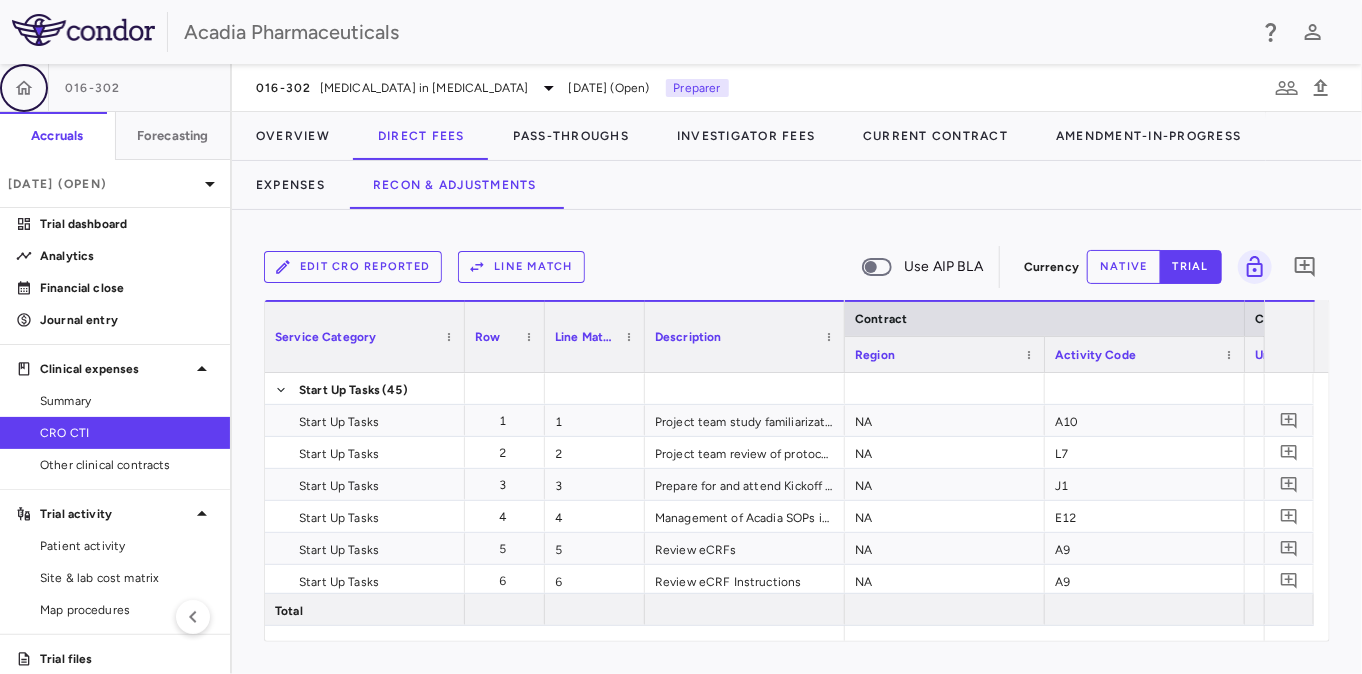 click 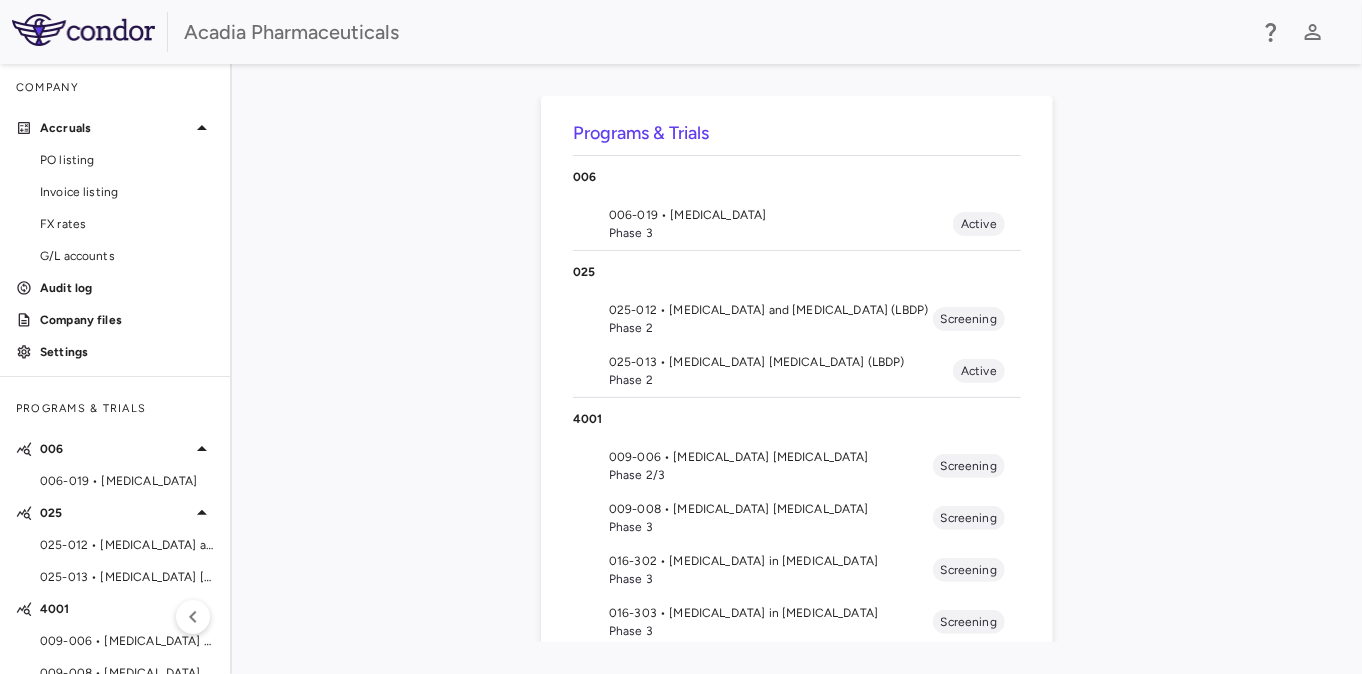 click on "009-008 • Alzheimer's Disease Psychosis" at bounding box center (771, 509) 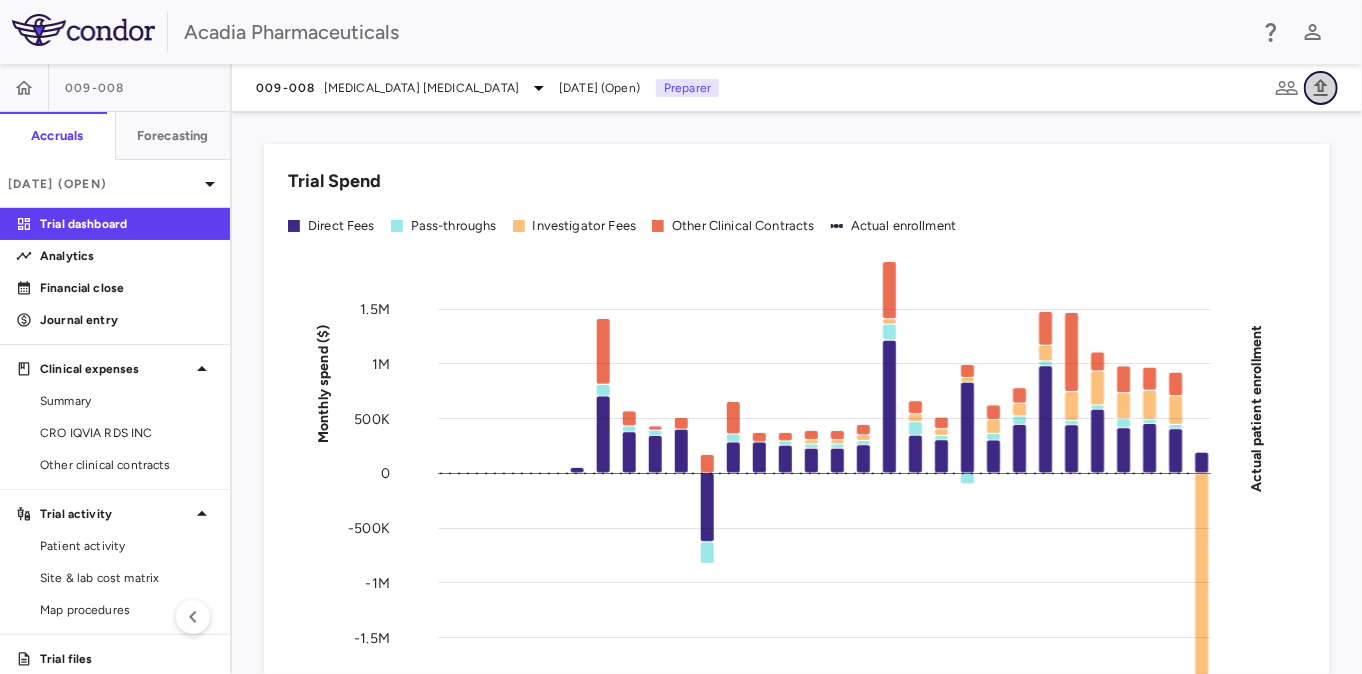 click 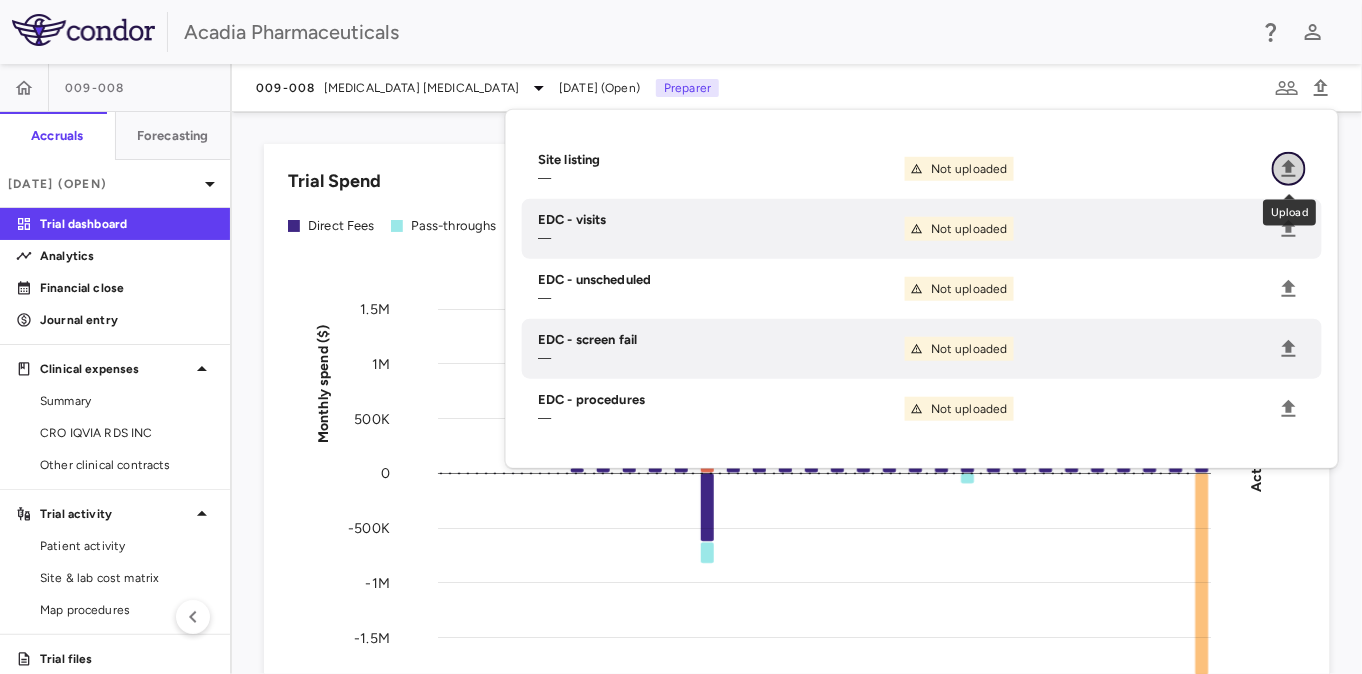 click 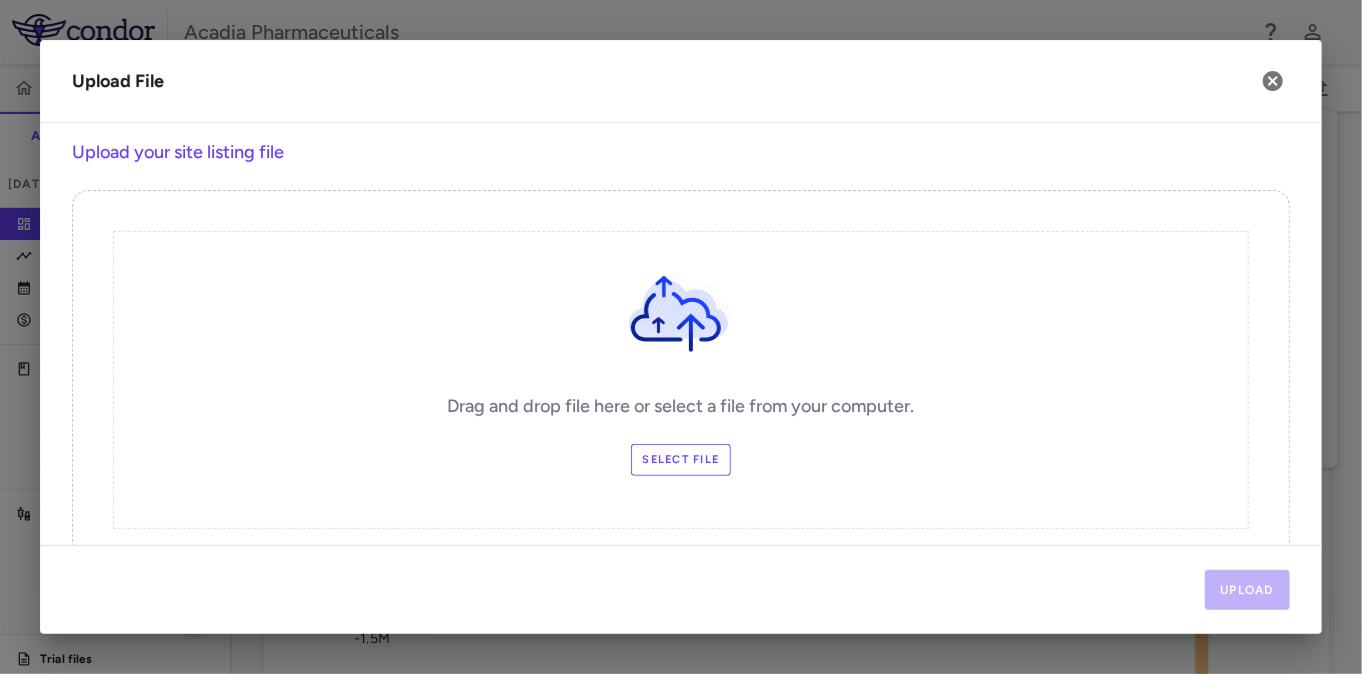 click on "Select file" at bounding box center [681, 460] 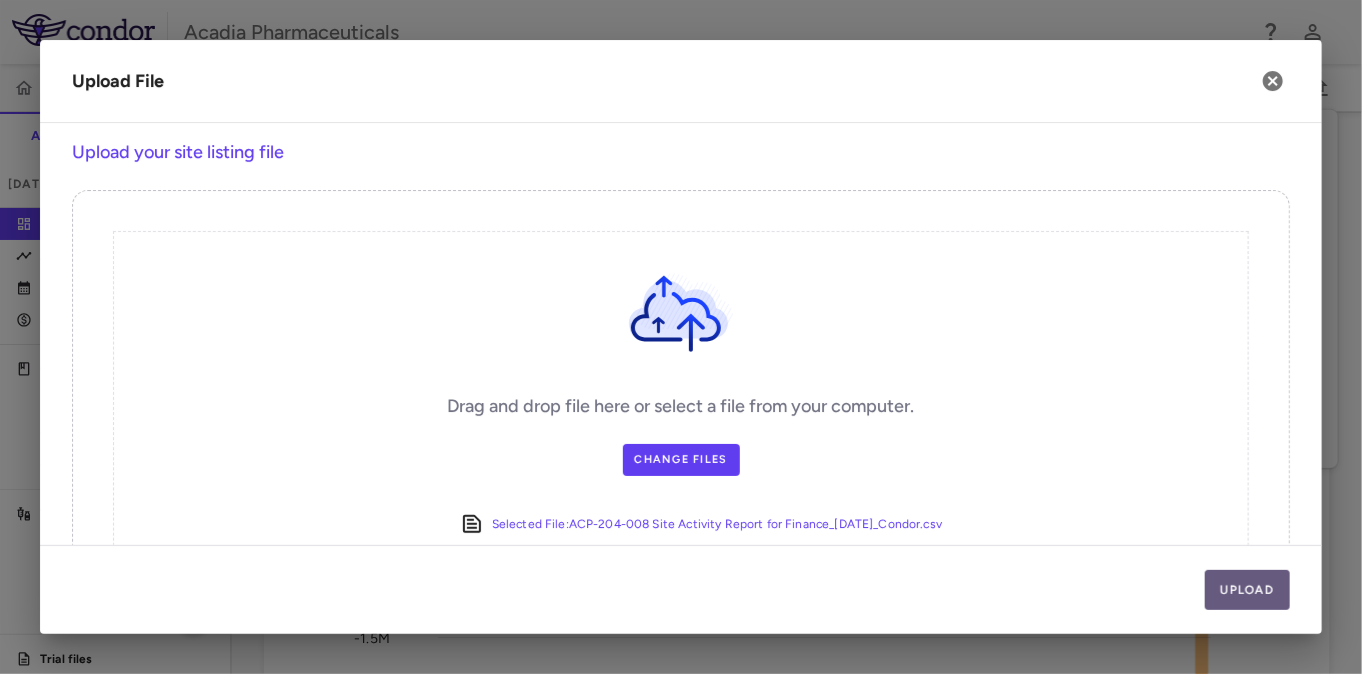 click on "Upload" at bounding box center (1248, 590) 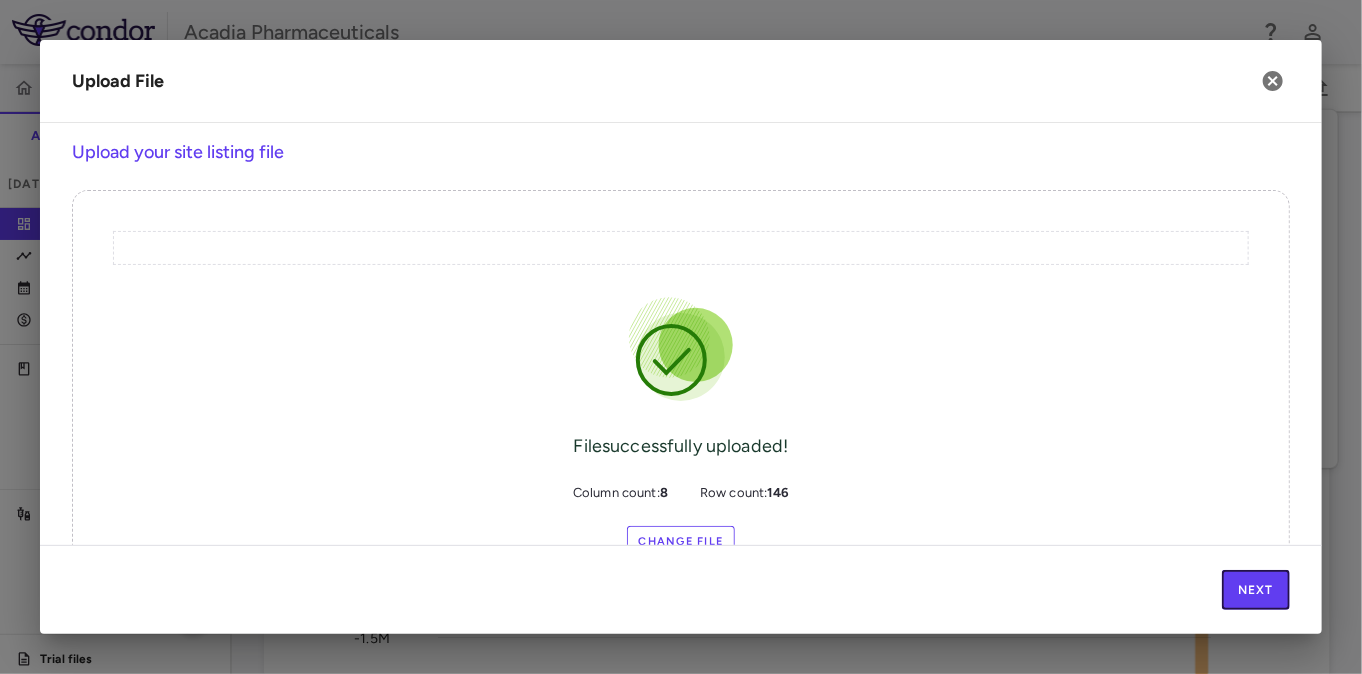 scroll, scrollTop: 50, scrollLeft: 0, axis: vertical 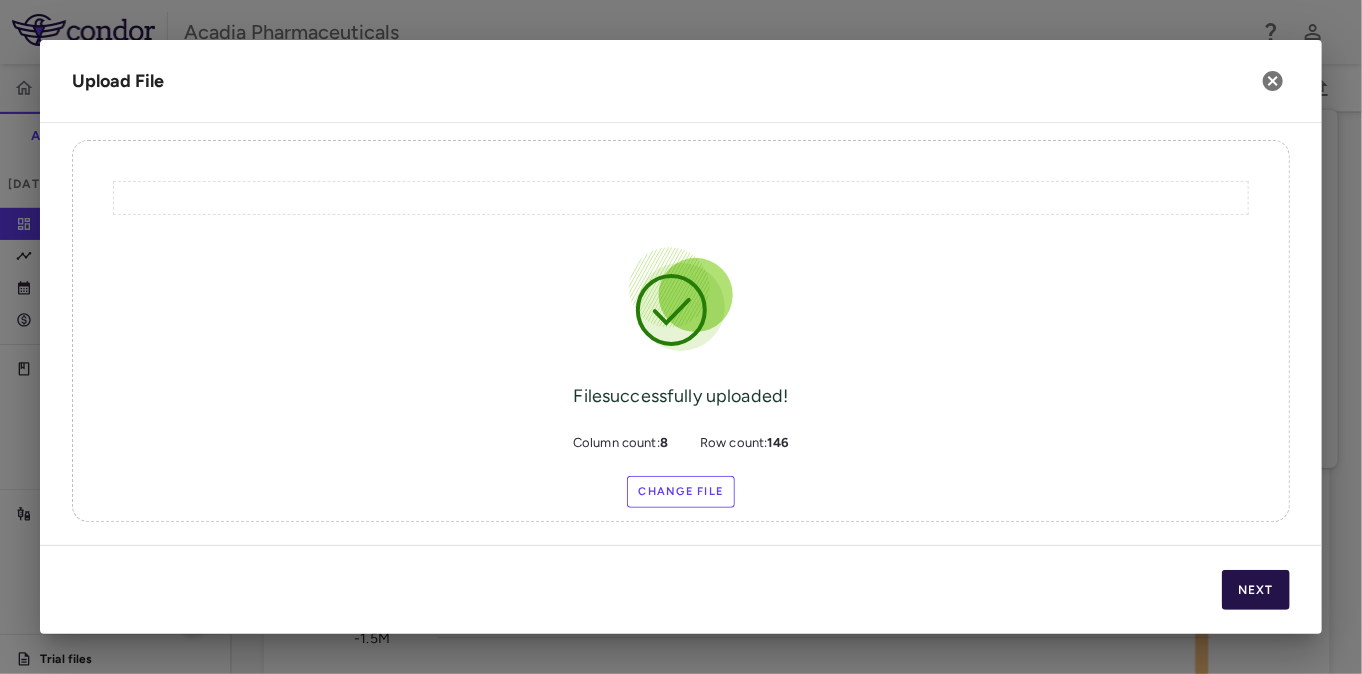 click on "Next" at bounding box center (1256, 590) 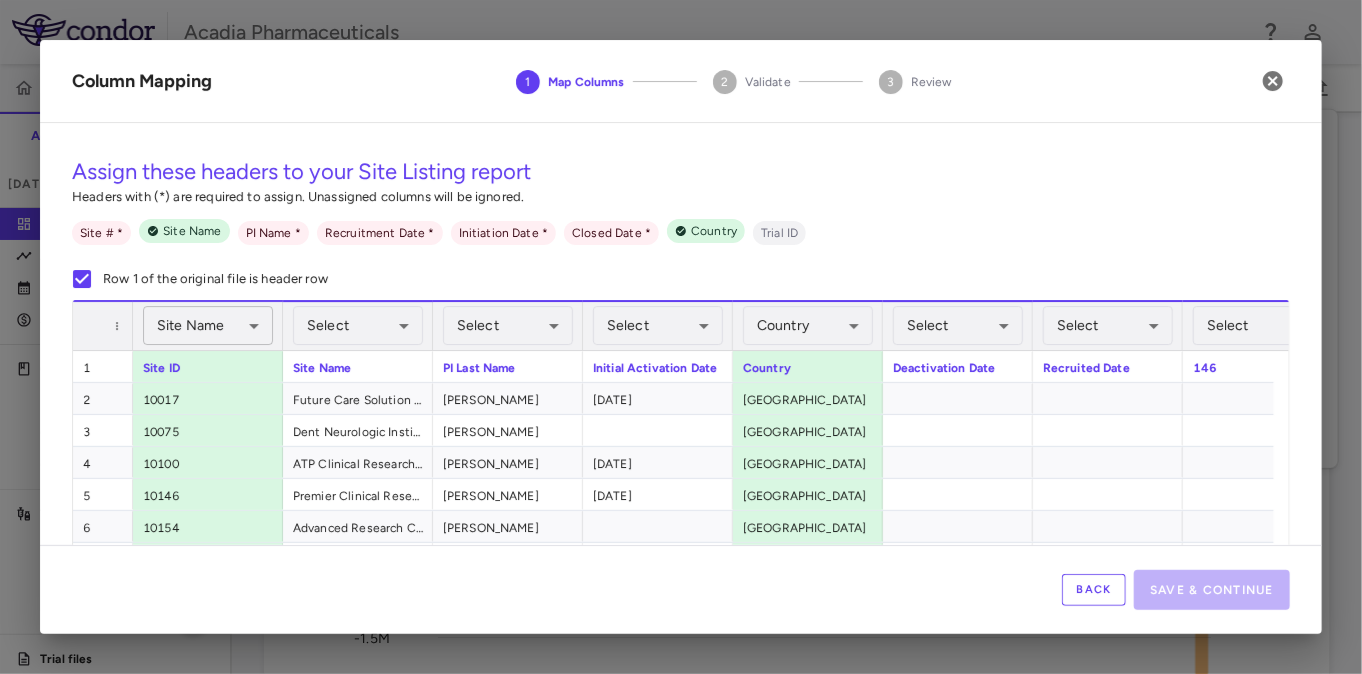 click on "Skip to sidebar Skip to main content Acadia Pharmaceuticals 009-008 Accruals Forecasting Jun 2025 (Open) Trial dashboard Analytics Financial close Journal entry Clinical expenses Summary CRO IQVIA RDS INC Other clinical contracts Trial activity Patient activity Site & lab cost matrix Map procedures Trial files Trial settings 009-008 Alzheimer's Disease Psychosis Jun 2025 (Open) Preparer Trial Spend Direct Fees Pass-throughs Investigator Fees Other Clinical Contracts Actual enrollment Monthly spend ($) -2M -1.5M -1M -500K 0 500K 1M 1.5M Actual patient enrollment Jan 23 Feb Mar Apr May Jun Jul Aug Sep Oct Nov Dec Jan 24 Feb Mar Apr May Jun Jul Aug Sep Oct Nov Dec Jan 25 Feb Mar Apr May Jun Trial activity Drag here to set row groups Drag here to set column labels
Enrollment" at bounding box center [681, 337] 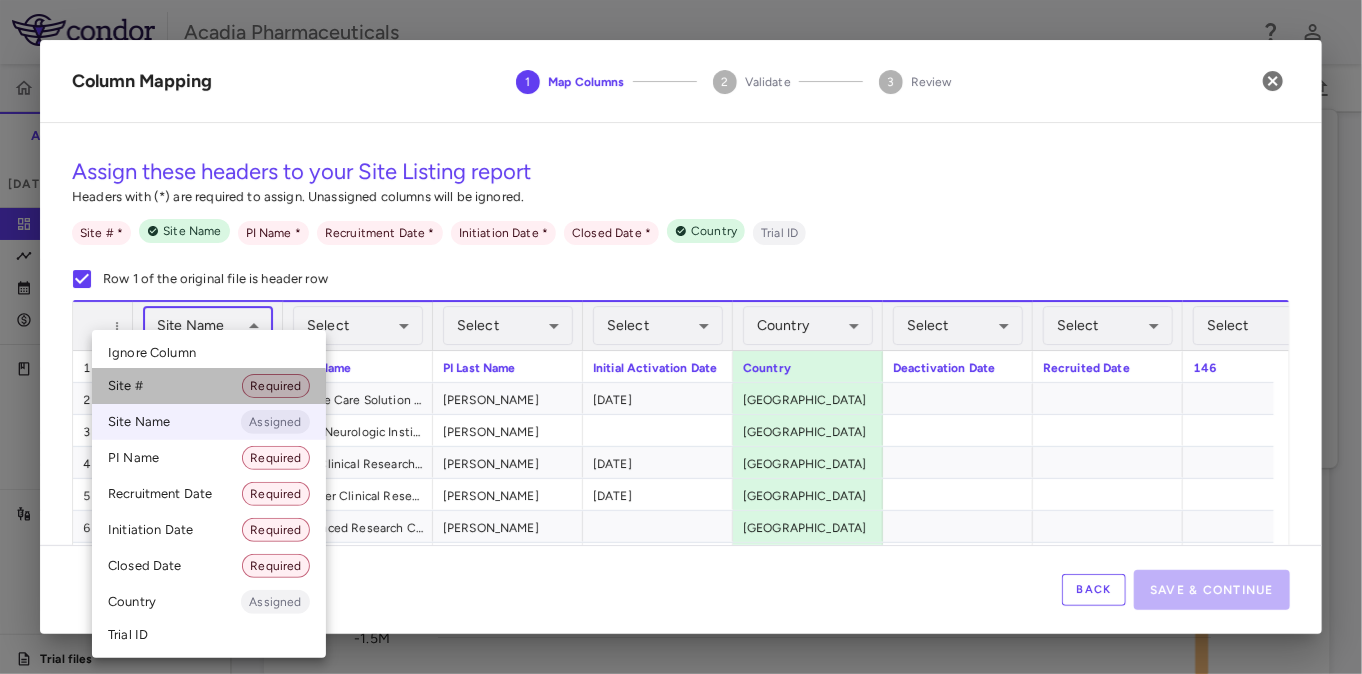 click on "Site # Required" at bounding box center (209, 386) 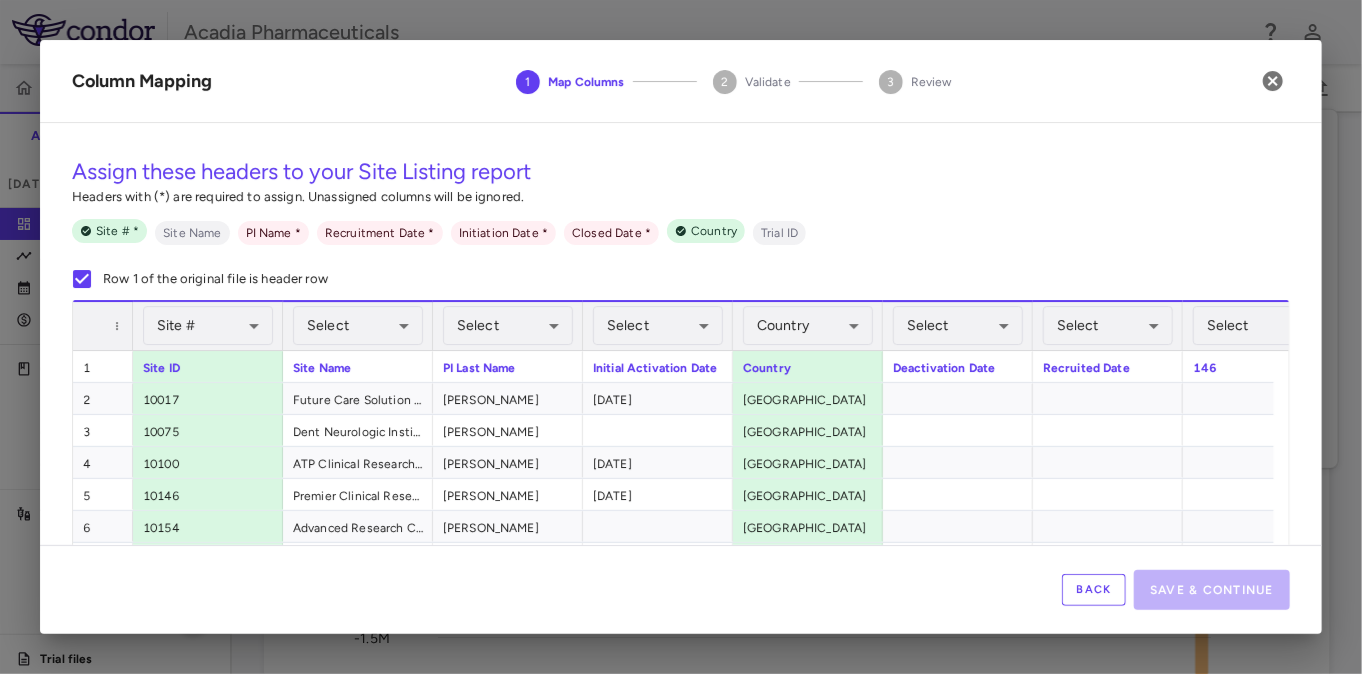 click on "Skip to sidebar Skip to main content Acadia Pharmaceuticals 009-008 Accruals Forecasting Jun 2025 (Open) Trial dashboard Analytics Financial close Journal entry Clinical expenses Summary CRO IQVIA RDS INC Other clinical contracts Trial activity Patient activity Site & lab cost matrix Map procedures Trial files Trial settings 009-008 Alzheimer's Disease Psychosis Jun 2025 (Open) Preparer Trial Spend Direct Fees Pass-throughs Investigator Fees Other Clinical Contracts Actual enrollment Monthly spend ($) -2M -1.5M -1M -500K 0 500K 1M 1.5M Actual patient enrollment Jan 23 Feb Mar Apr May Jun Jul Aug Sep Oct Nov Dec Jan 24 Feb Mar Apr May Jun Jul Aug Sep Oct Nov Dec Jan 25 Feb Mar Apr May Jun Trial activity Drag here to set row groups Drag here to set column labels
Enrollment" at bounding box center (681, 337) 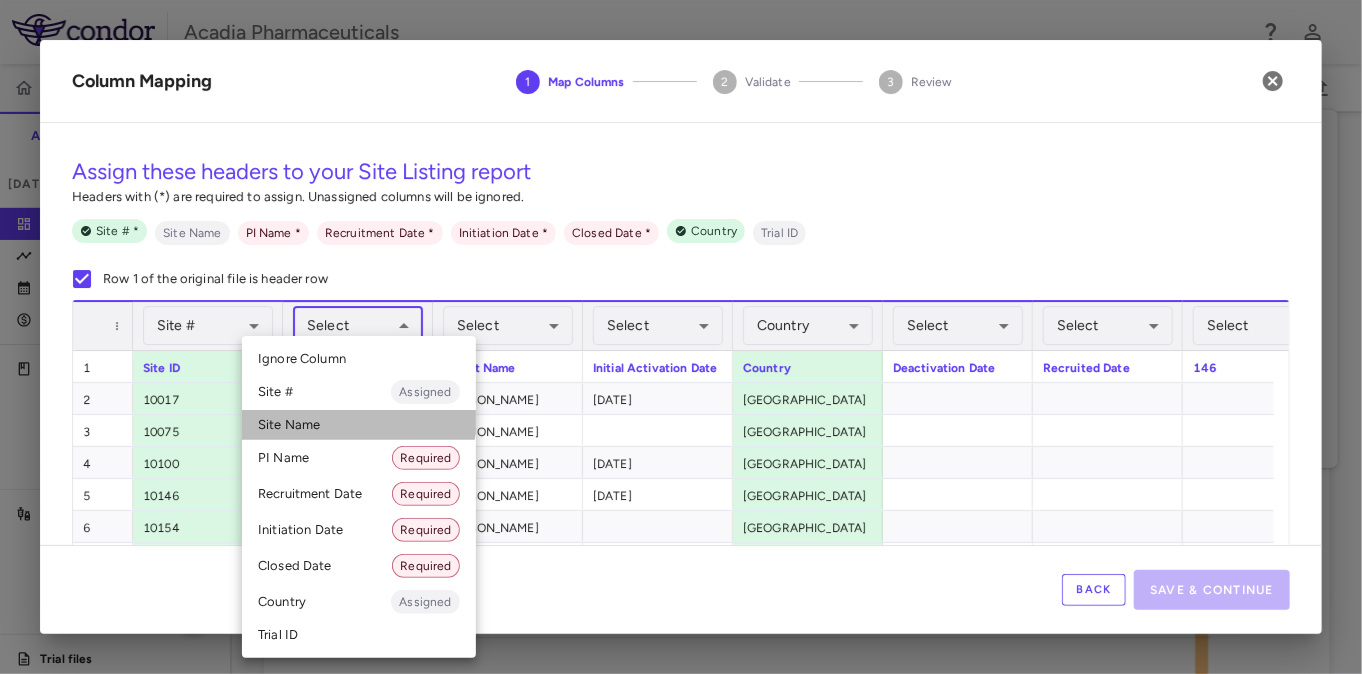 click on "Site Name" at bounding box center (359, 425) 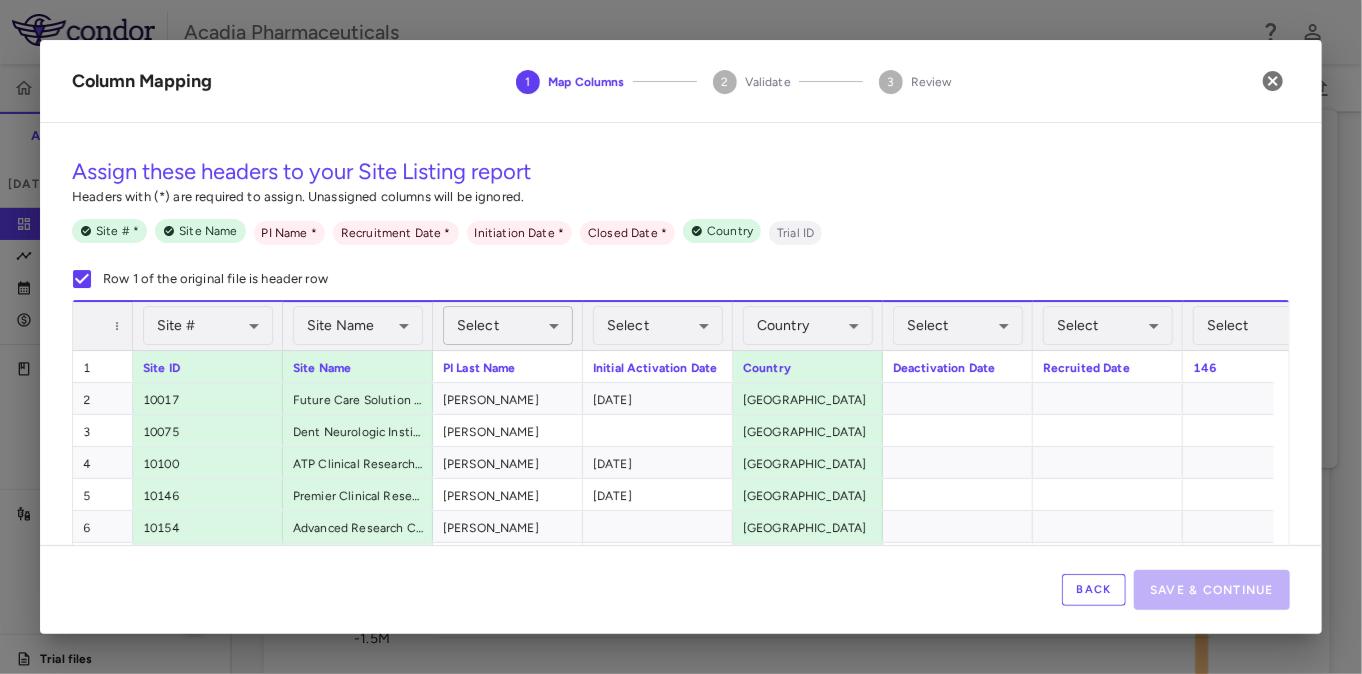 click on "Skip to sidebar Skip to main content Acadia Pharmaceuticals 009-008 Accruals Forecasting Jun 2025 (Open) Trial dashboard Analytics Financial close Journal entry Clinical expenses Summary CRO IQVIA RDS INC Other clinical contracts Trial activity Patient activity Site & lab cost matrix Map procedures Trial files Trial settings 009-008 Alzheimer's Disease Psychosis Jun 2025 (Open) Preparer Trial Spend Direct Fees Pass-throughs Investigator Fees Other Clinical Contracts Actual enrollment Monthly spend ($) -2M -1.5M -1M -500K 0 500K 1M 1.5M Actual patient enrollment Jan 23 Feb Mar Apr May Jun Jul Aug Sep Oct Nov Dec Jan 24 Feb Mar Apr May Jun Jul Aug Sep Oct Nov Dec Jan 25 Feb Mar Apr May Jun Trial activity Drag here to set row groups Drag here to set column labels
Enrollment" at bounding box center (681, 337) 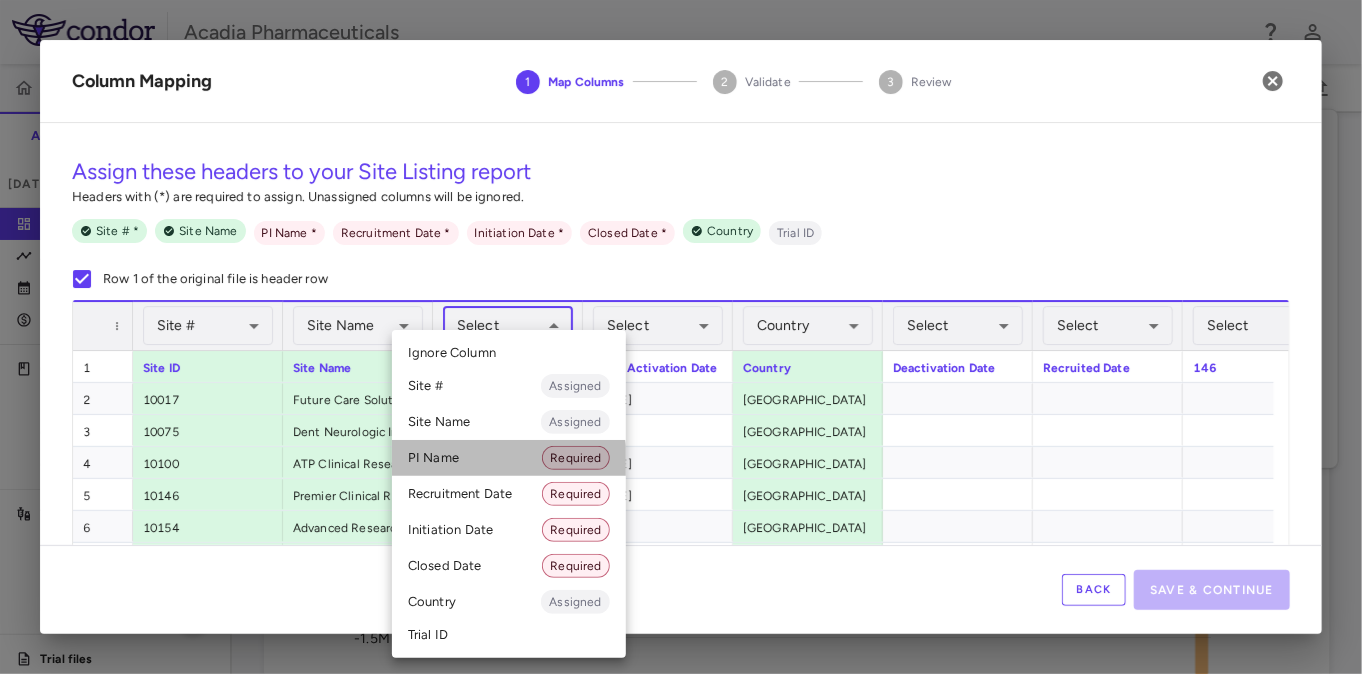 click on "PI Name Required" at bounding box center [509, 458] 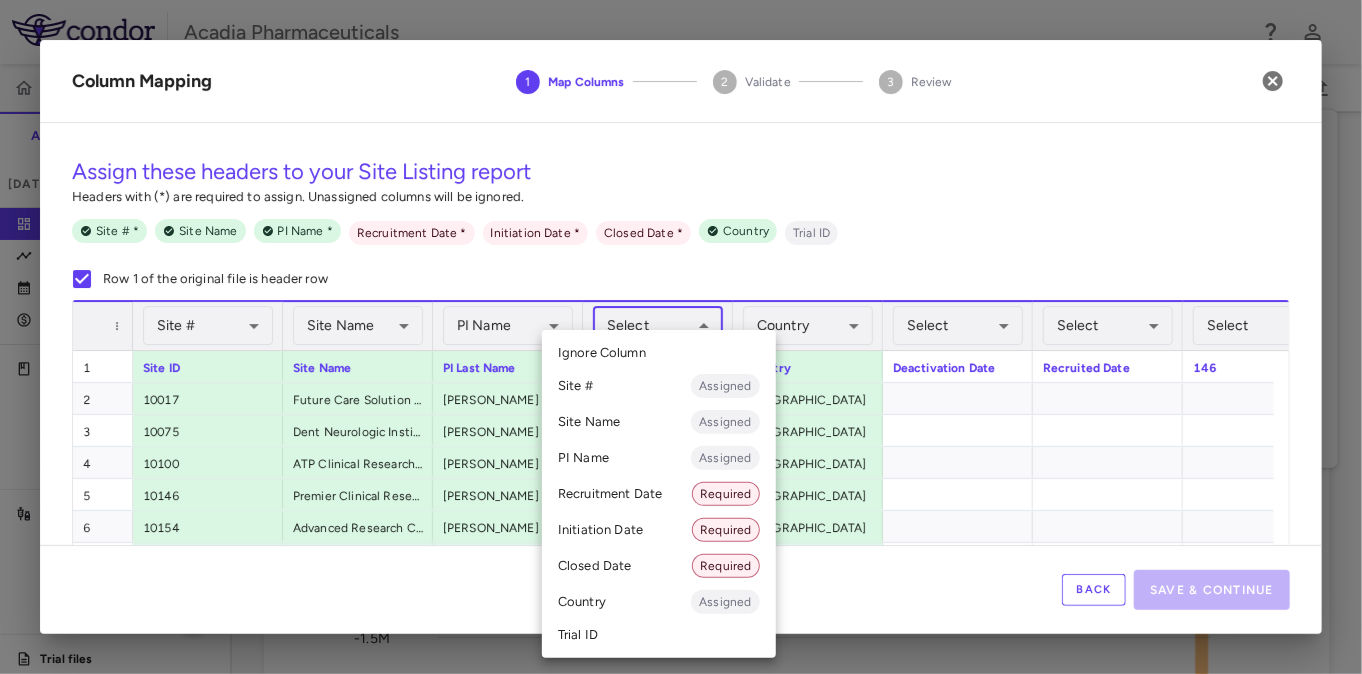 click on "Skip to sidebar Skip to main content Acadia Pharmaceuticals 009-008 Accruals Forecasting Jun 2025 (Open) Trial dashboard Analytics Financial close Journal entry Clinical expenses Summary CRO IQVIA RDS INC Other clinical contracts Trial activity Patient activity Site & lab cost matrix Map procedures Trial files Trial settings 009-008 Alzheimer's Disease Psychosis Jun 2025 (Open) Preparer Trial Spend Direct Fees Pass-throughs Investigator Fees Other Clinical Contracts Actual enrollment Monthly spend ($) -2M -1.5M -1M -500K 0 500K 1M 1.5M Actual patient enrollment Jan 23 Feb Mar Apr May Jun Jul Aug Sep Oct Nov Dec Jan 24 Feb Mar Apr May Jun Jul Aug Sep Oct Nov Dec Jan 25 Feb Mar Apr May Jun Trial activity Drag here to set row groups Drag here to set column labels
Enrollment" at bounding box center (681, 337) 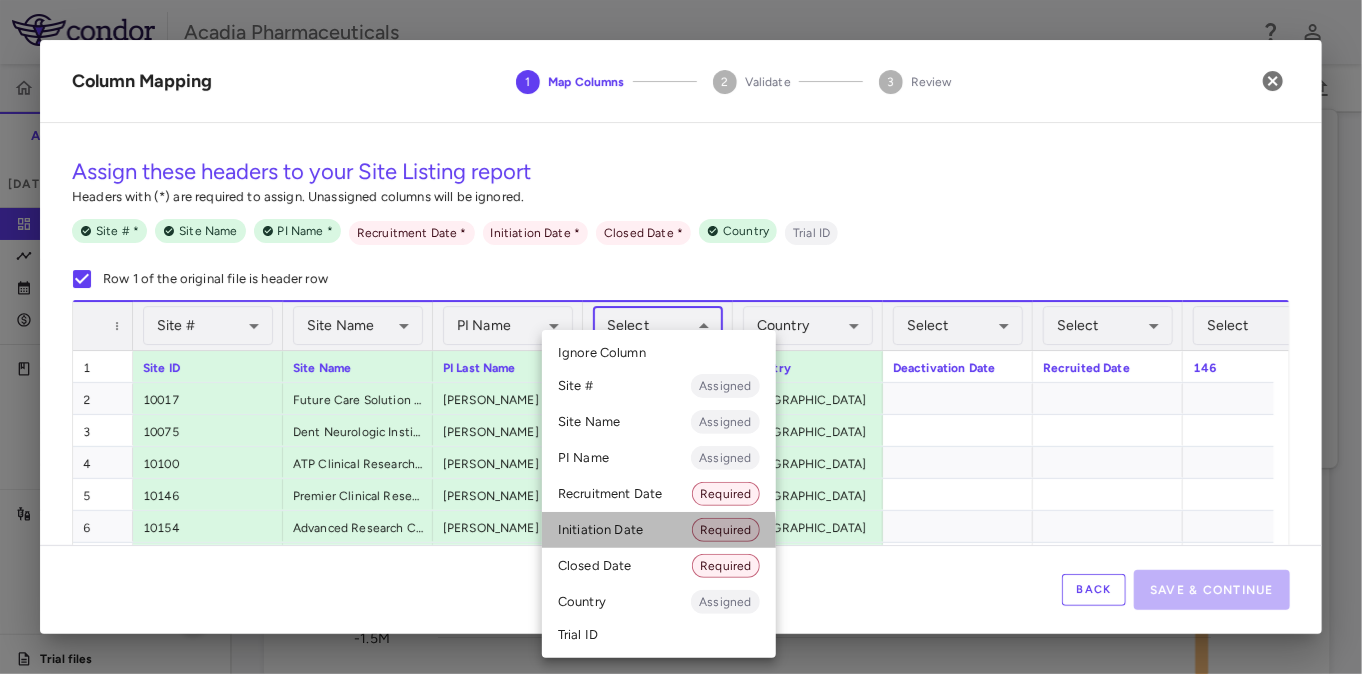 click on "Initiation Date Required" at bounding box center [659, 530] 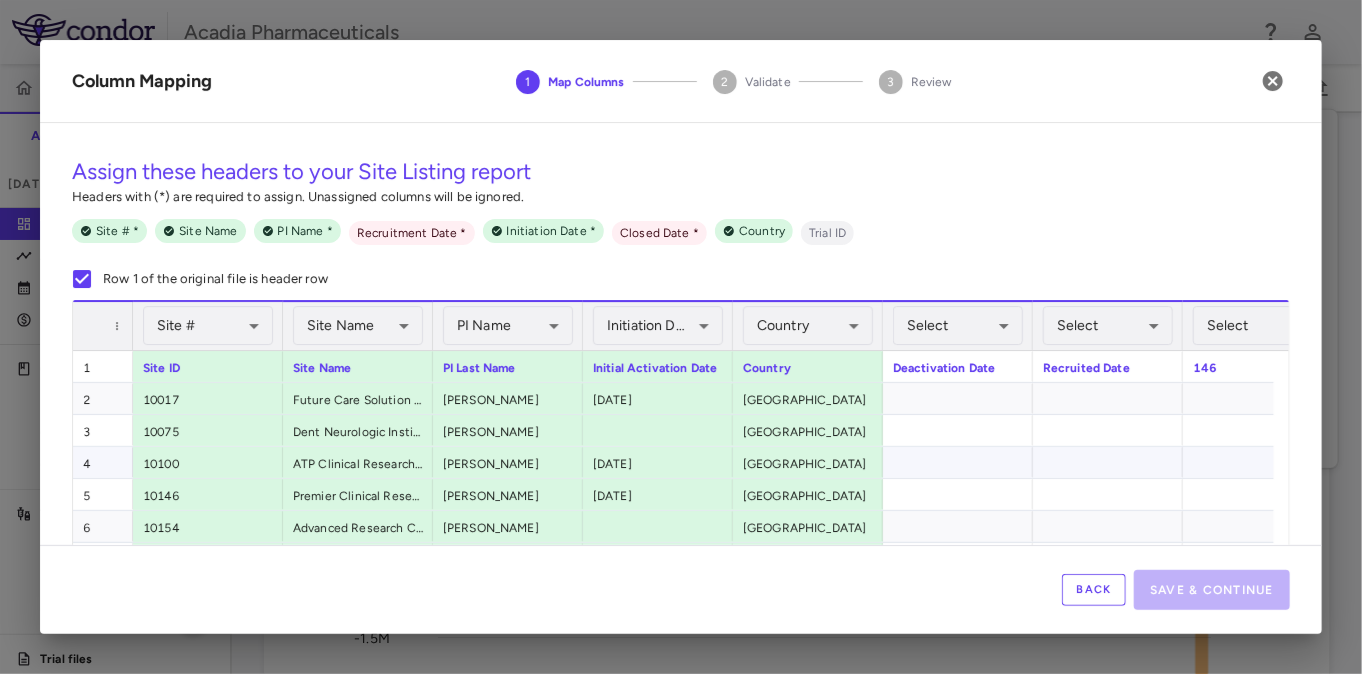 scroll, scrollTop: 0, scrollLeft: 73, axis: horizontal 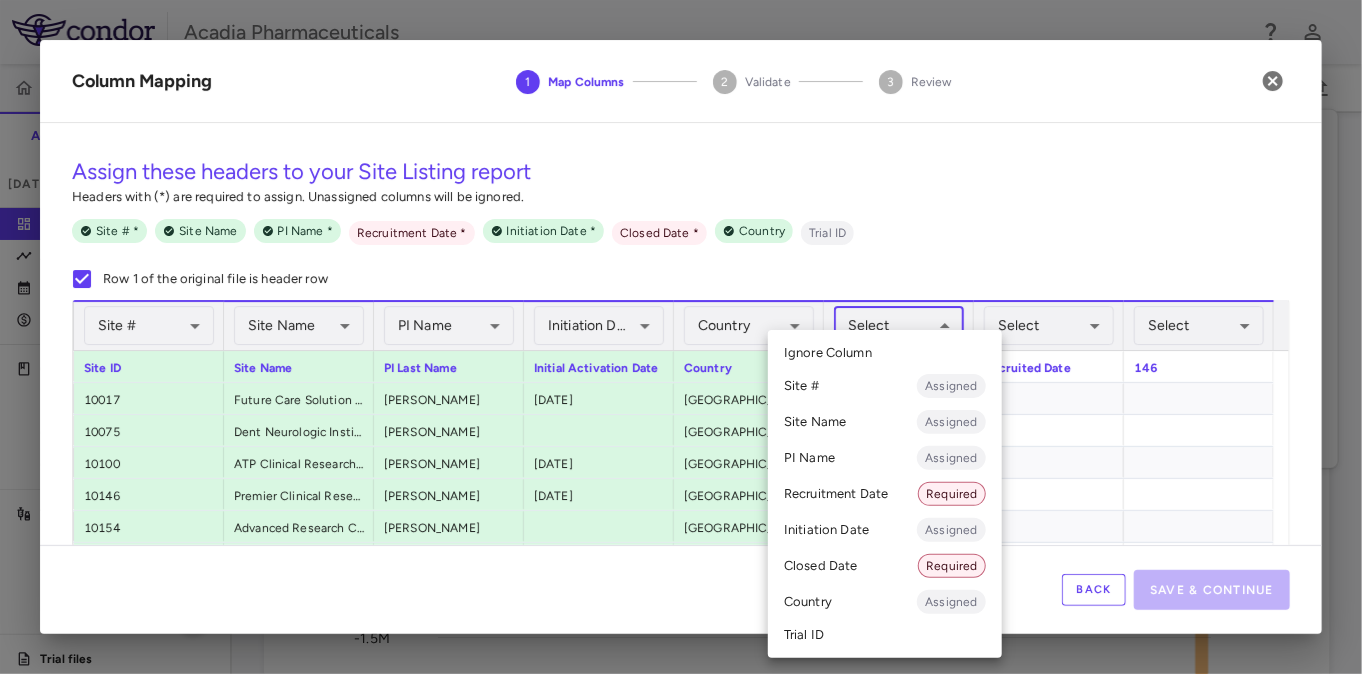 click on "Skip to sidebar Skip to main content Acadia Pharmaceuticals 009-008 Accruals Forecasting Jun 2025 (Open) Trial dashboard Analytics Financial close Journal entry Clinical expenses Summary CRO IQVIA RDS INC Other clinical contracts Trial activity Patient activity Site & lab cost matrix Map procedures Trial files Trial settings 009-008 Alzheimer's Disease Psychosis Jun 2025 (Open) Preparer Trial Spend Direct Fees Pass-throughs Investigator Fees Other Clinical Contracts Actual enrollment Monthly spend ($) -2M -1.5M -1M -500K 0 500K 1M 1.5M Actual patient enrollment Jan 23 Feb Mar Apr May Jun Jul Aug Sep Oct Nov Dec Jan 24 Feb Mar Apr May Jun Jul Aug Sep Oct Nov Dec Jan 25 Feb Mar Apr May Jun Trial activity Drag here to set row groups Drag here to set column labels
Enrollment" at bounding box center [681, 337] 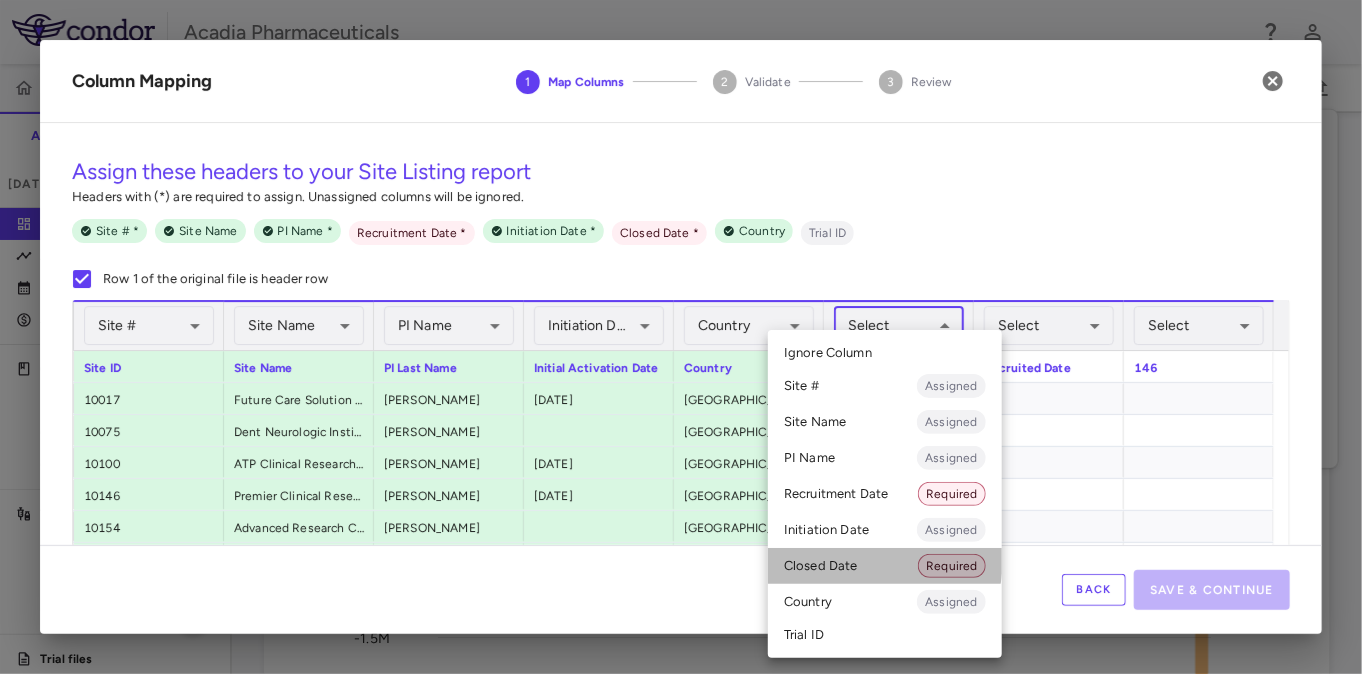 click on "Closed Date Required" at bounding box center [885, 566] 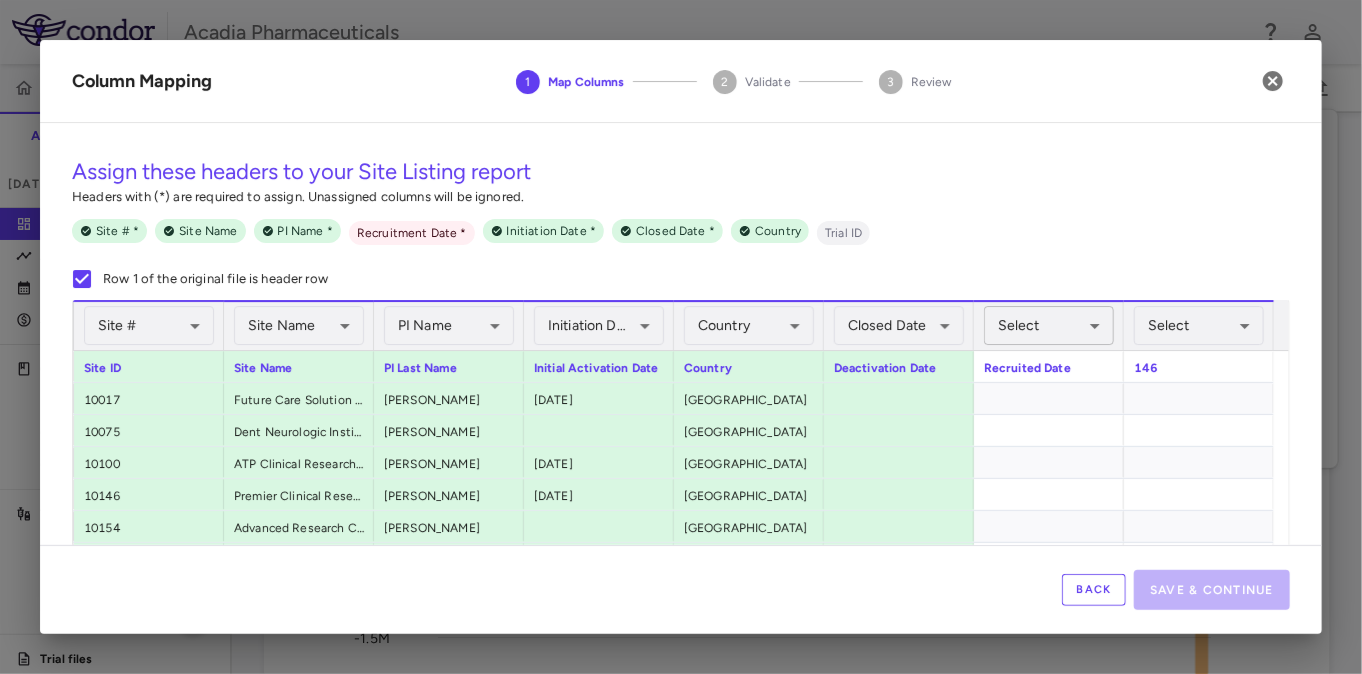 click on "Skip to sidebar Skip to main content Acadia Pharmaceuticals 009-008 Accruals Forecasting Jun 2025 (Open) Trial dashboard Analytics Financial close Journal entry Clinical expenses Summary CRO IQVIA RDS INC Other clinical contracts Trial activity Patient activity Site & lab cost matrix Map procedures Trial files Trial settings 009-008 Alzheimer's Disease Psychosis Jun 2025 (Open) Preparer Trial Spend Direct Fees Pass-throughs Investigator Fees Other Clinical Contracts Actual enrollment Monthly spend ($) -2M -1.5M -1M -500K 0 500K 1M 1.5M Actual patient enrollment Jan 23 Feb Mar Apr May Jun Jul Aug Sep Oct Nov Dec Jan 24 Feb Mar Apr May Jun Jul Aug Sep Oct Nov Dec Jan 25 Feb Mar Apr May Jun Trial activity Drag here to set row groups Drag here to set column labels
Enrollment" at bounding box center [681, 337] 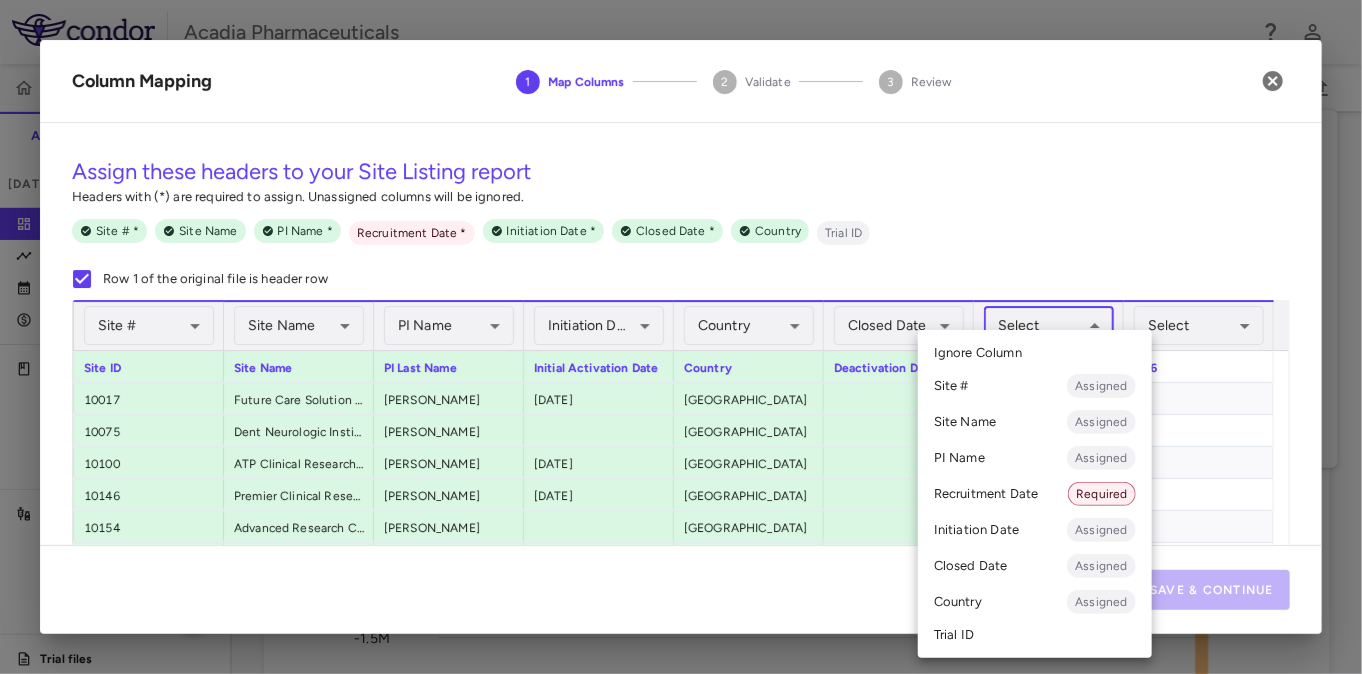 click on "Recruitment Date Required" at bounding box center [1035, 494] 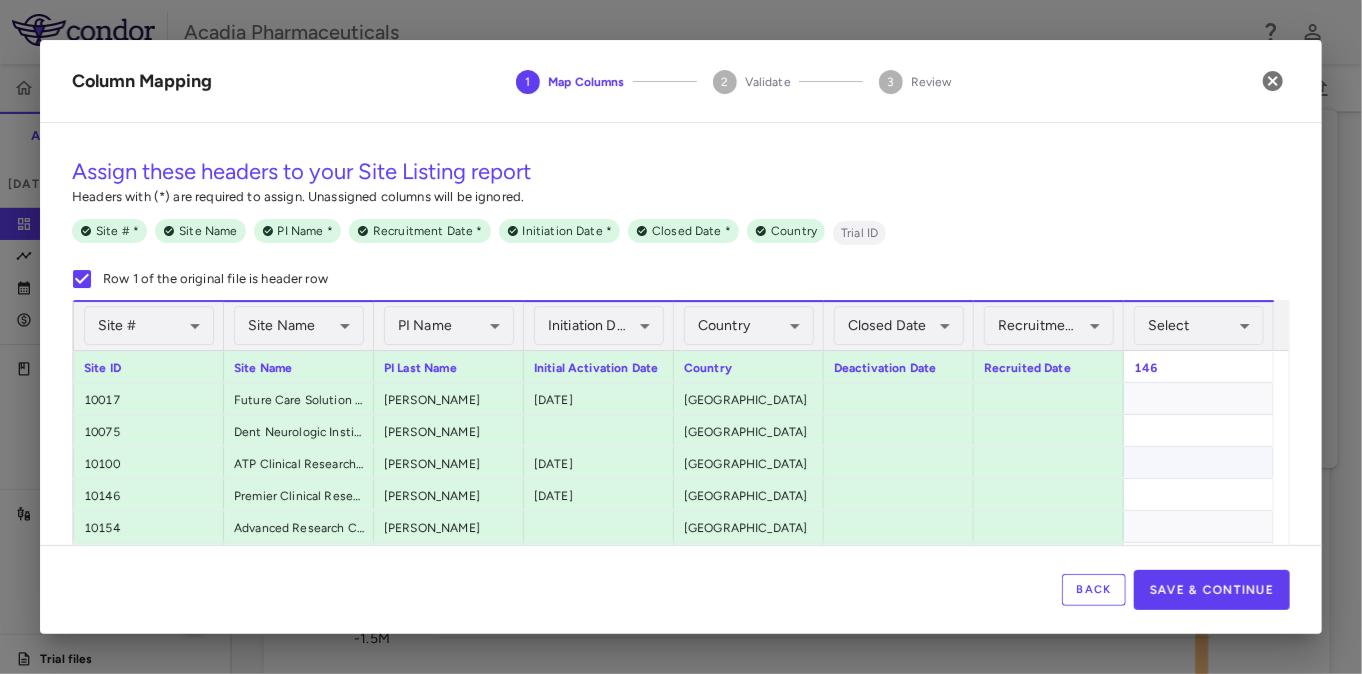 scroll, scrollTop: 0, scrollLeft: 0, axis: both 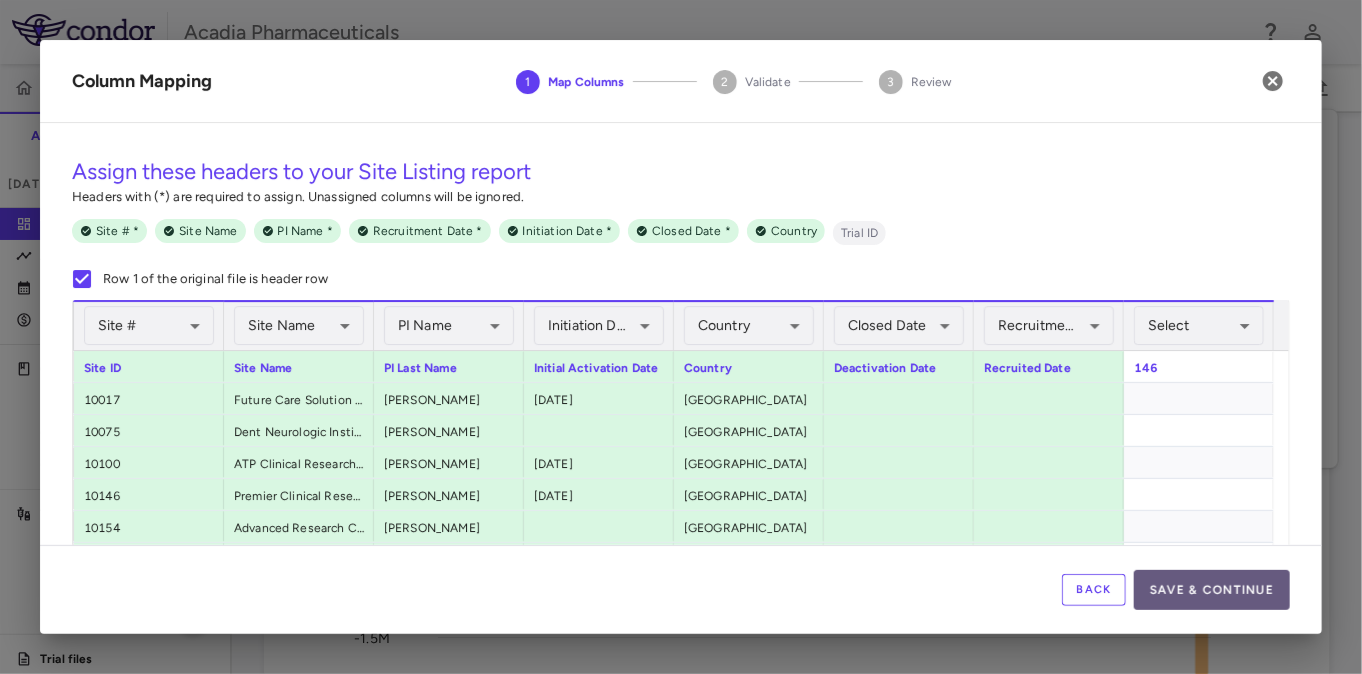 click on "Save & Continue" at bounding box center (1212, 590) 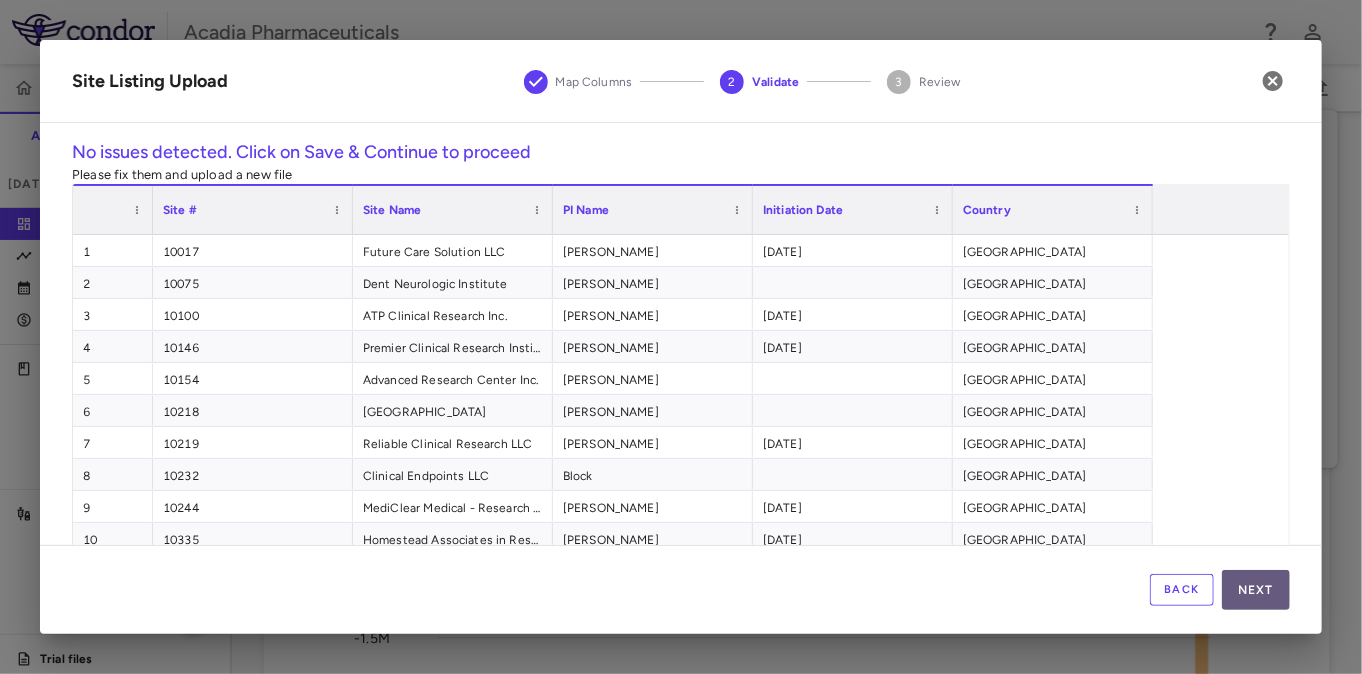 click on "Next" at bounding box center (1256, 590) 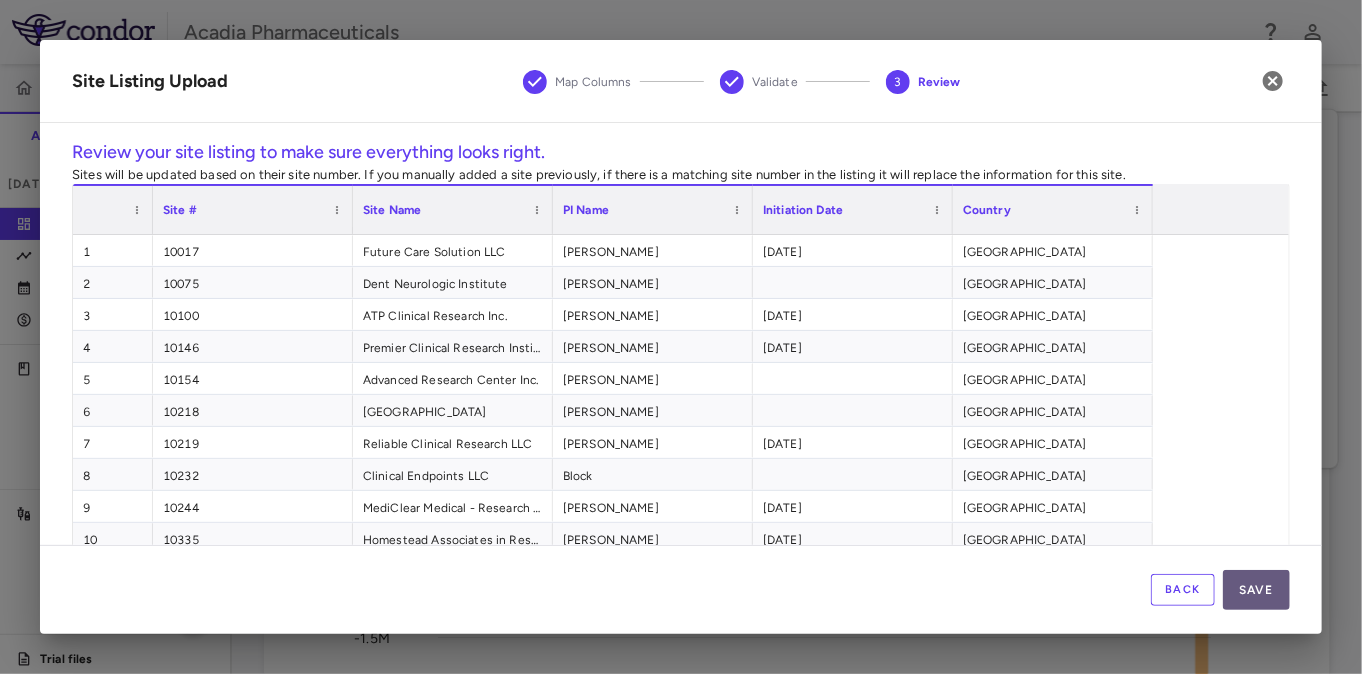 click on "Save" at bounding box center (1256, 590) 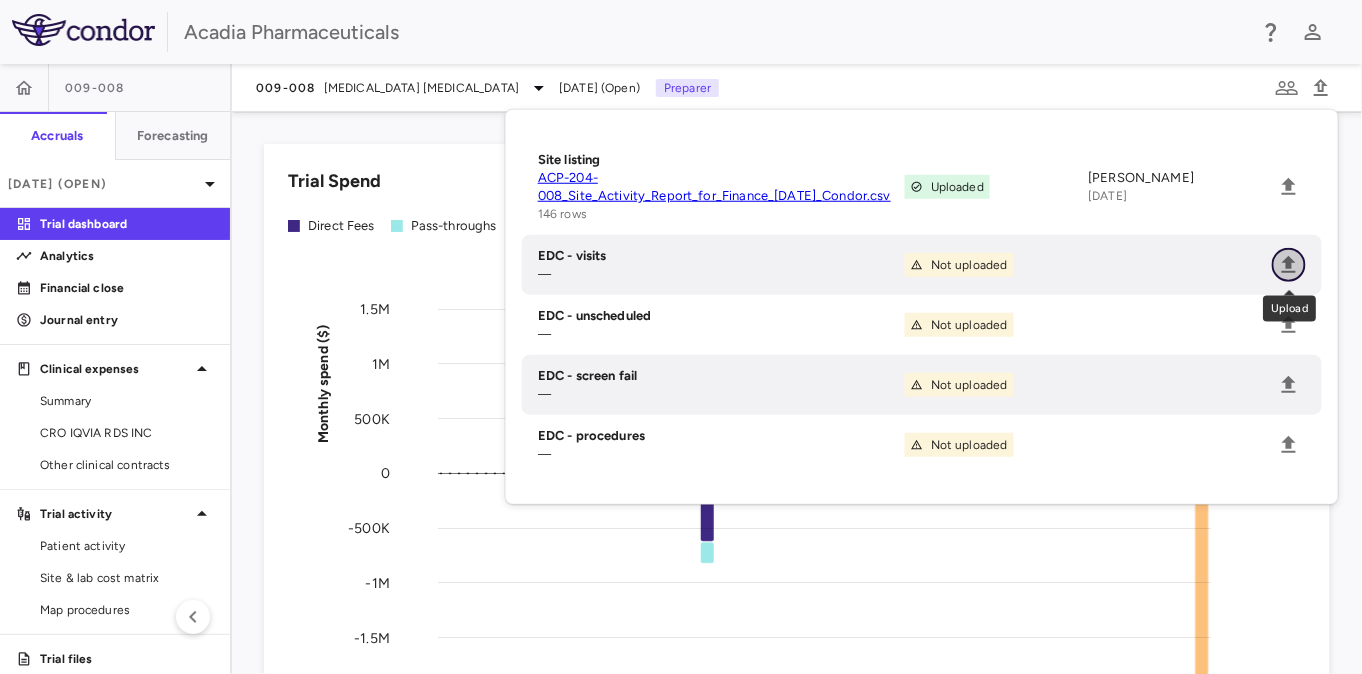 click 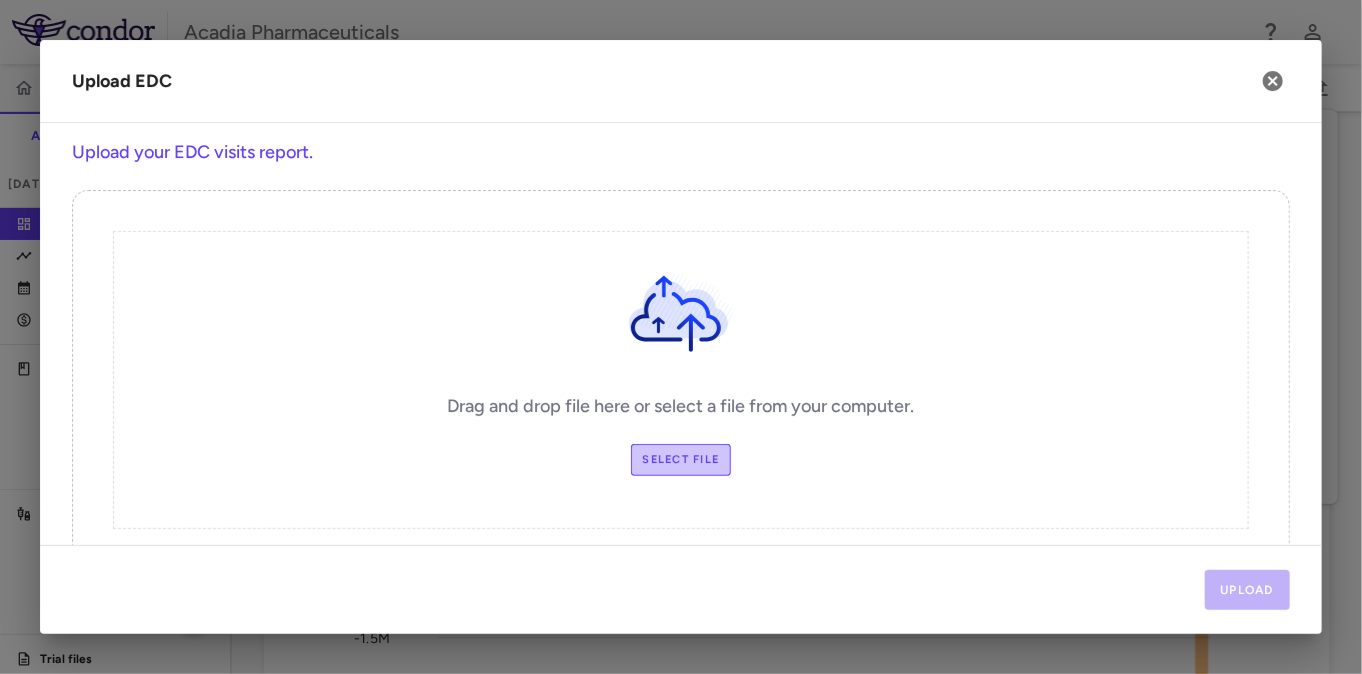 click on "Select file" at bounding box center [681, 460] 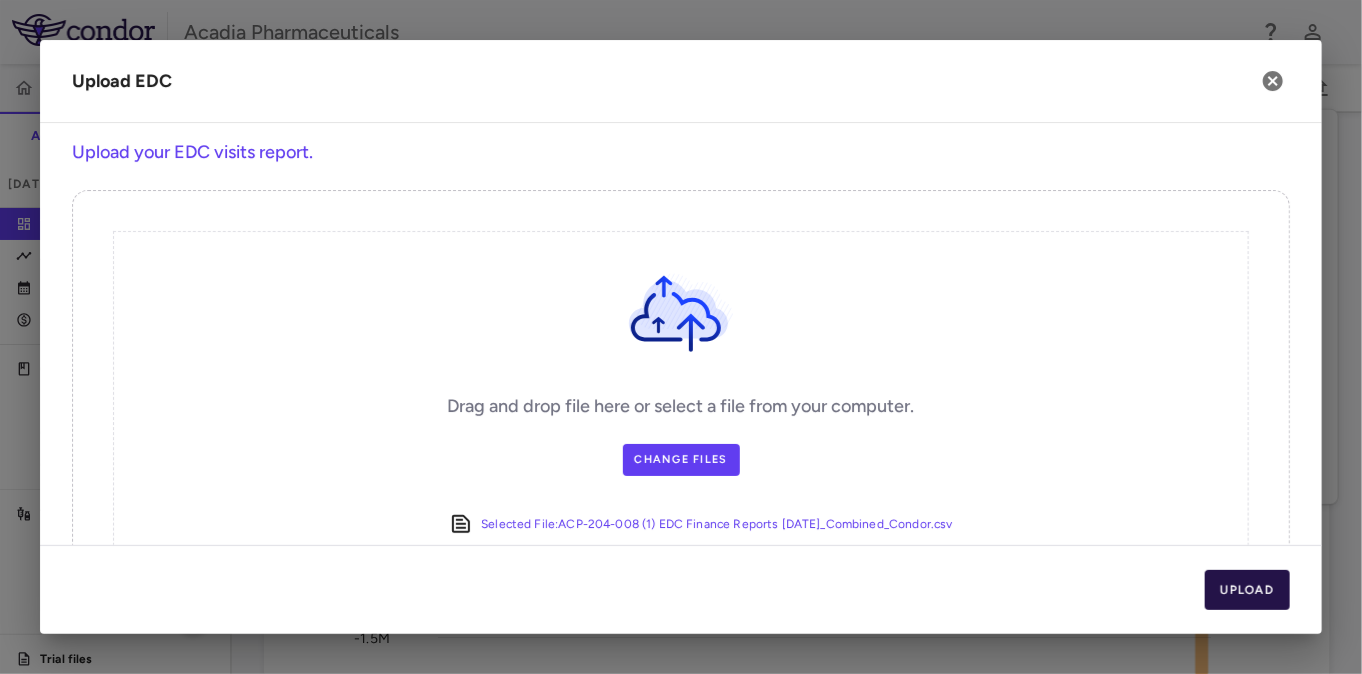 click on "Upload" at bounding box center (1248, 590) 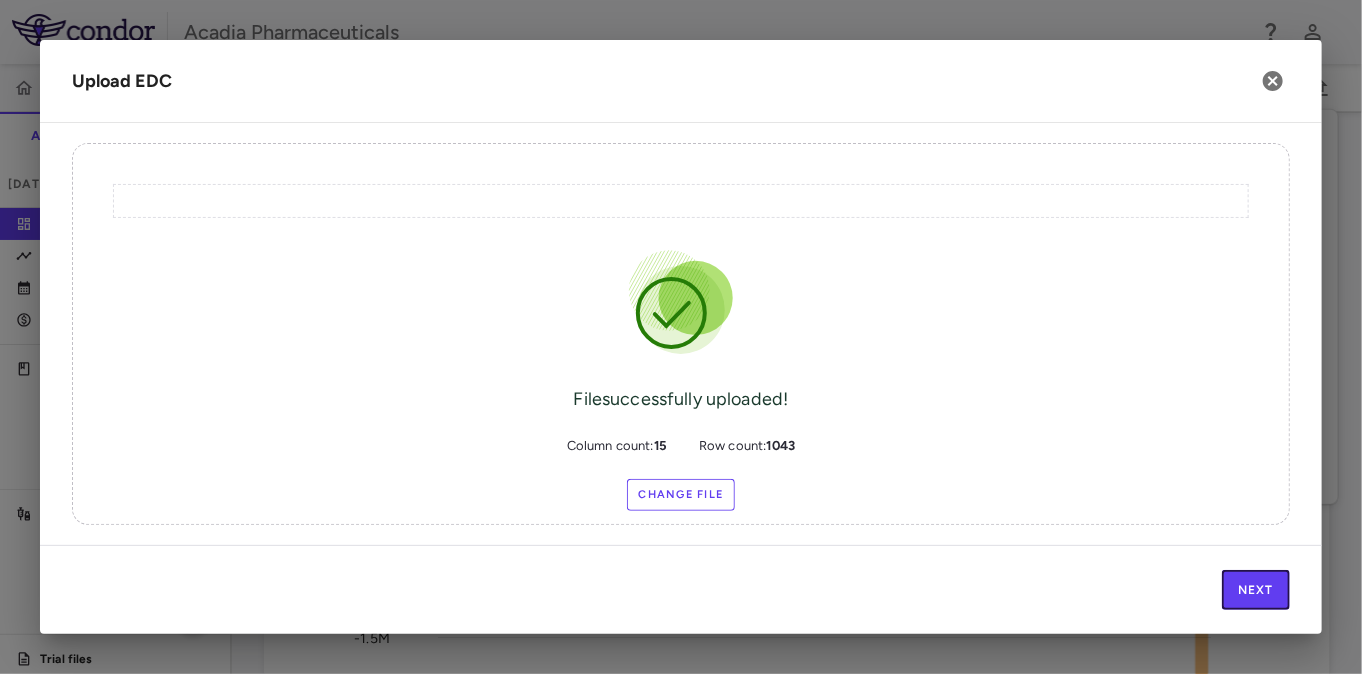 scroll, scrollTop: 50, scrollLeft: 0, axis: vertical 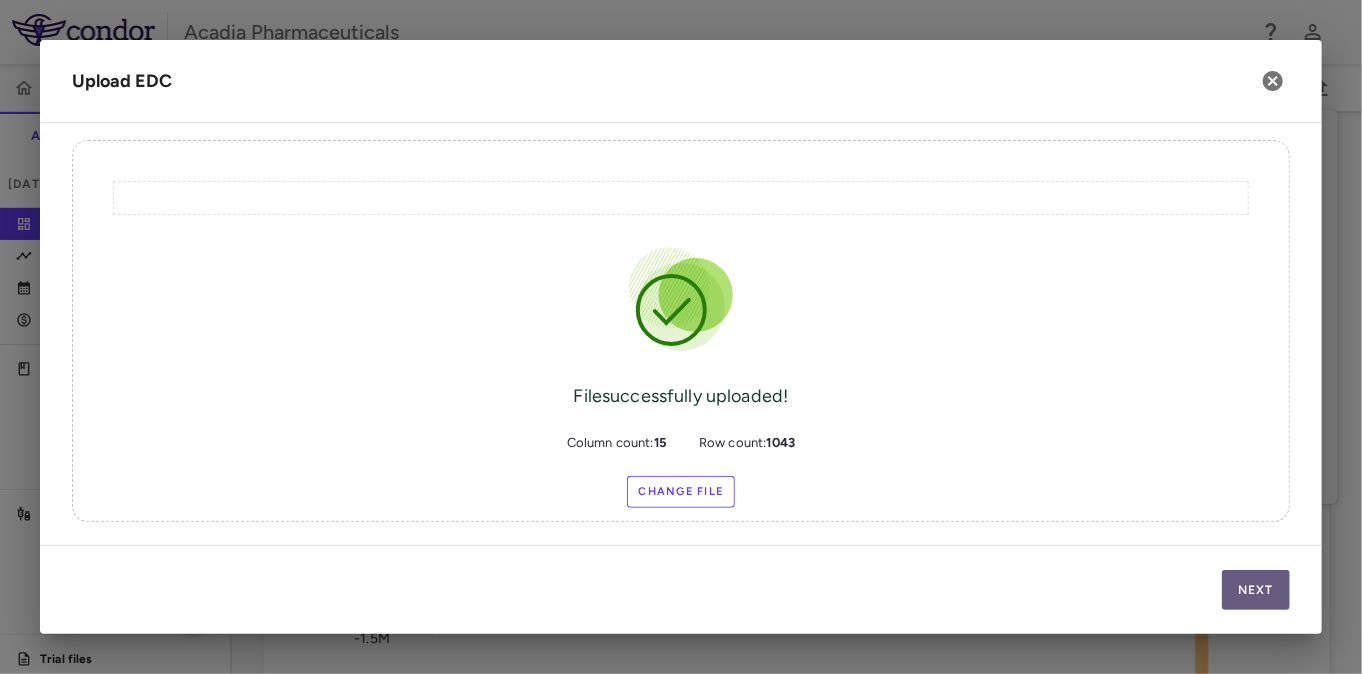 click on "Next" at bounding box center [1256, 590] 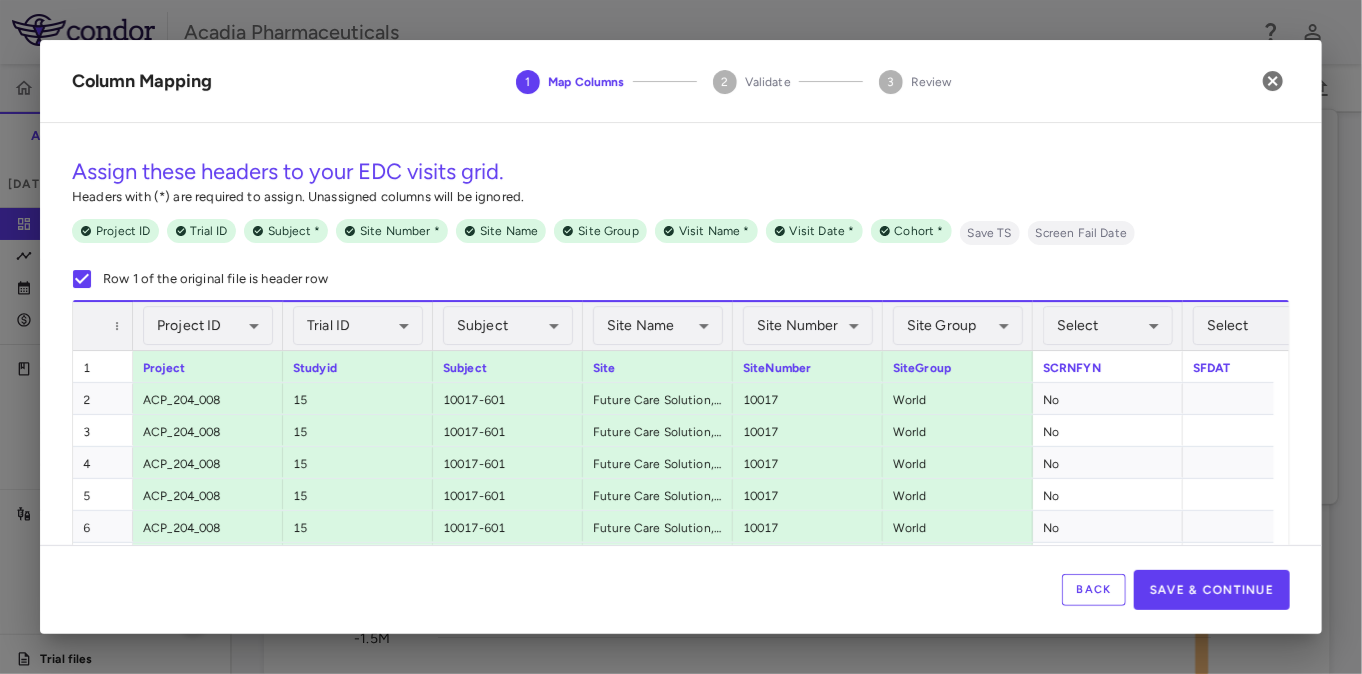 scroll, scrollTop: 140, scrollLeft: 0, axis: vertical 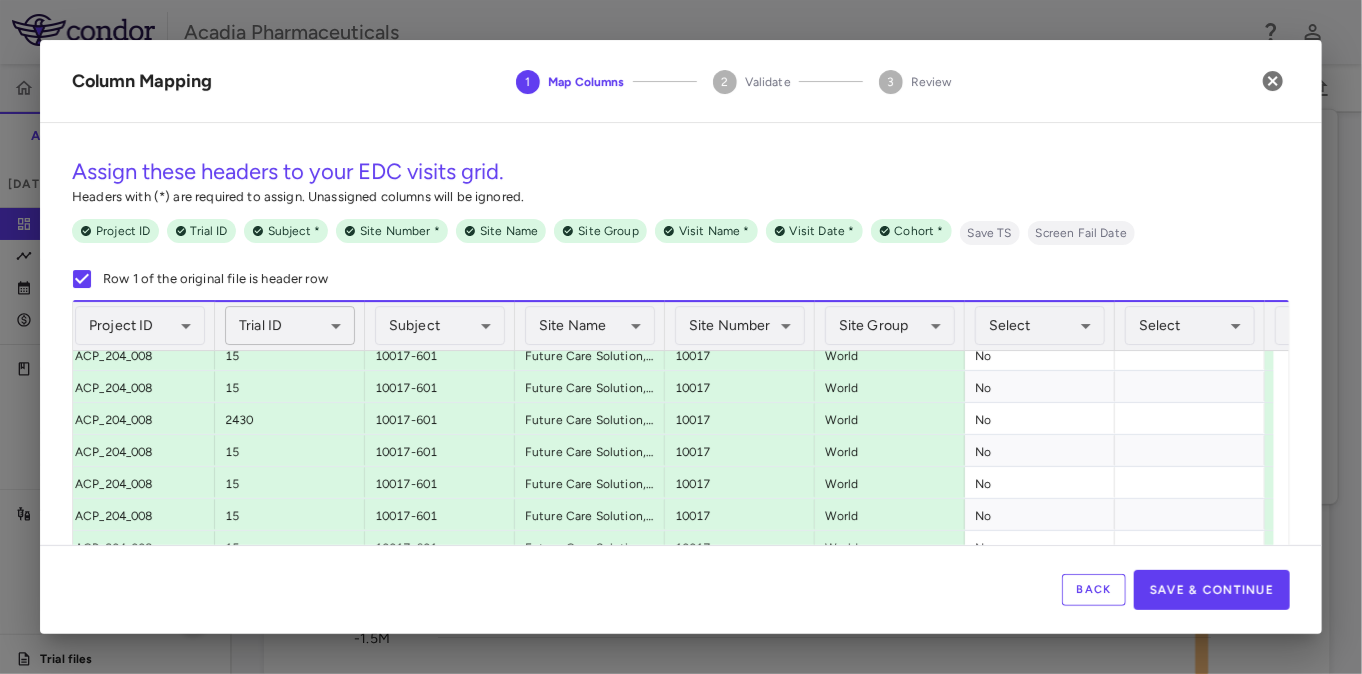 click on "Skip to sidebar Skip to main content Acadia Pharmaceuticals 009-008 Accruals Forecasting Jun 2025 (Open) Trial dashboard Analytics Financial close Journal entry Clinical expenses Summary CRO IQVIA RDS INC Other clinical contracts Trial activity Patient activity Site & lab cost matrix Map procedures Trial files Trial settings 009-008 Alzheimer's Disease Psychosis Jun 2025 (Open) Preparer Trial Spend Direct Fees Pass-throughs Investigator Fees Other Clinical Contracts Actual enrollment Monthly spend ($) -2M -1.5M -1M -500K 0 500K 1M 1.5M Actual patient enrollment Jan 23 Feb Mar Apr May Jun Jul Aug Sep Oct Nov Dec Jan 24 Feb Mar Apr May Jun Jul Aug Sep Oct Nov Dec Jan 25 Feb Mar Apr May Jun Trial activity Drag here to set row groups Drag here to set column labels
Enrollment" at bounding box center (681, 337) 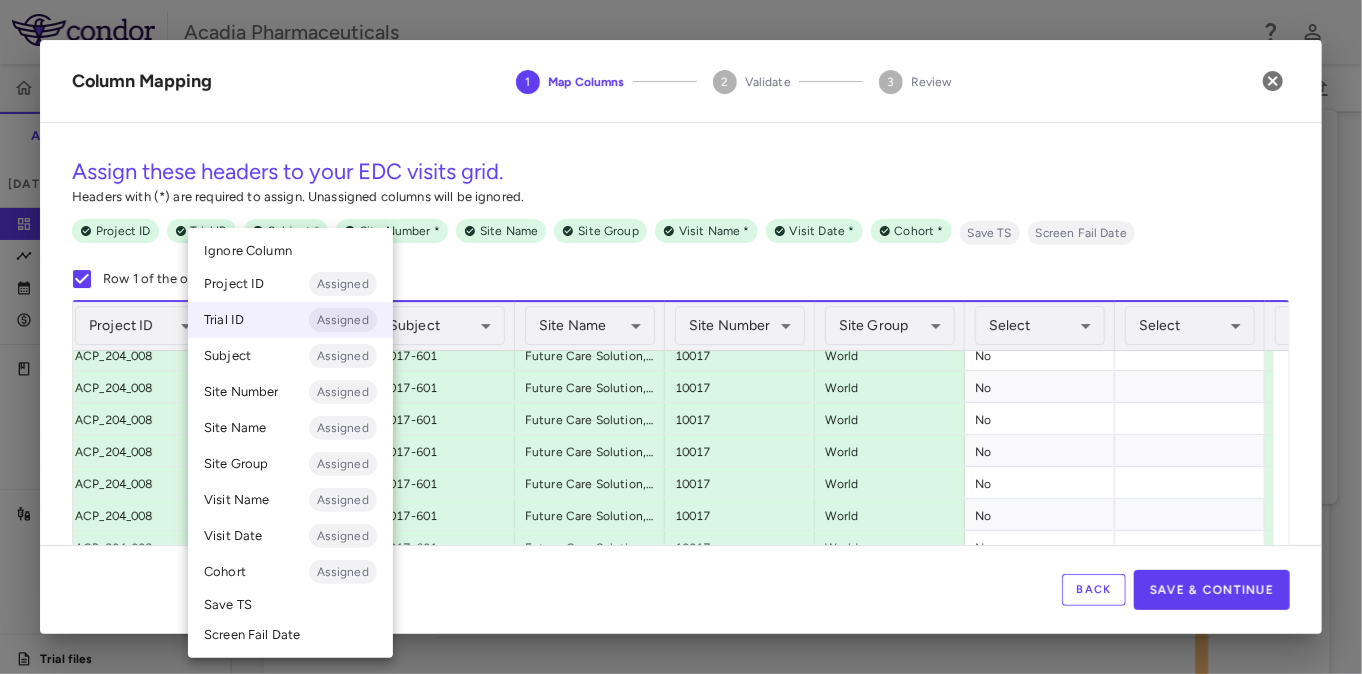 click on "Trial ID Assigned" at bounding box center (290, 320) 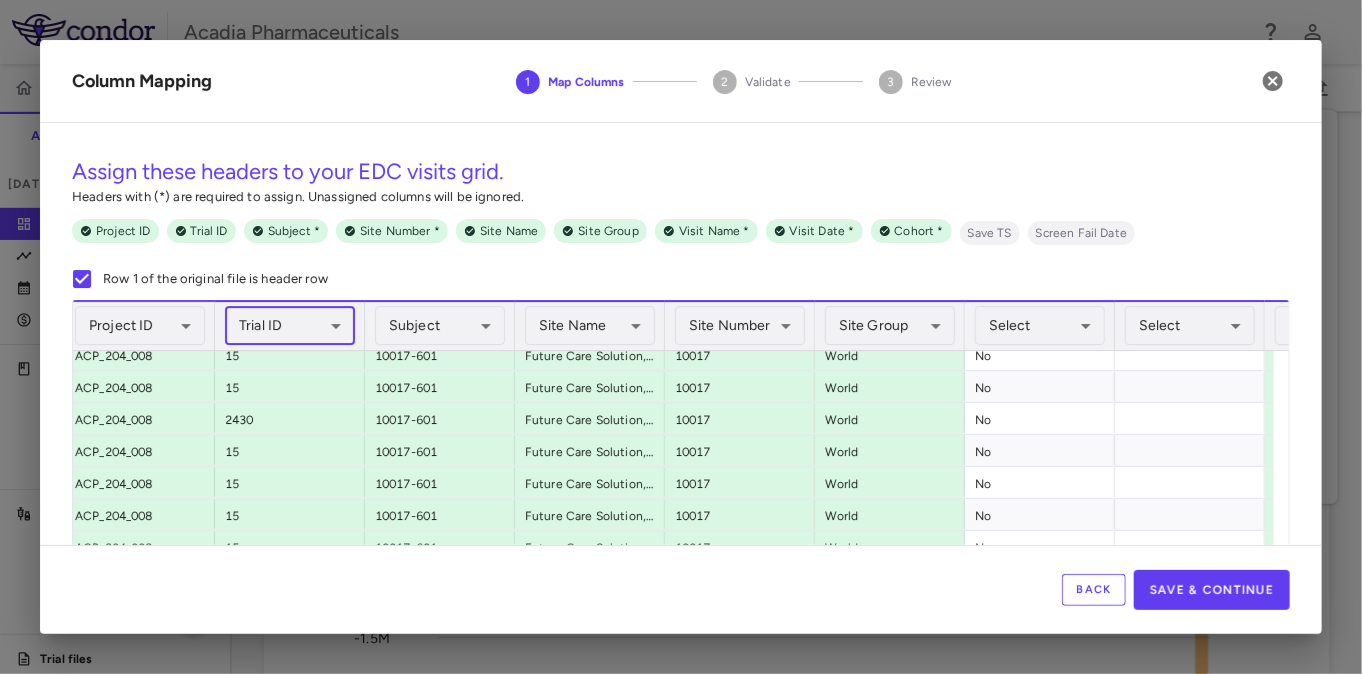 click on "Skip to sidebar Skip to main content Acadia Pharmaceuticals 009-008 Accruals Forecasting Jun 2025 (Open) Trial dashboard Analytics Financial close Journal entry Clinical expenses Summary CRO IQVIA RDS INC Other clinical contracts Trial activity Patient activity Site & lab cost matrix Map procedures Trial files Trial settings 009-008 Alzheimer's Disease Psychosis Jun 2025 (Open) Preparer Trial Spend Direct Fees Pass-throughs Investigator Fees Other Clinical Contracts Actual enrollment Monthly spend ($) -2M -1.5M -1M -500K 0 500K 1M 1.5M Actual patient enrollment Jan 23 Feb Mar Apr May Jun Jul Aug Sep Oct Nov Dec Jan 24 Feb Mar Apr May Jun Jul Aug Sep Oct Nov Dec Jan 25 Feb Mar Apr May Jun Trial activity Drag here to set row groups Drag here to set column labels
Enrollment" at bounding box center (681, 337) 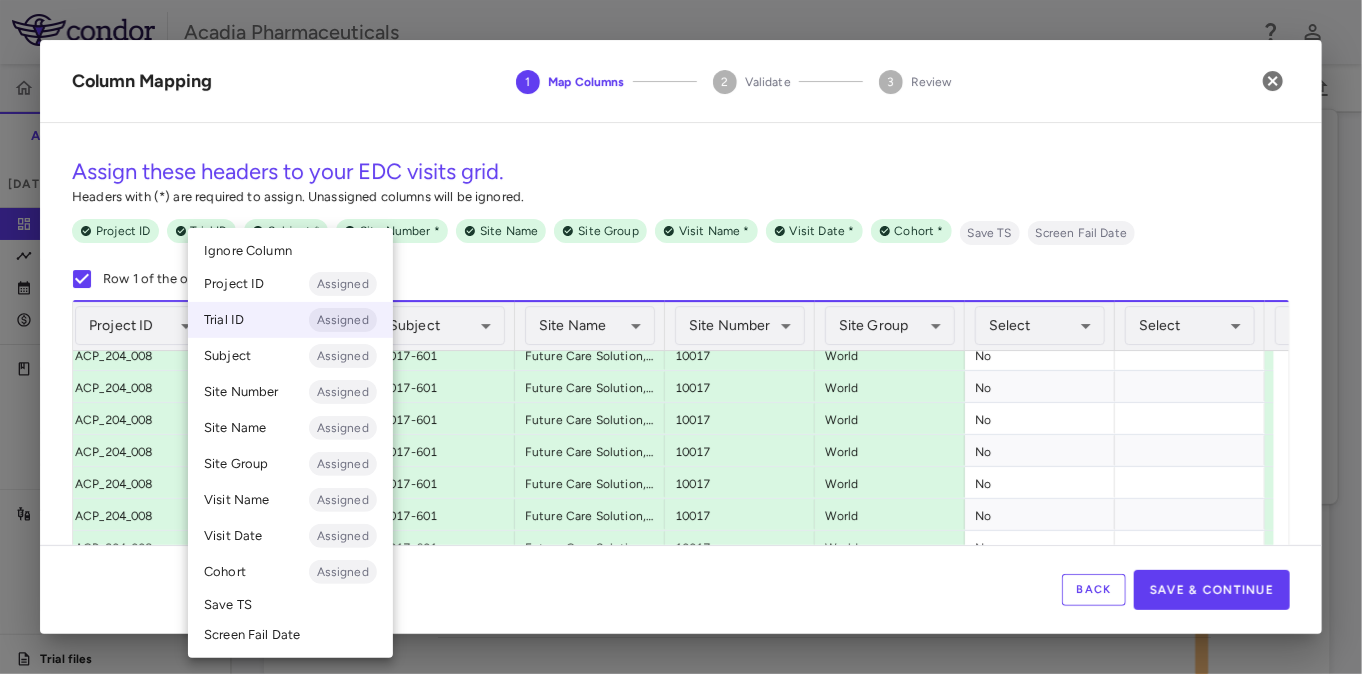 click at bounding box center (681, 337) 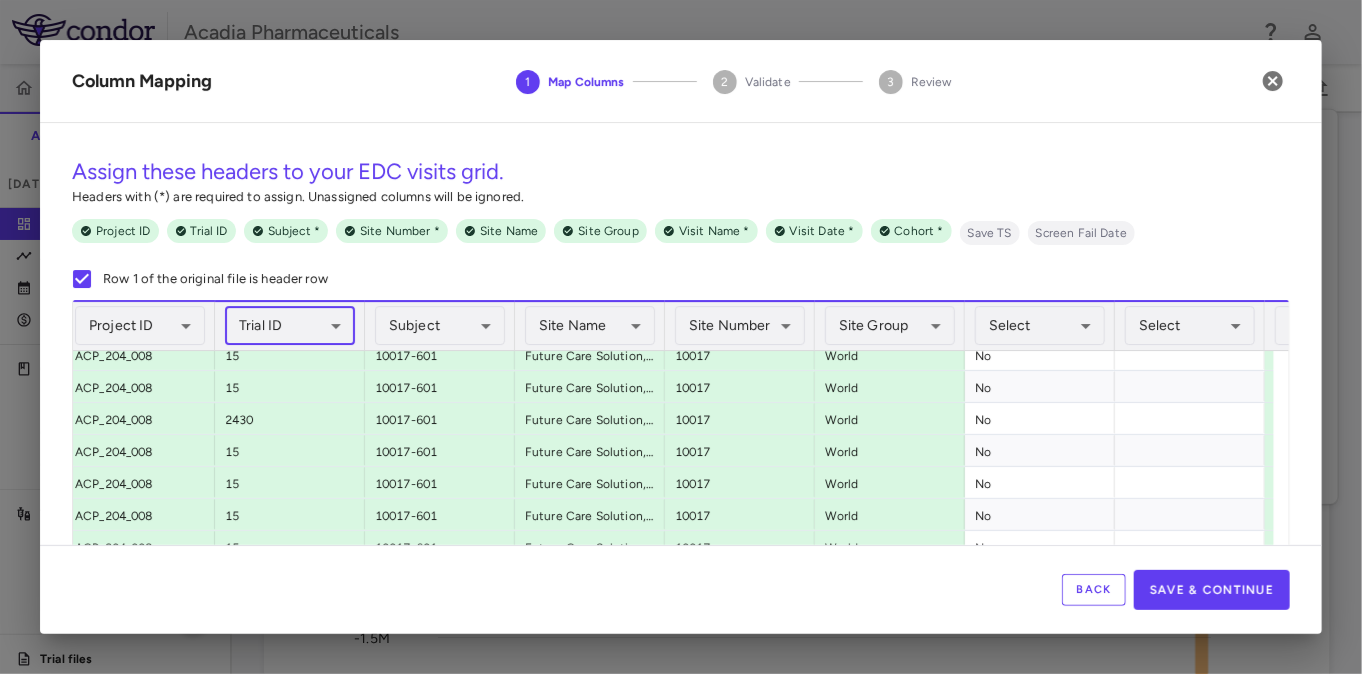 click on "Skip to sidebar Skip to main content Acadia Pharmaceuticals 009-008 Accruals Forecasting Jun 2025 (Open) Trial dashboard Analytics Financial close Journal entry Clinical expenses Summary CRO IQVIA RDS INC Other clinical contracts Trial activity Patient activity Site & lab cost matrix Map procedures Trial files Trial settings 009-008 Alzheimer's Disease Psychosis Jun 2025 (Open) Preparer Trial Spend Direct Fees Pass-throughs Investigator Fees Other Clinical Contracts Actual enrollment Monthly spend ($) -2M -1.5M -1M -500K 0 500K 1M 1.5M Actual patient enrollment Jan 23 Feb Mar Apr May Jun Jul Aug Sep Oct Nov Dec Jan 24 Feb Mar Apr May Jun Jul Aug Sep Oct Nov Dec Jan 25 Feb Mar Apr May Jun Trial activity Drag here to set row groups Drag here to set column labels
Enrollment" at bounding box center [681, 337] 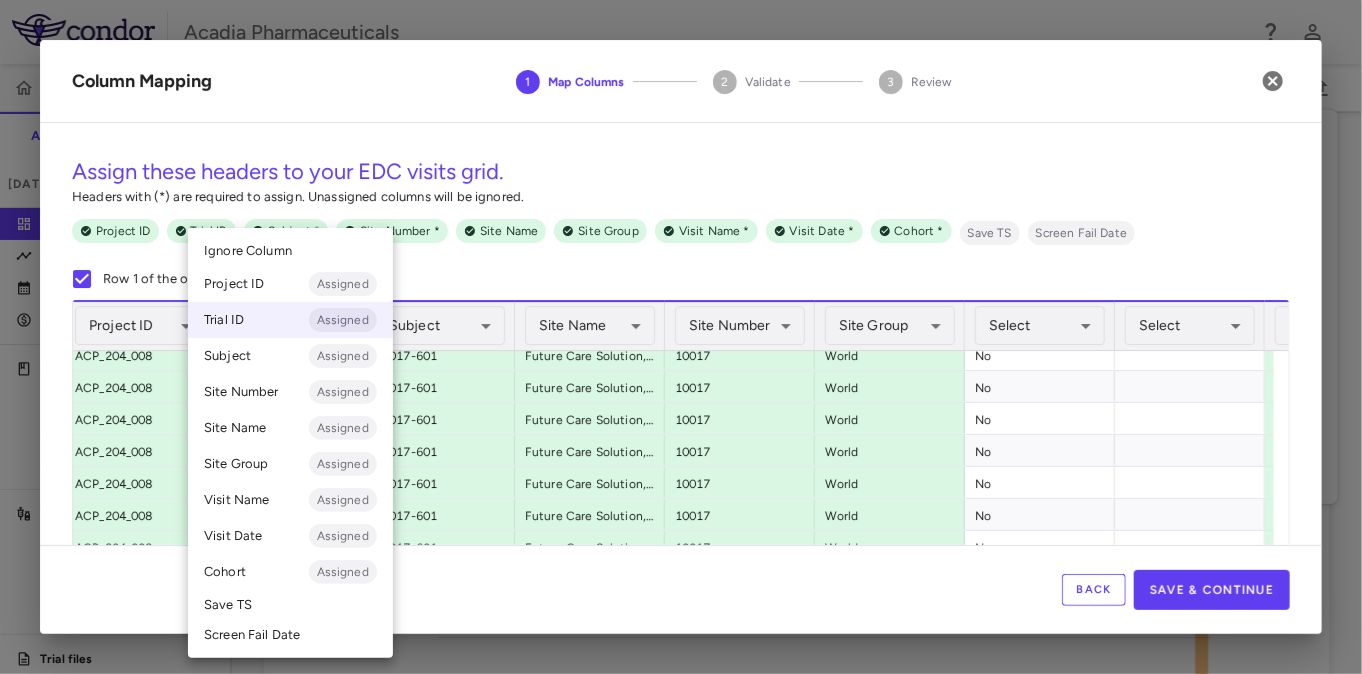 click on "Ignore Column" at bounding box center [290, 251] 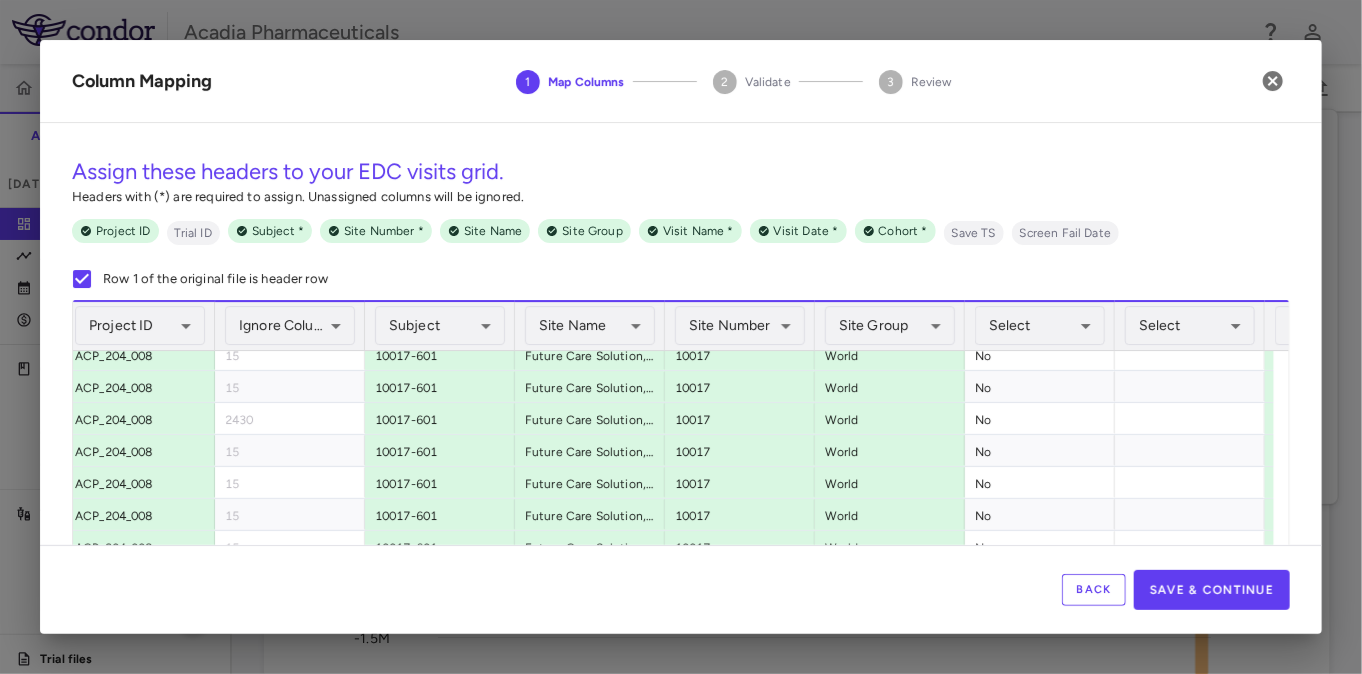 scroll, scrollTop: 44, scrollLeft: 0, axis: vertical 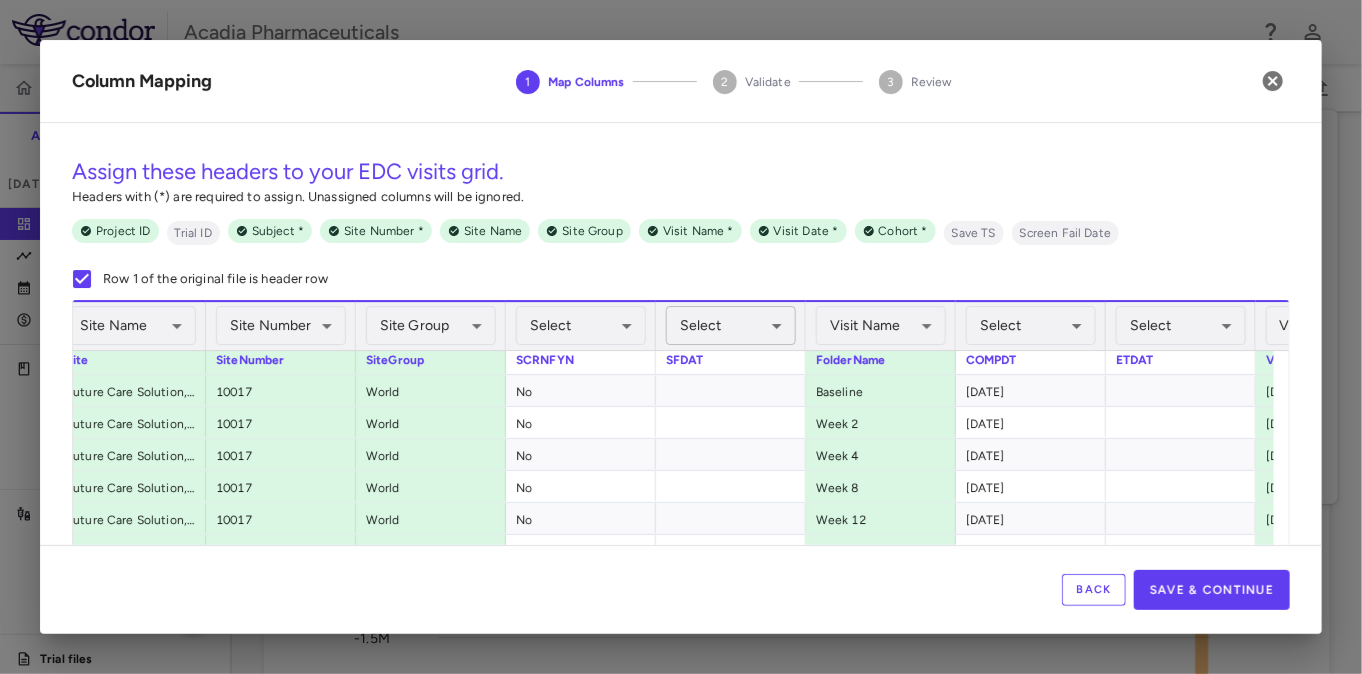 click on "Skip to sidebar Skip to main content Acadia Pharmaceuticals 009-008 Accruals Forecasting Jun 2025 (Open) Trial dashboard Analytics Financial close Journal entry Clinical expenses Summary CRO IQVIA RDS INC Other clinical contracts Trial activity Patient activity Site & lab cost matrix Map procedures Trial files Trial settings 009-008 Alzheimer's Disease Psychosis Jun 2025 (Open) Preparer Trial Spend Direct Fees Pass-throughs Investigator Fees Other Clinical Contracts Actual enrollment Monthly spend ($) -2M -1.5M -1M -500K 0 500K 1M 1.5M Actual patient enrollment Jan 23 Feb Mar Apr May Jun Jul Aug Sep Oct Nov Dec Jan 24 Feb Mar Apr May Jun Jul Aug Sep Oct Nov Dec Jan 25 Feb Mar Apr May Jun Trial activity Drag here to set row groups Drag here to set column labels
Enrollment" at bounding box center [681, 337] 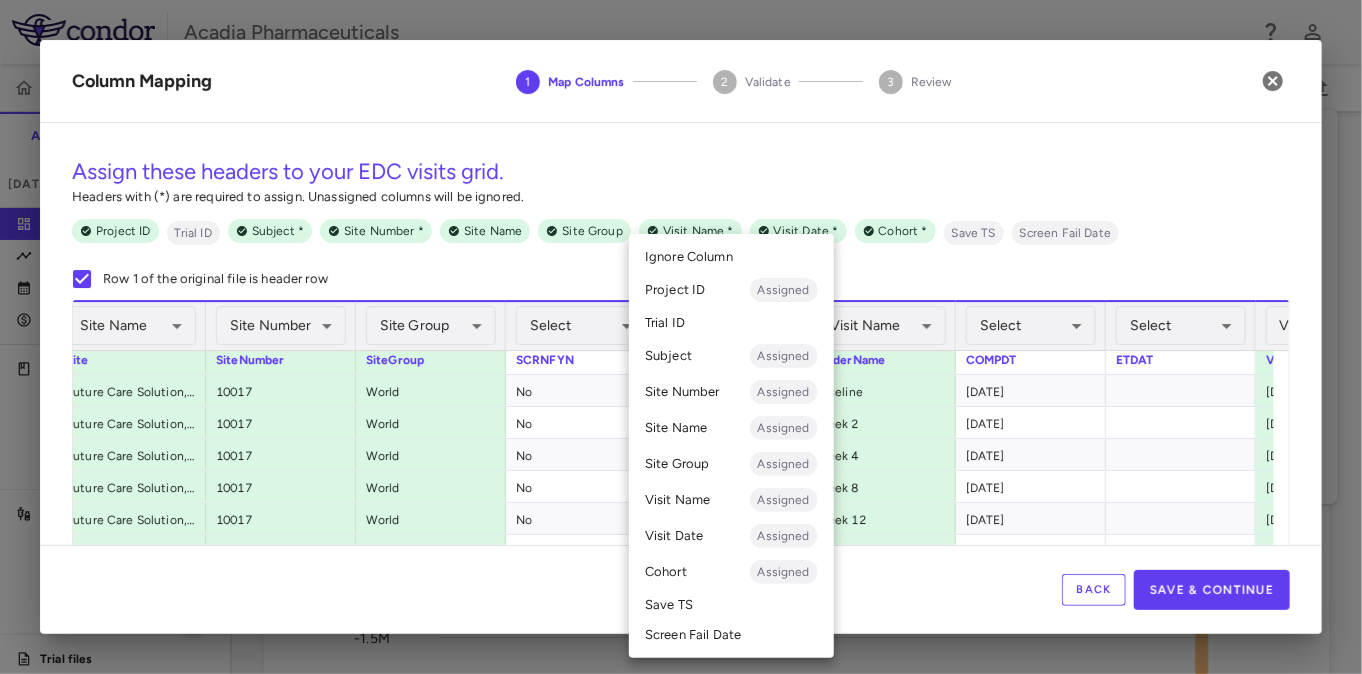 click on "Screen Fail Date" at bounding box center (731, 635) 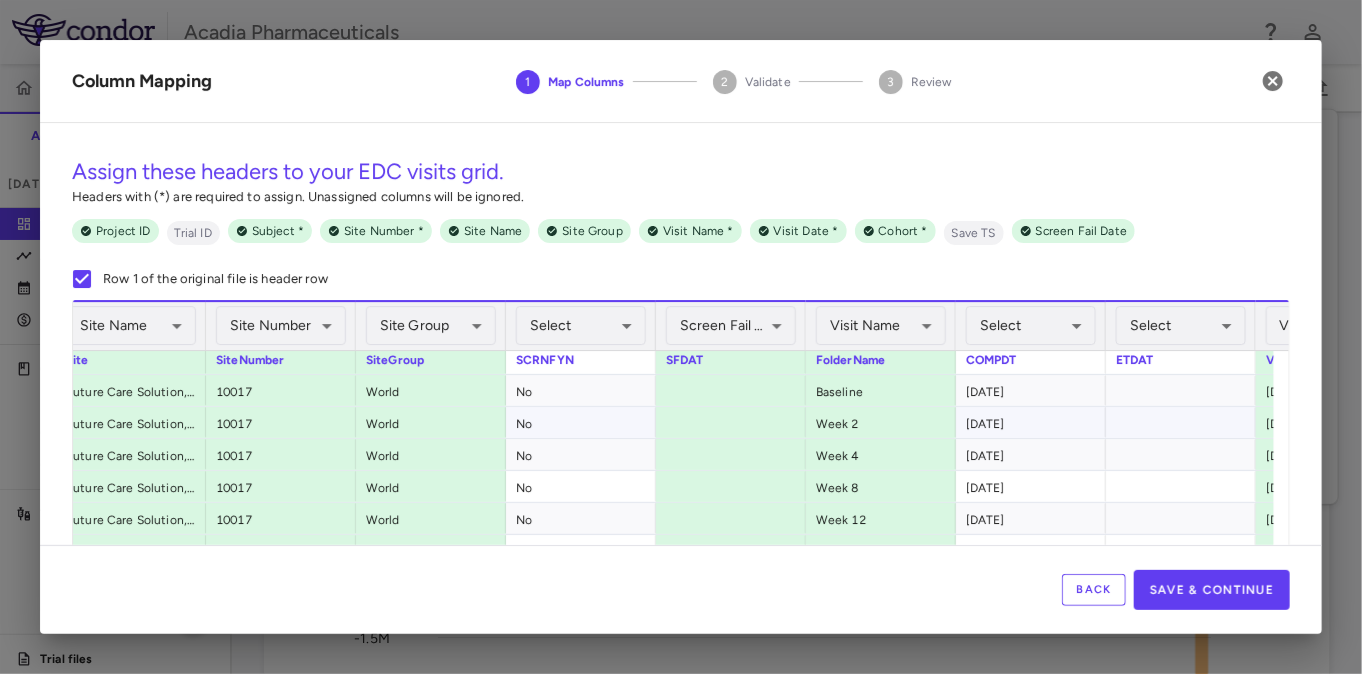 scroll, scrollTop: 0, scrollLeft: 707, axis: horizontal 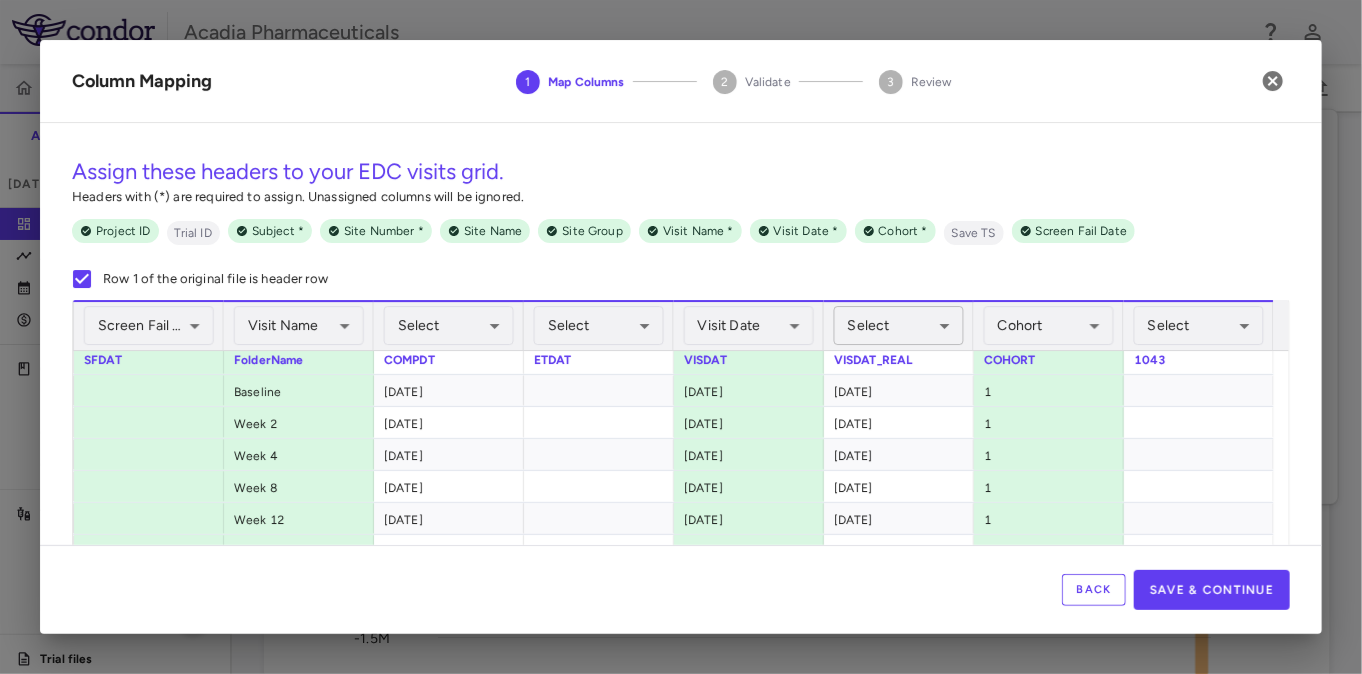 click on "Skip to sidebar Skip to main content Acadia Pharmaceuticals 009-008 Accruals Forecasting Jun 2025 (Open) Trial dashboard Analytics Financial close Journal entry Clinical expenses Summary CRO IQVIA RDS INC Other clinical contracts Trial activity Patient activity Site & lab cost matrix Map procedures Trial files Trial settings 009-008 Alzheimer's Disease Psychosis Jun 2025 (Open) Preparer Trial Spend Direct Fees Pass-throughs Investigator Fees Other Clinical Contracts Actual enrollment Monthly spend ($) -2M -1.5M -1M -500K 0 500K 1M 1.5M Actual patient enrollment Jan 23 Feb Mar Apr May Jun Jul Aug Sep Oct Nov Dec Jan 24 Feb Mar Apr May Jun Jul Aug Sep Oct Nov Dec Jan 25 Feb Mar Apr May Jun Trial activity Drag here to set row groups Drag here to set column labels
Enrollment" at bounding box center [681, 337] 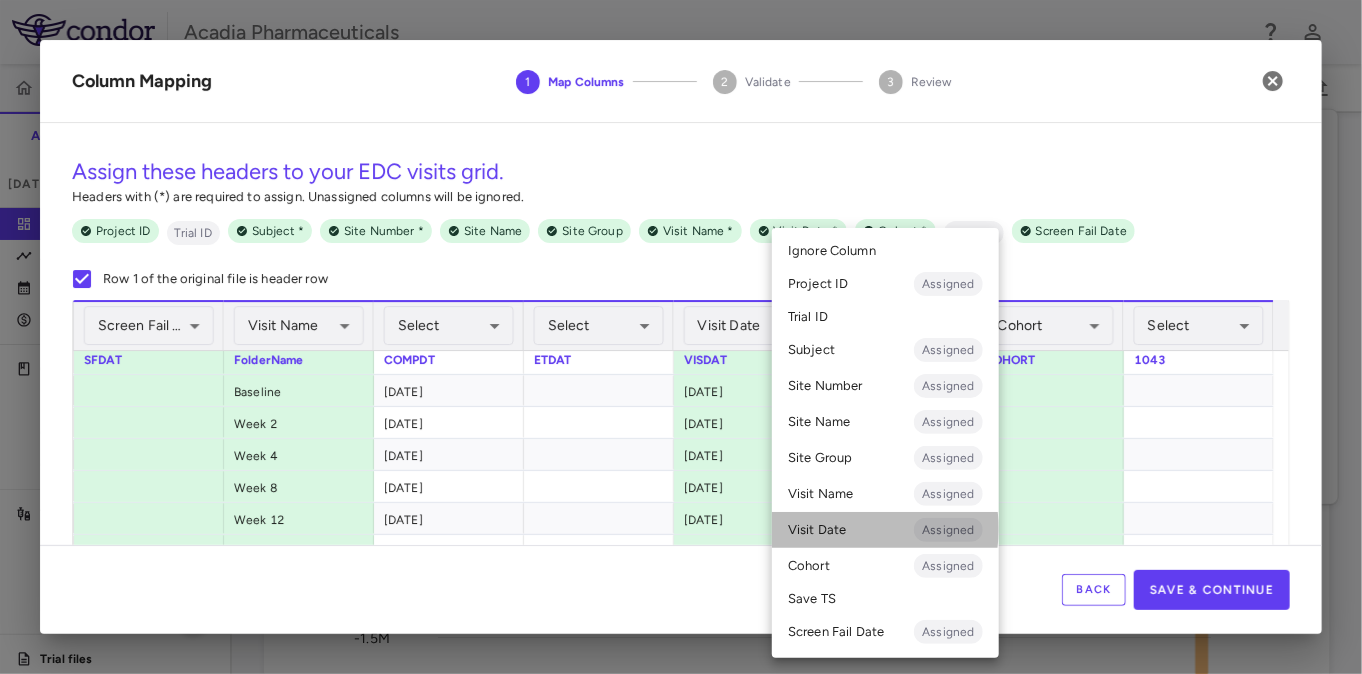 click on "Visit Date Assigned" at bounding box center [885, 530] 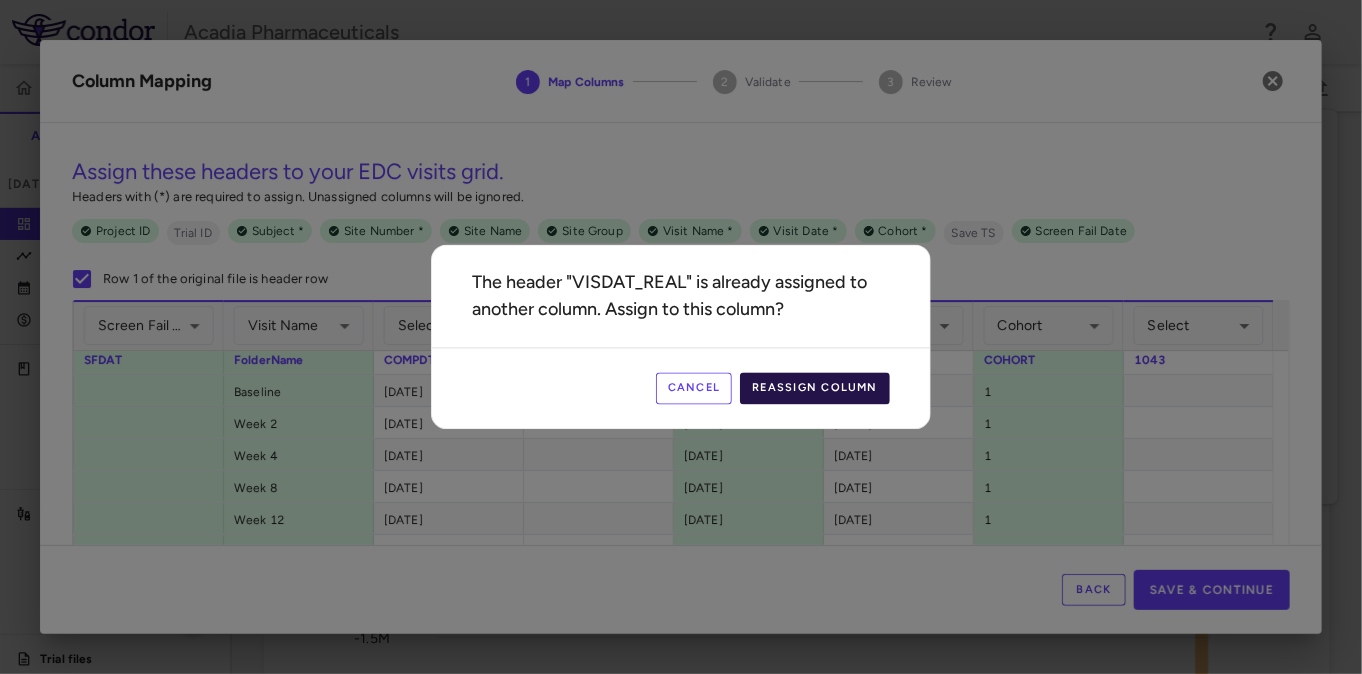 click on "Reassign Column" at bounding box center (815, 389) 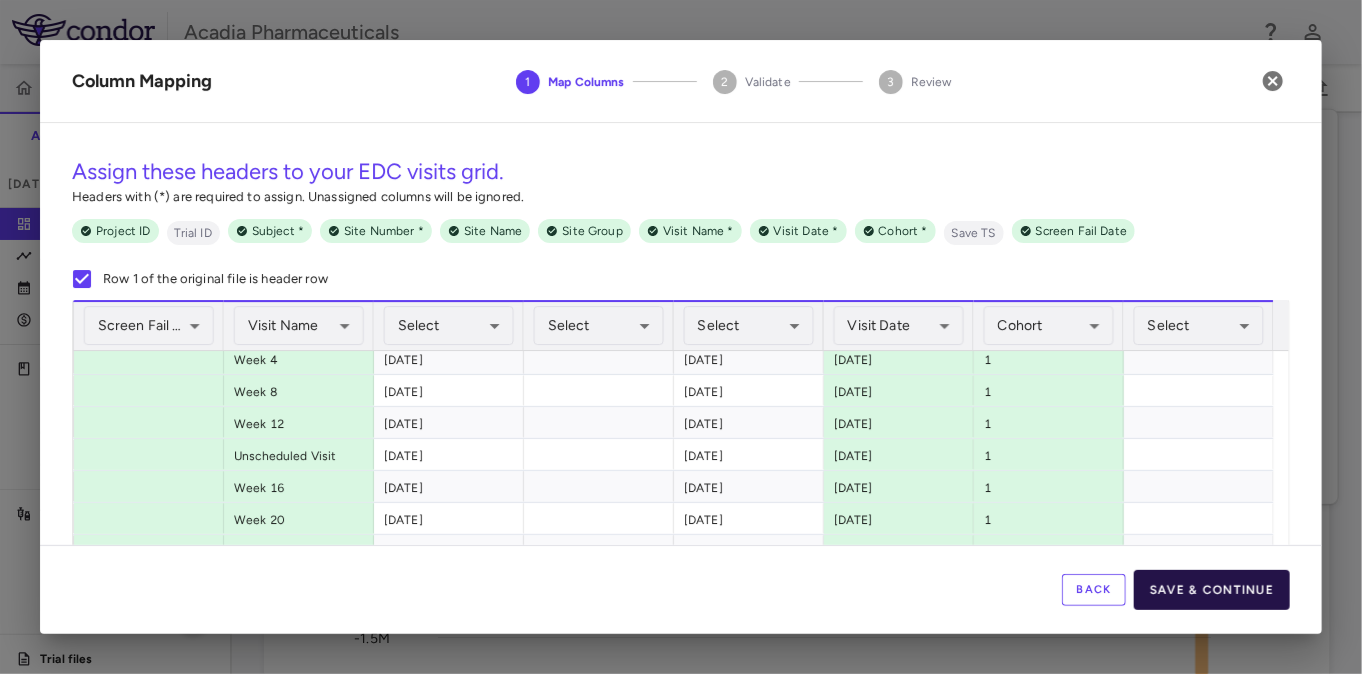 click on "Save & Continue" at bounding box center (1212, 590) 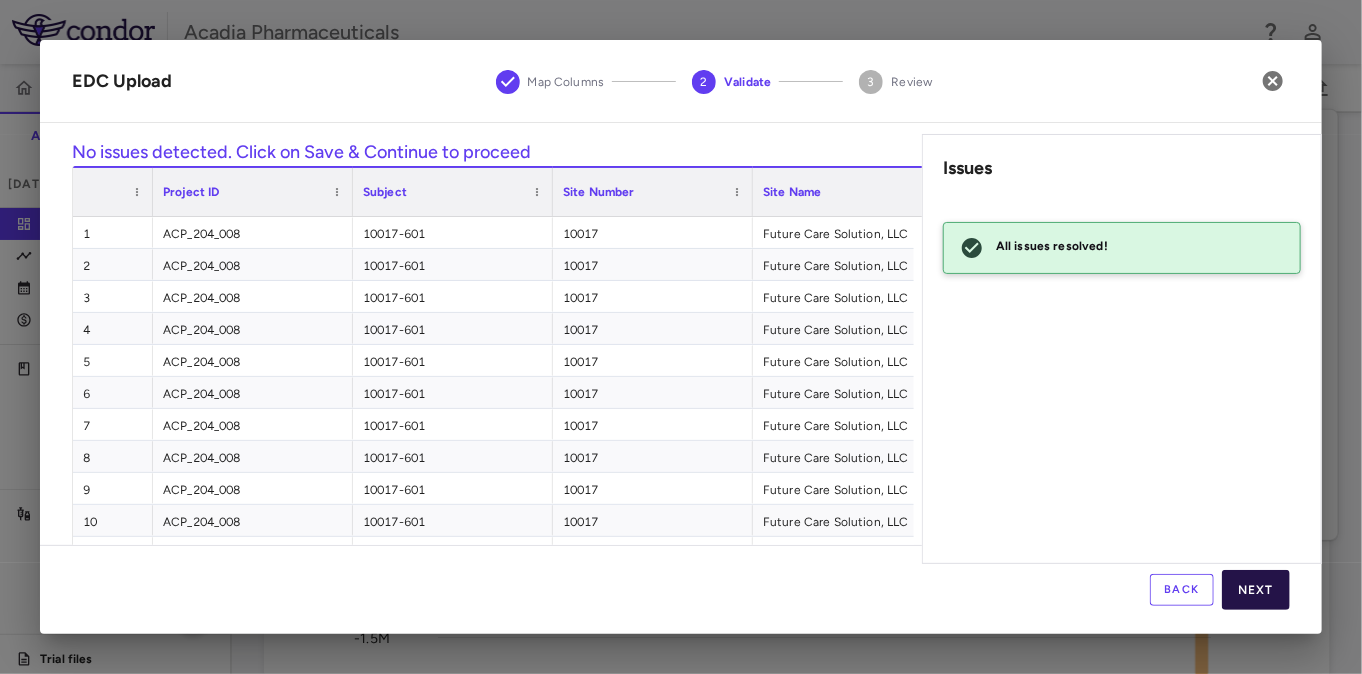 click on "Next" at bounding box center (1256, 590) 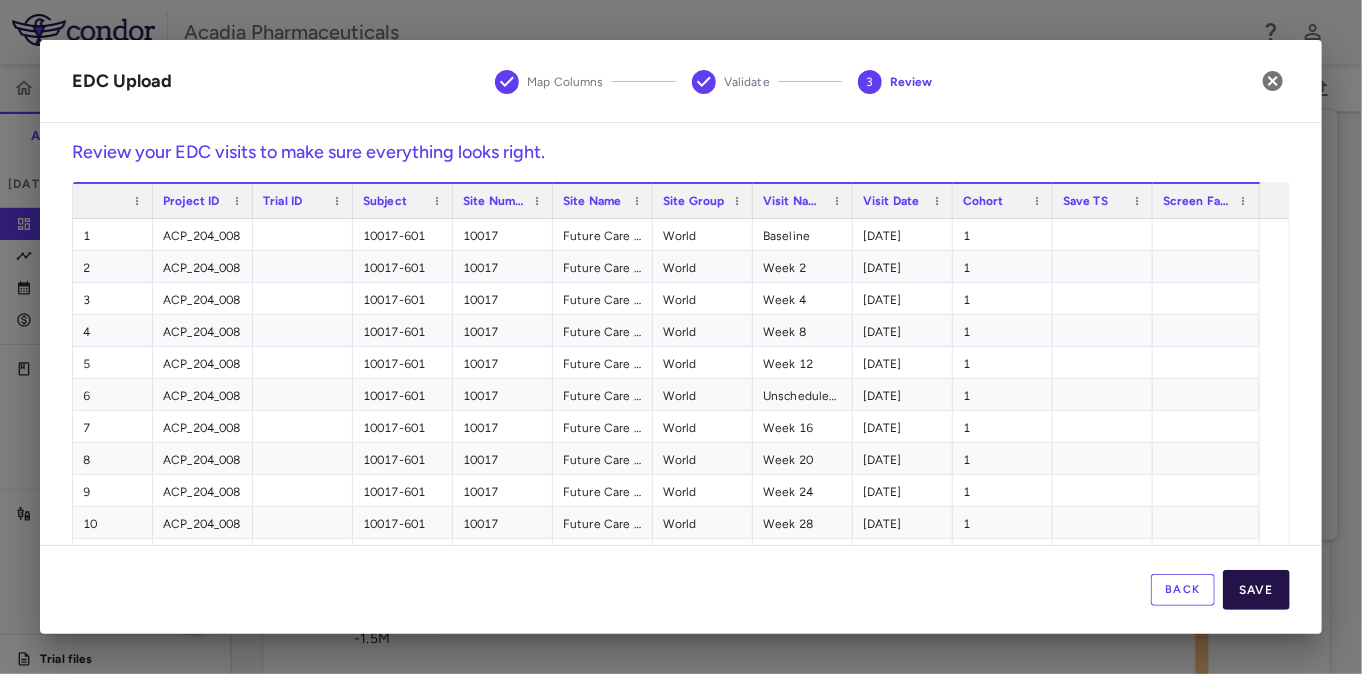 click on "Save" at bounding box center (1256, 590) 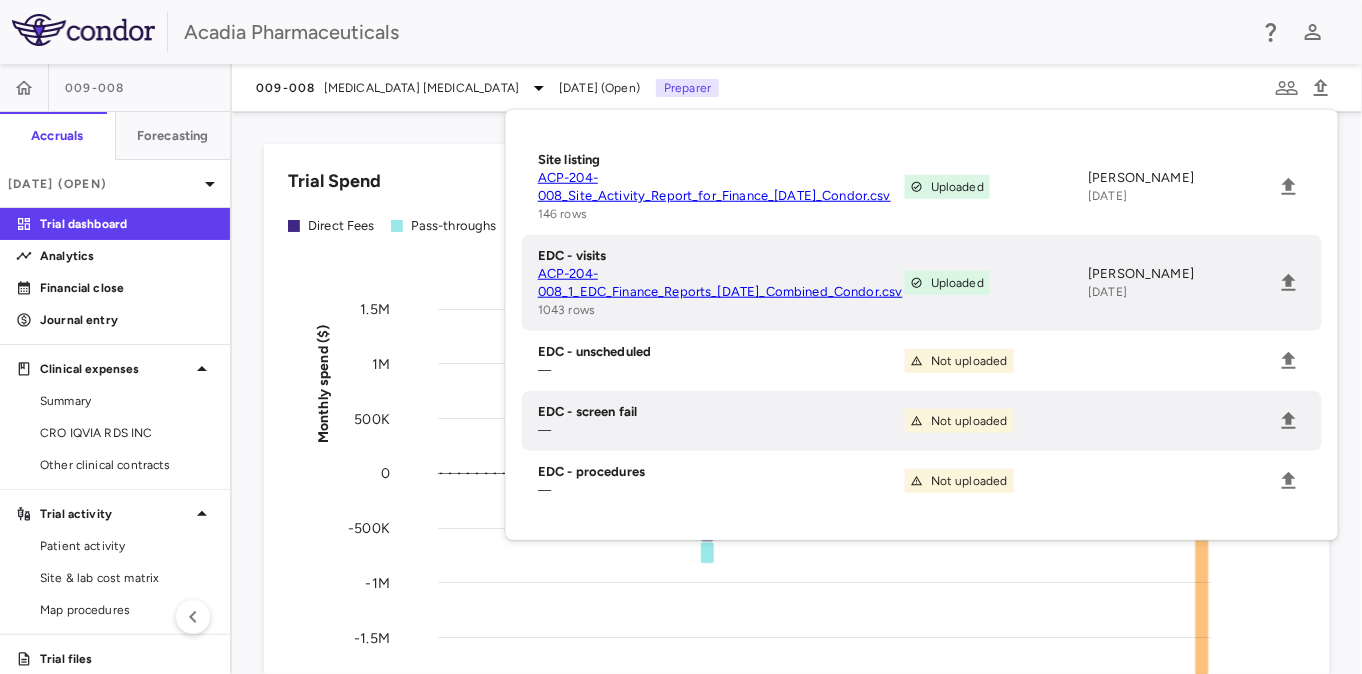 click on "Trial Spend Direct Fees Pass-throughs Investigator Fees Other Clinical Contracts Actual enrollment Monthly spend ($) -2M -1.5M -1M -500K 0 500K 1M 1.5M Actual patient enrollment Jan 23 Feb Mar Apr May Jun Jul Aug Sep Oct Nov Dec Jan 24 Feb Mar Apr May Jun Jul Aug Sep Oct Nov Dec Jan 25 Feb Mar Apr May Jun" at bounding box center (785, 477) 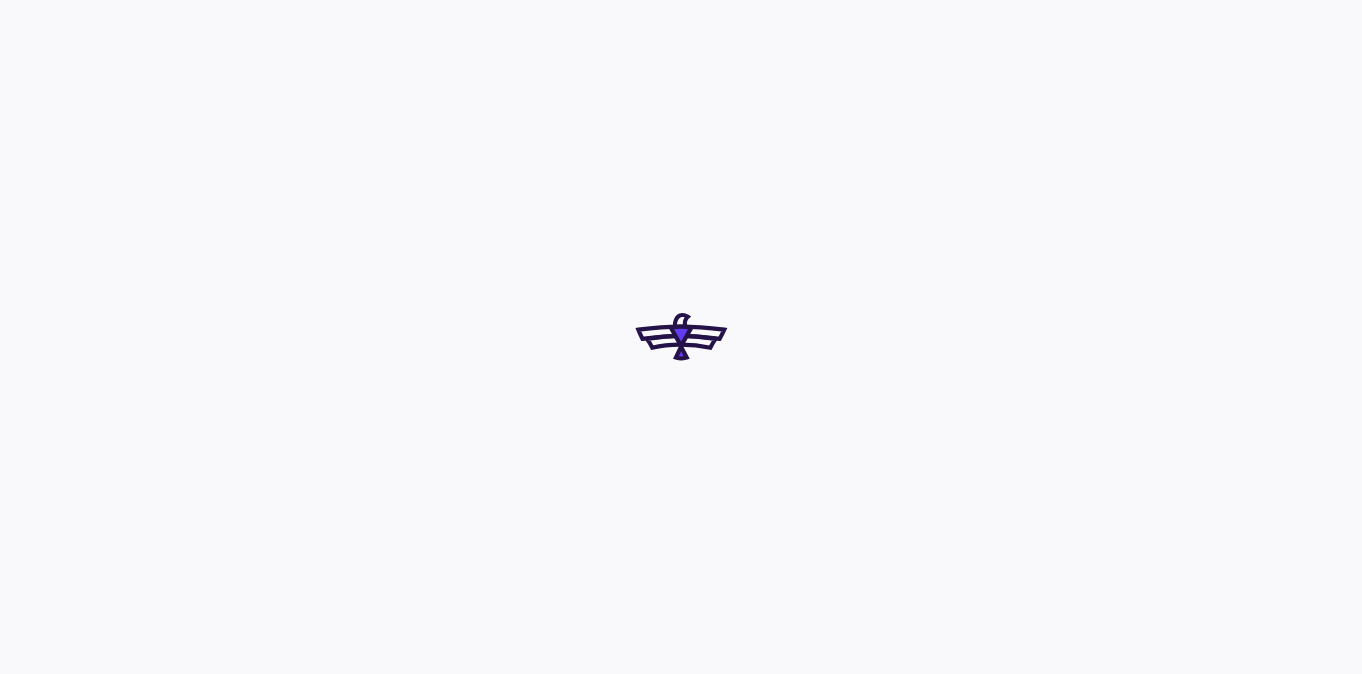 scroll, scrollTop: 0, scrollLeft: 0, axis: both 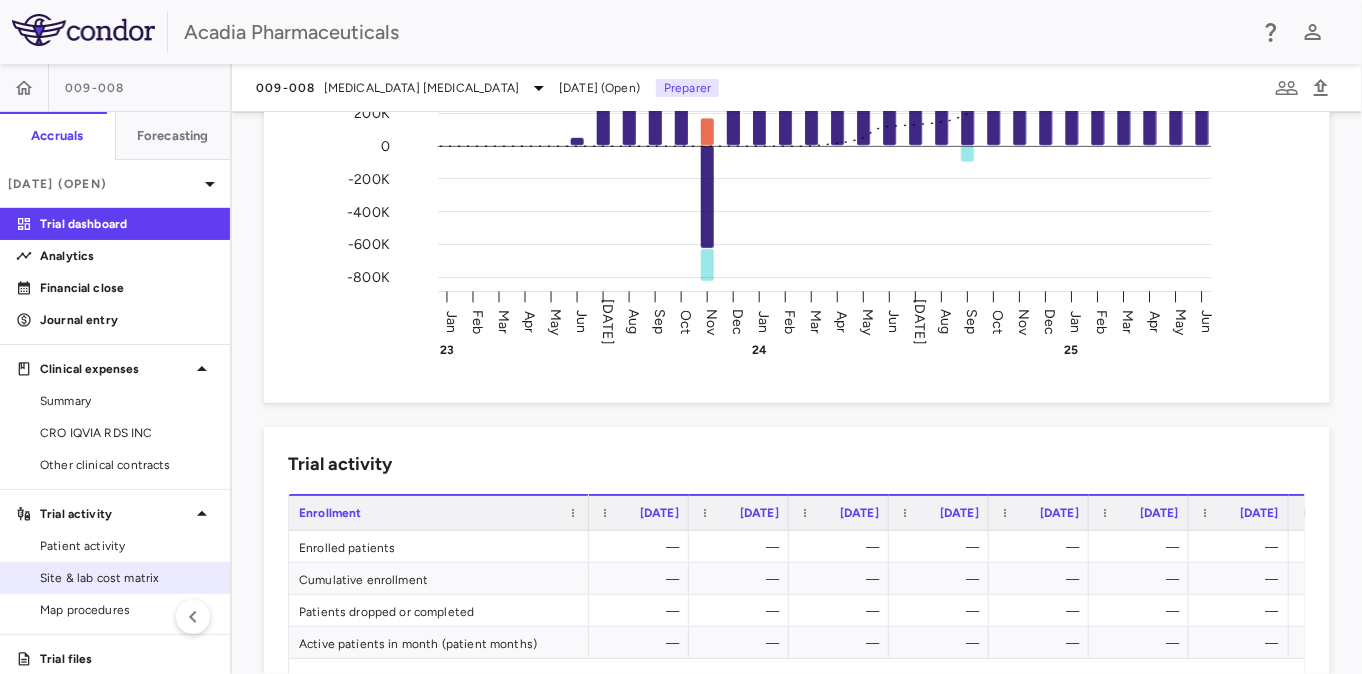 click on "Site & lab cost matrix" at bounding box center (127, 578) 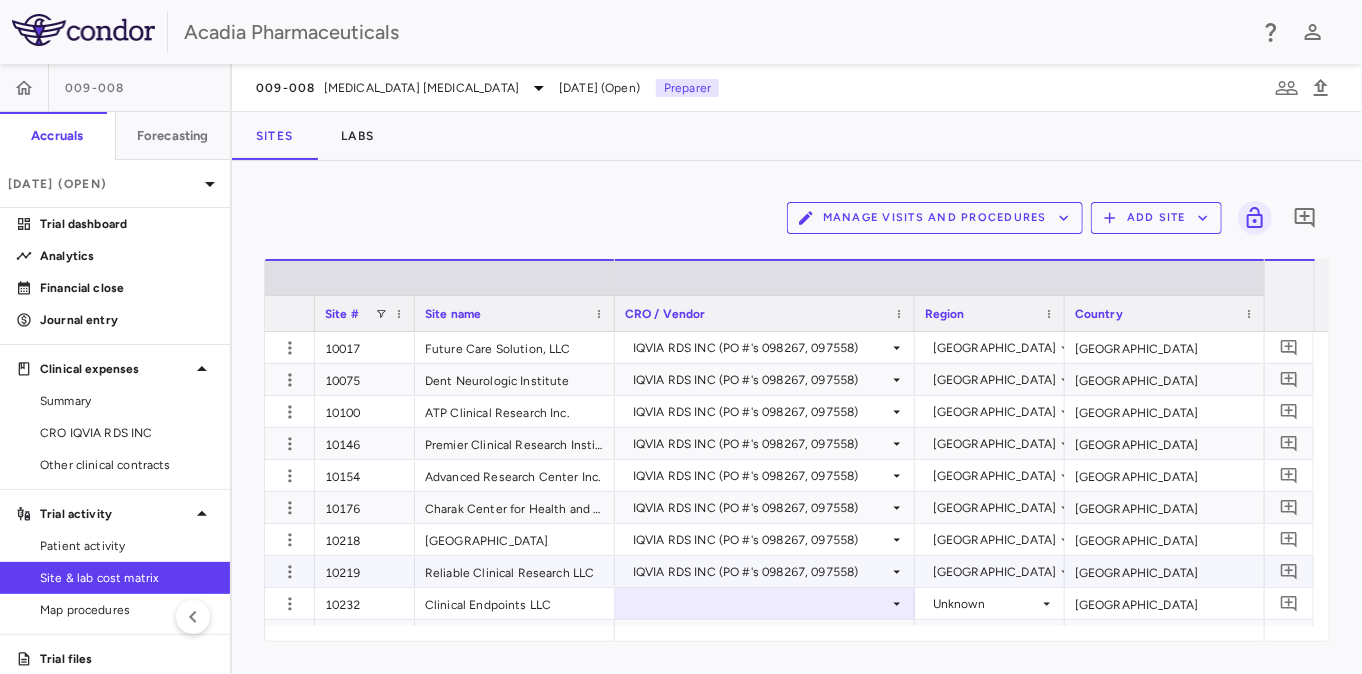 scroll, scrollTop: 0, scrollLeft: 242, axis: horizontal 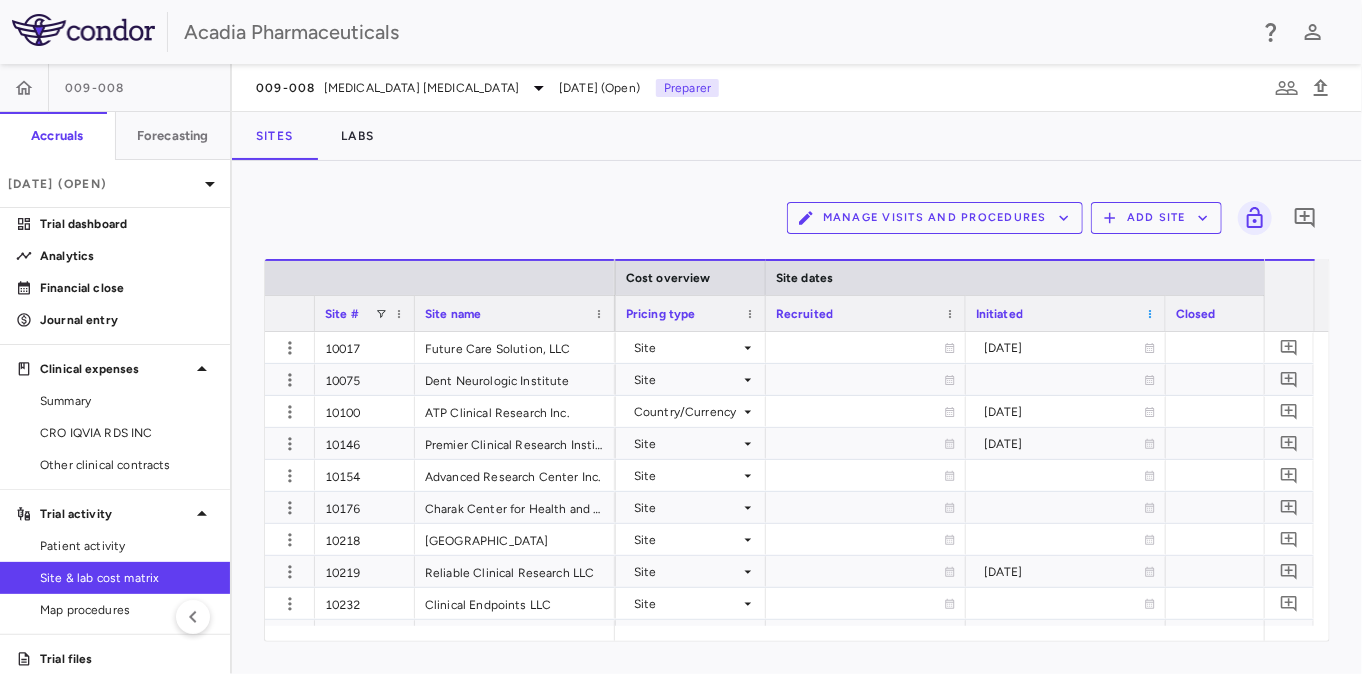 click at bounding box center [1150, 314] 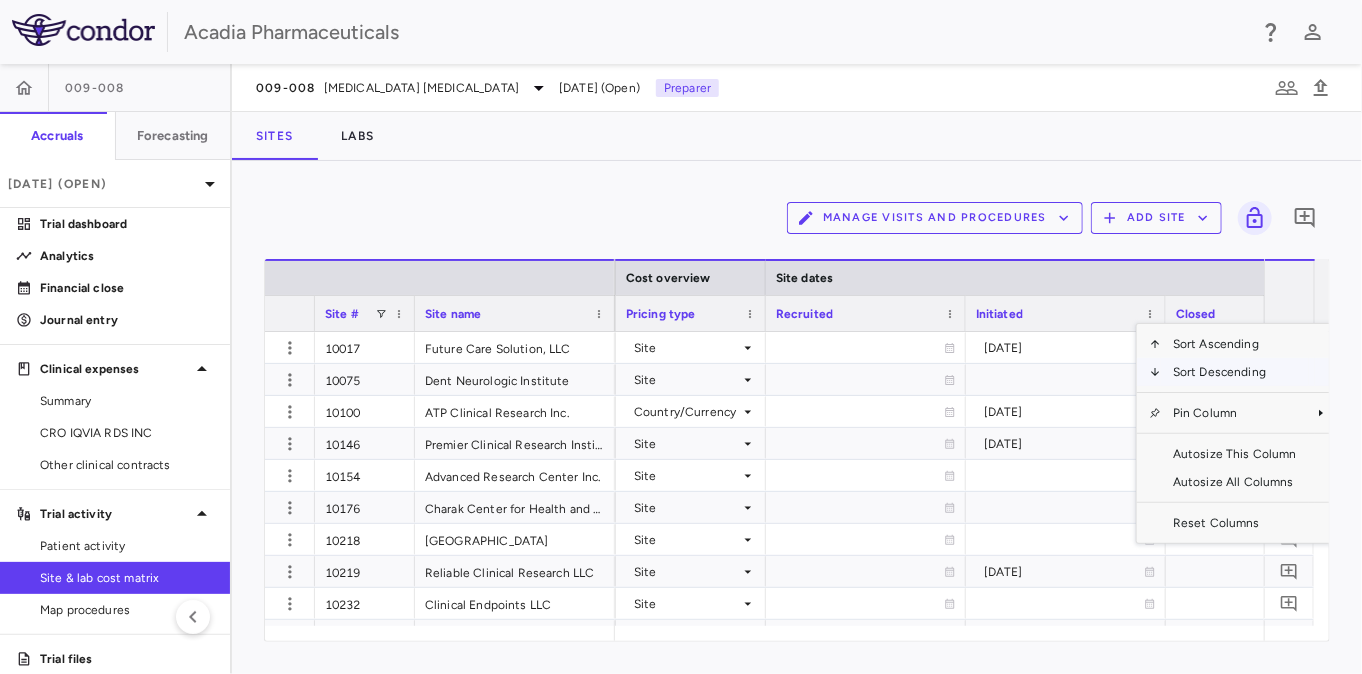 click on "Sort Descending" at bounding box center [1235, 372] 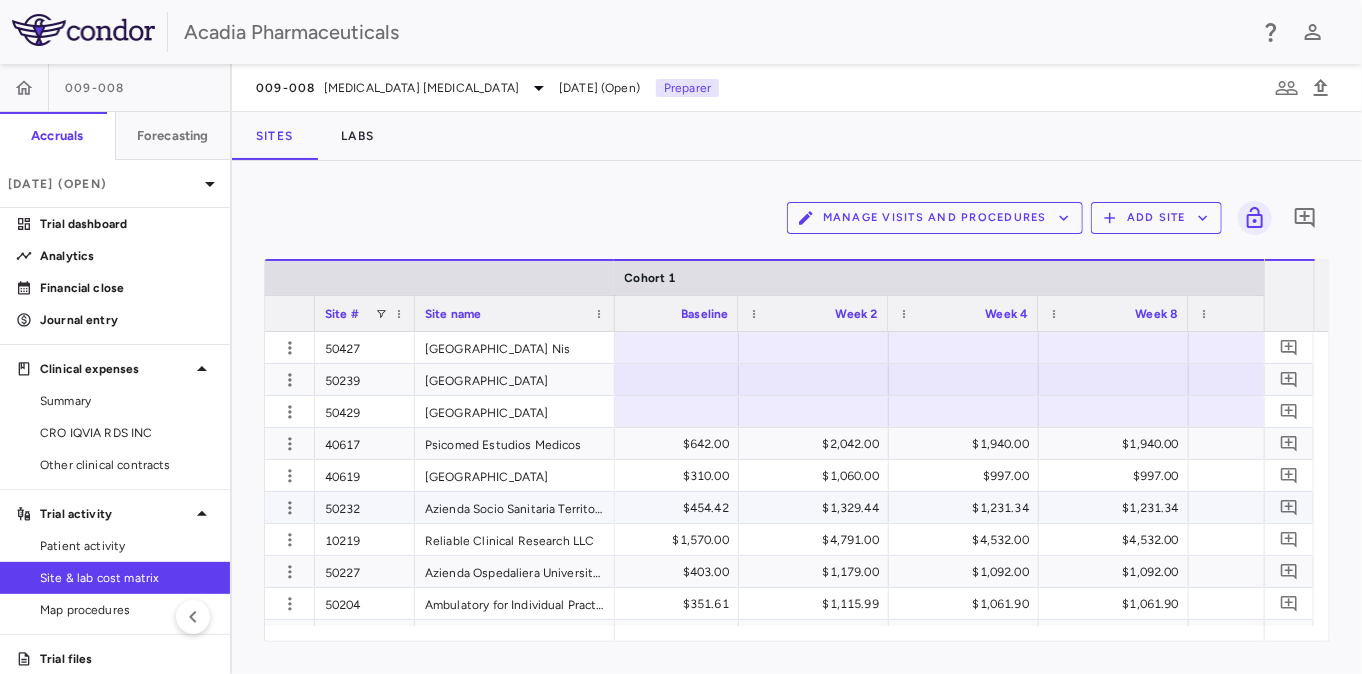 scroll, scrollTop: 0, scrollLeft: 2518, axis: horizontal 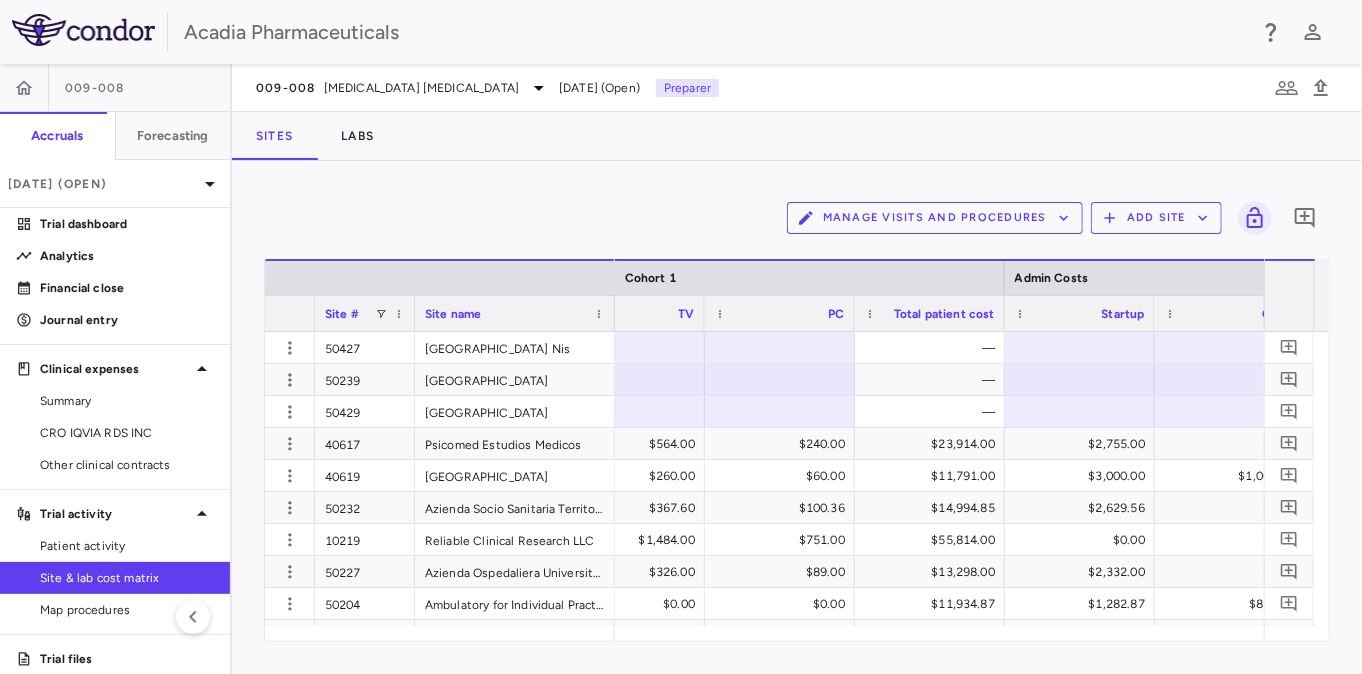 click on "Manage Visits and Procedures Add Site 0" at bounding box center [797, 218] 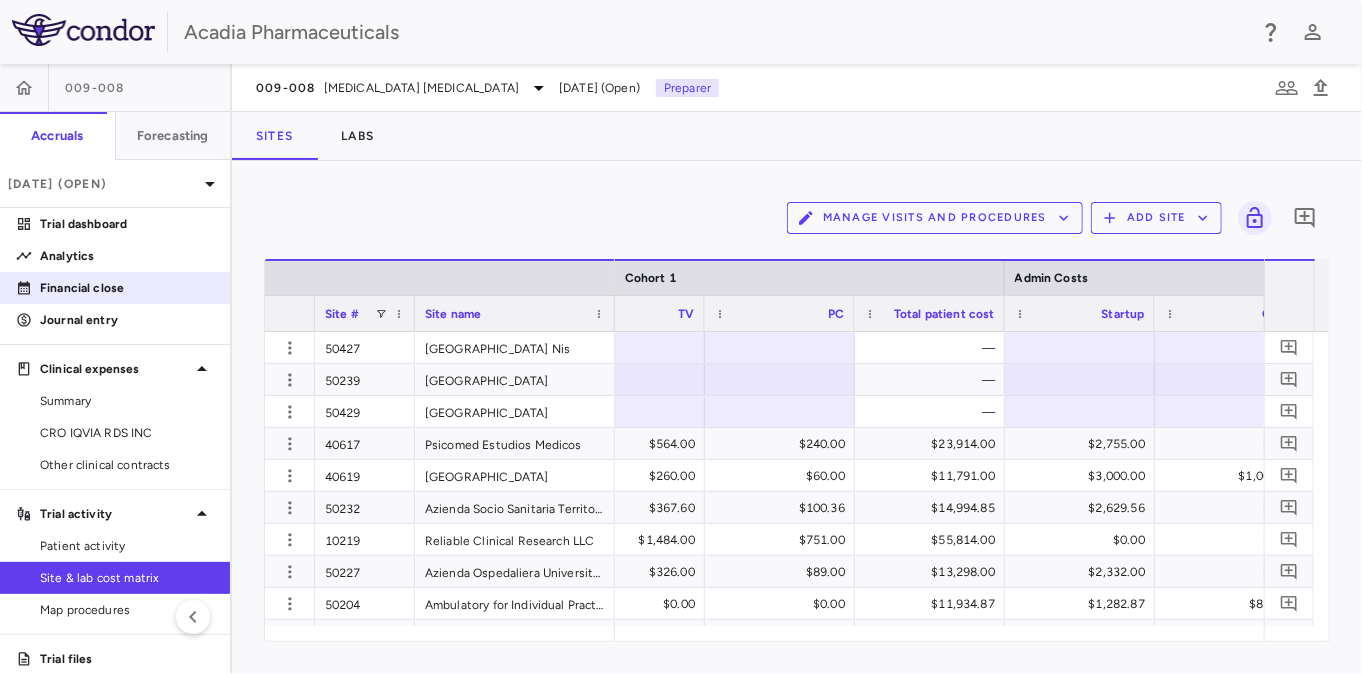 click on "Financial close" at bounding box center [127, 288] 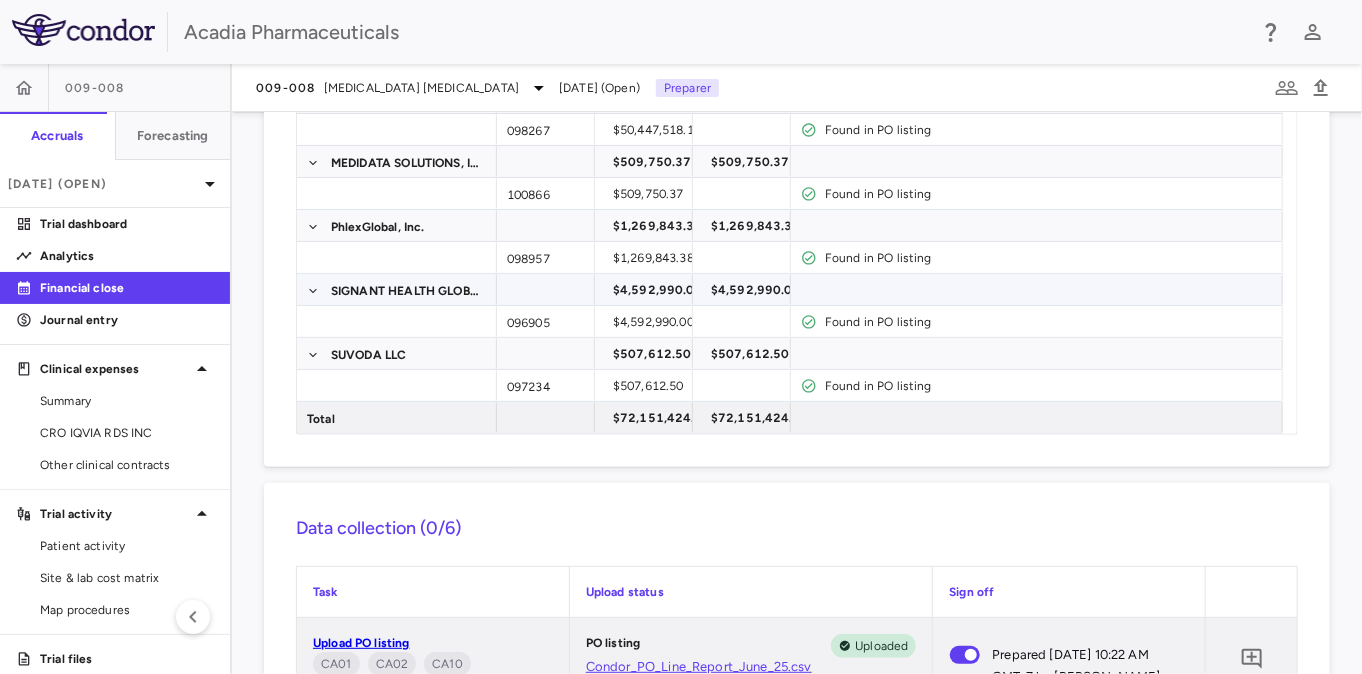 scroll, scrollTop: 524, scrollLeft: 0, axis: vertical 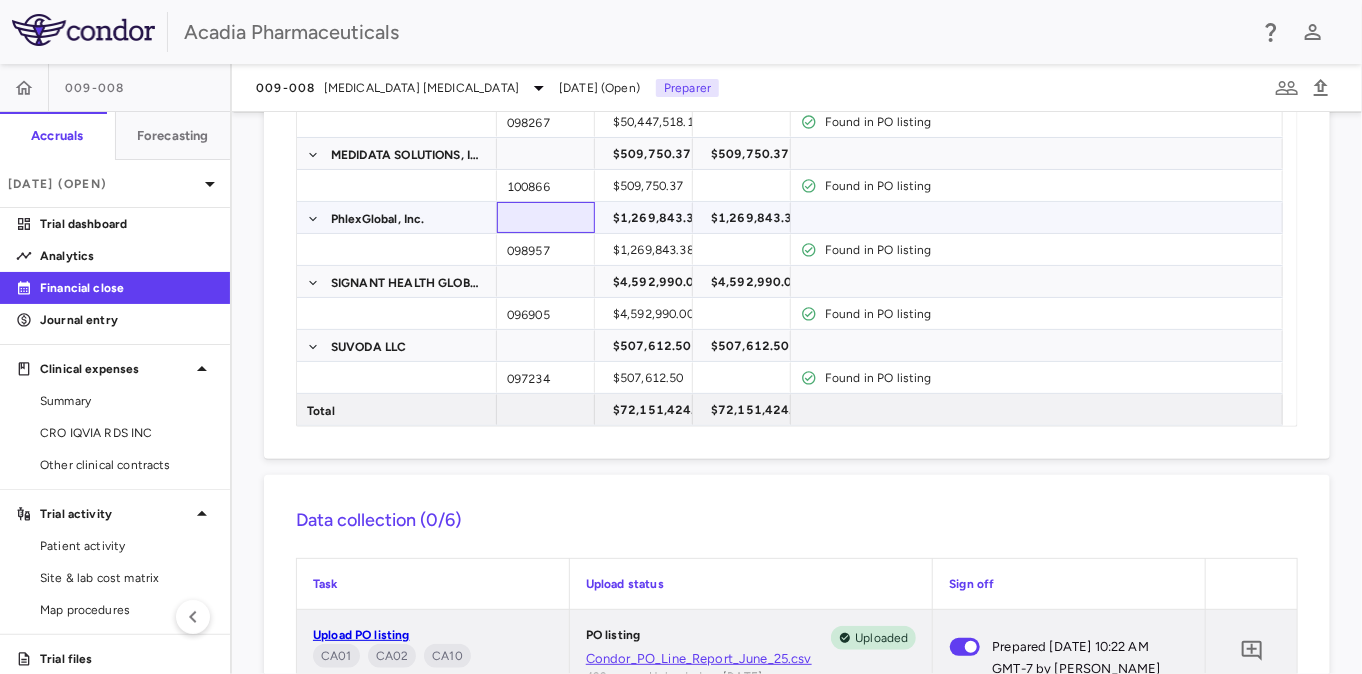 click at bounding box center [546, 217] 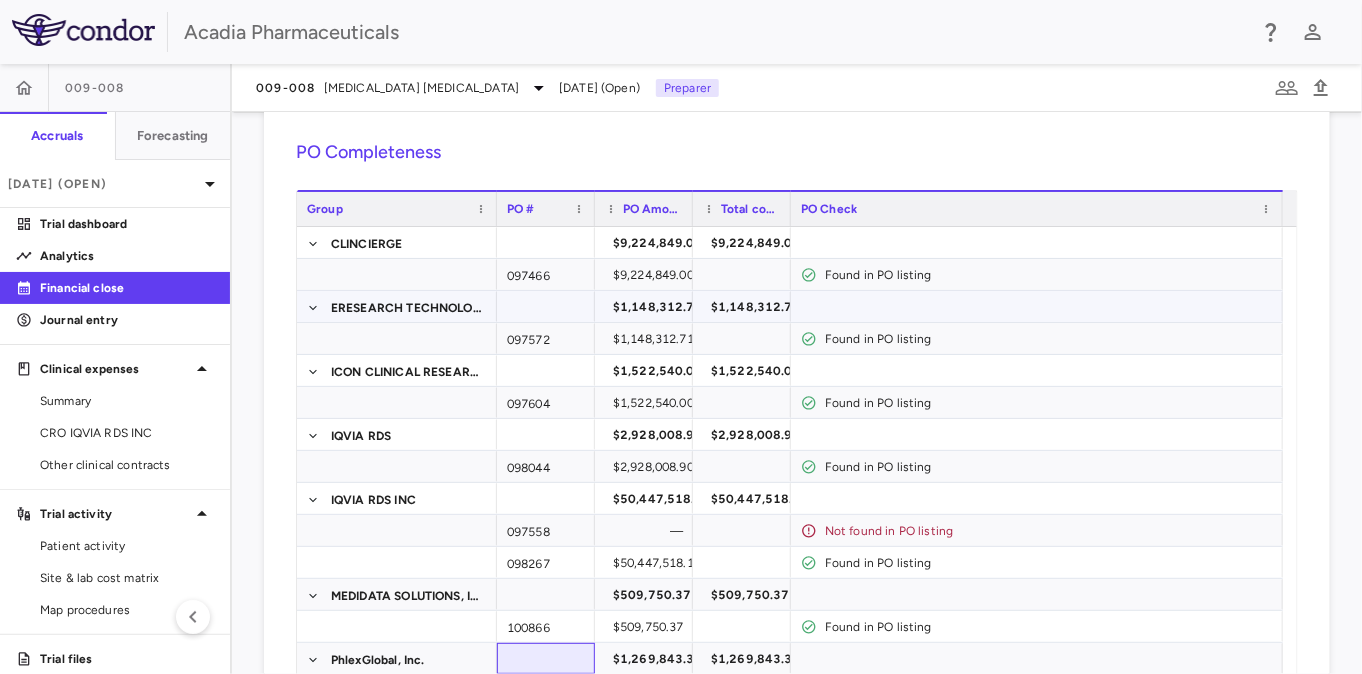 scroll, scrollTop: 83, scrollLeft: 0, axis: vertical 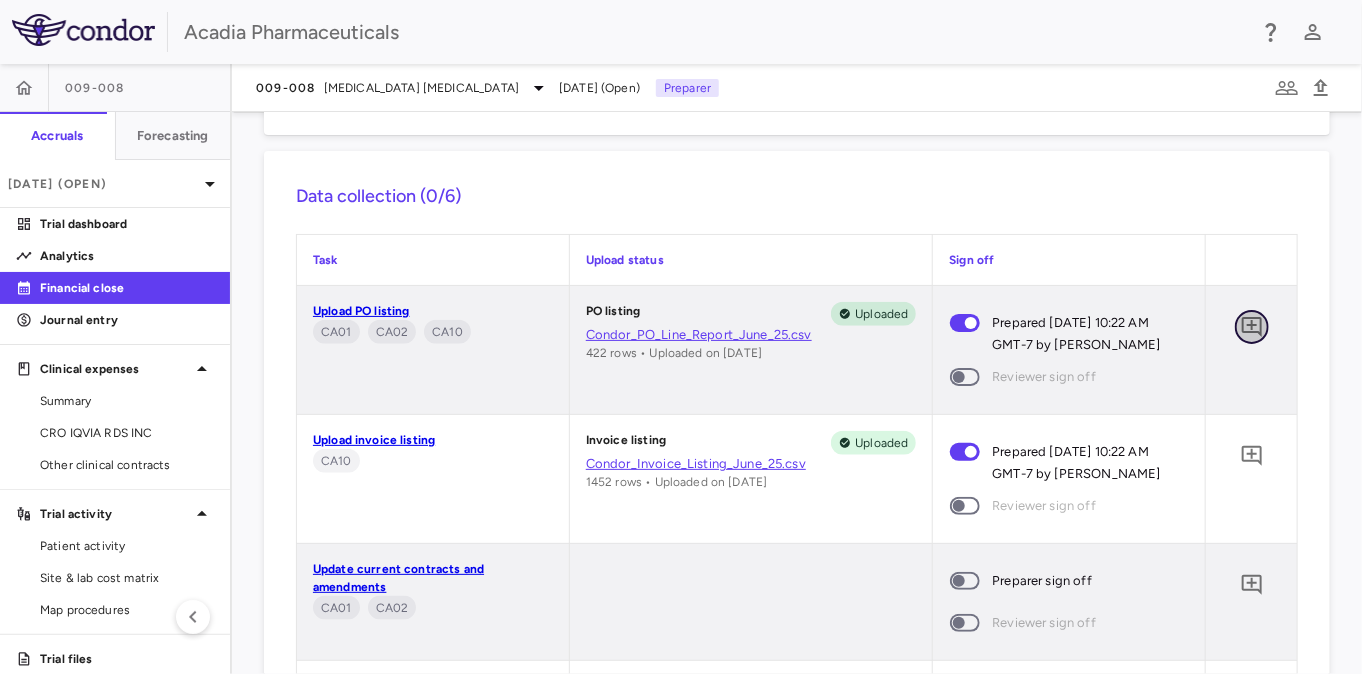 click 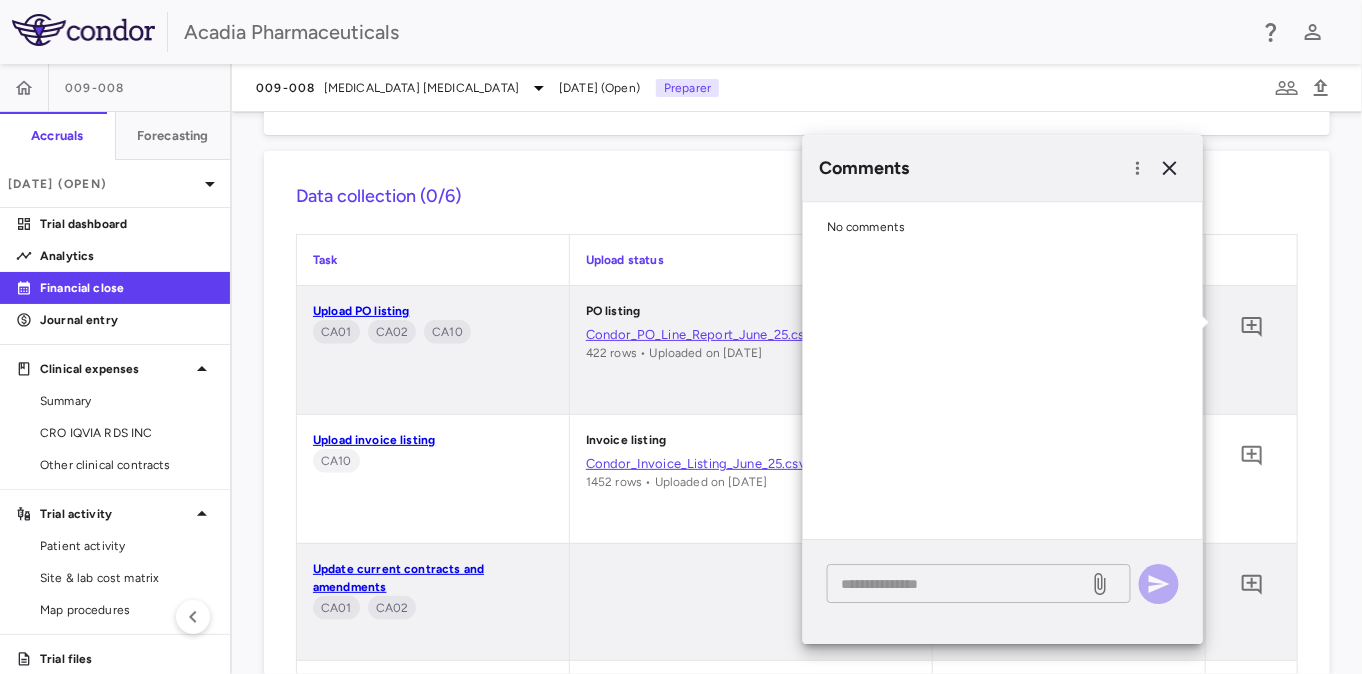 click at bounding box center [958, 584] 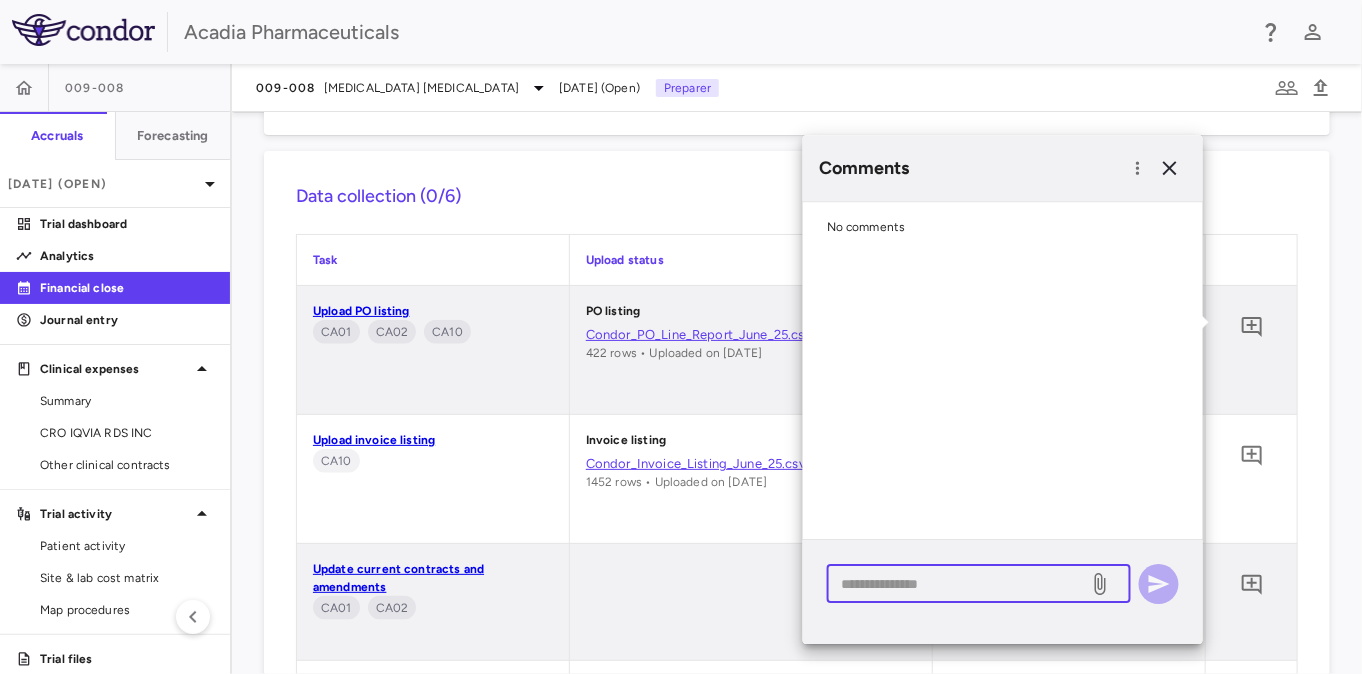 click at bounding box center (958, 584) 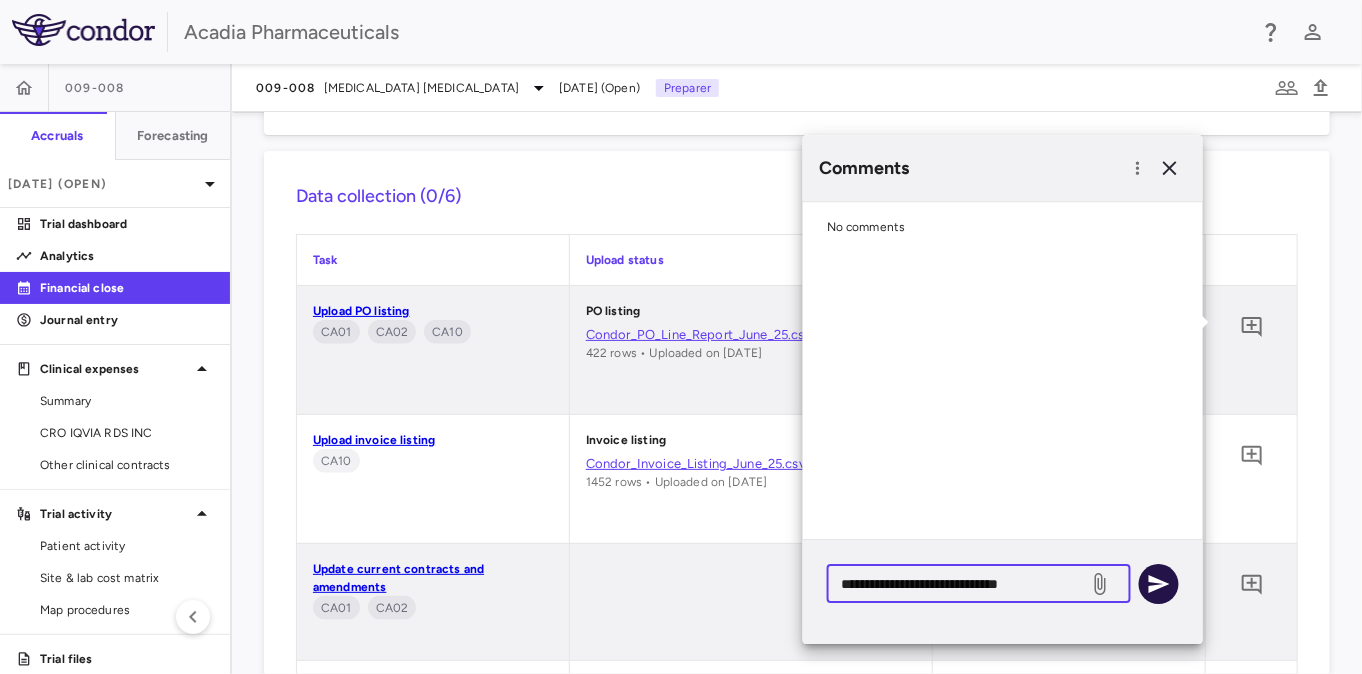 type on "**********" 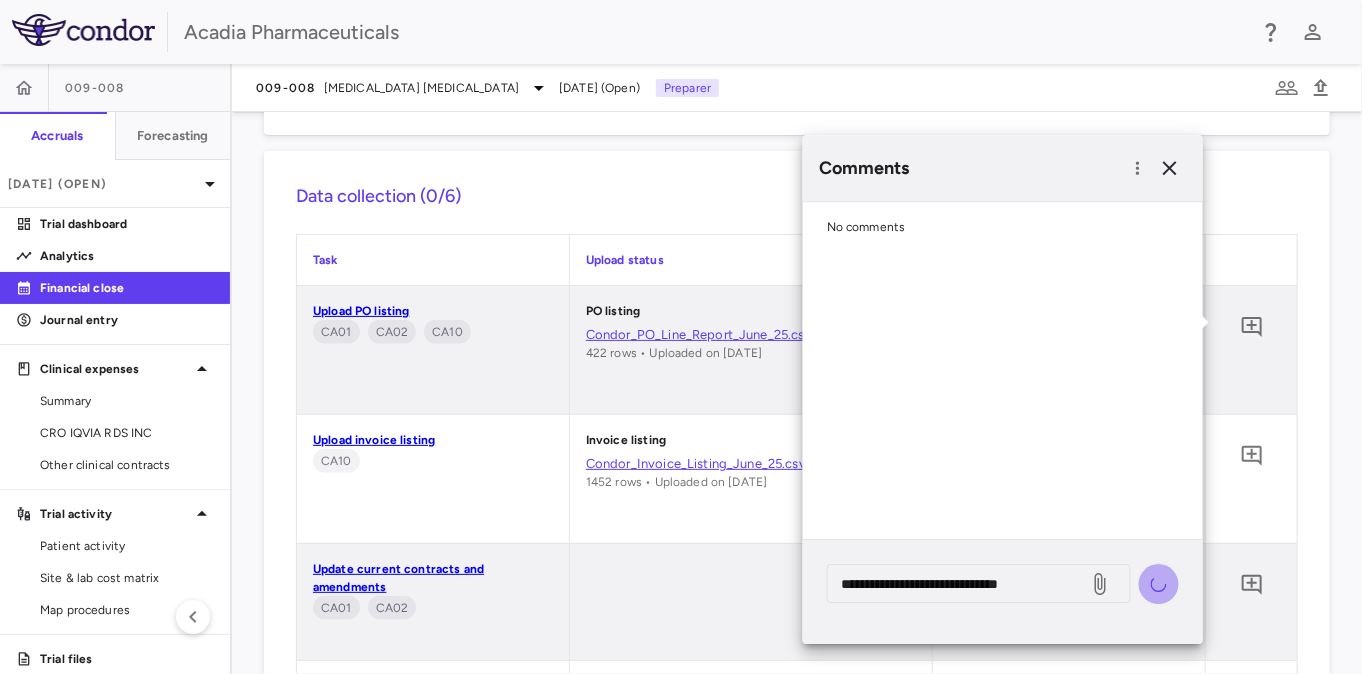 type 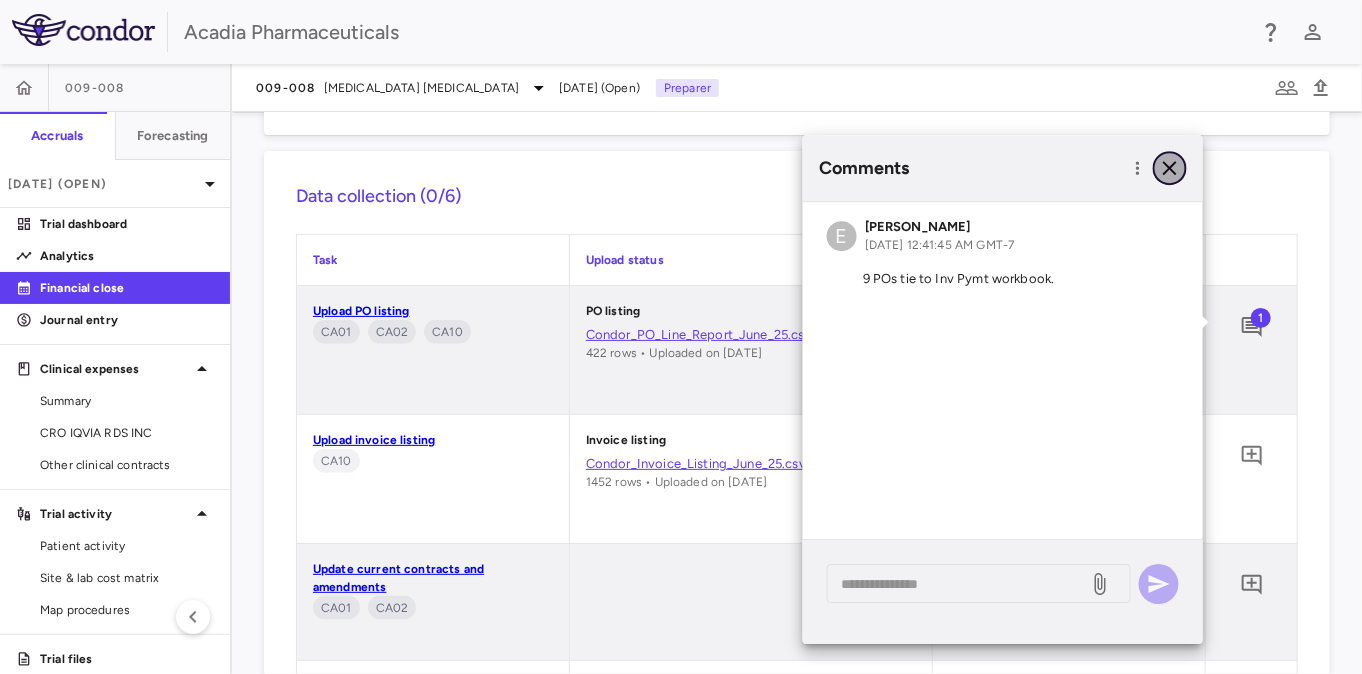 click 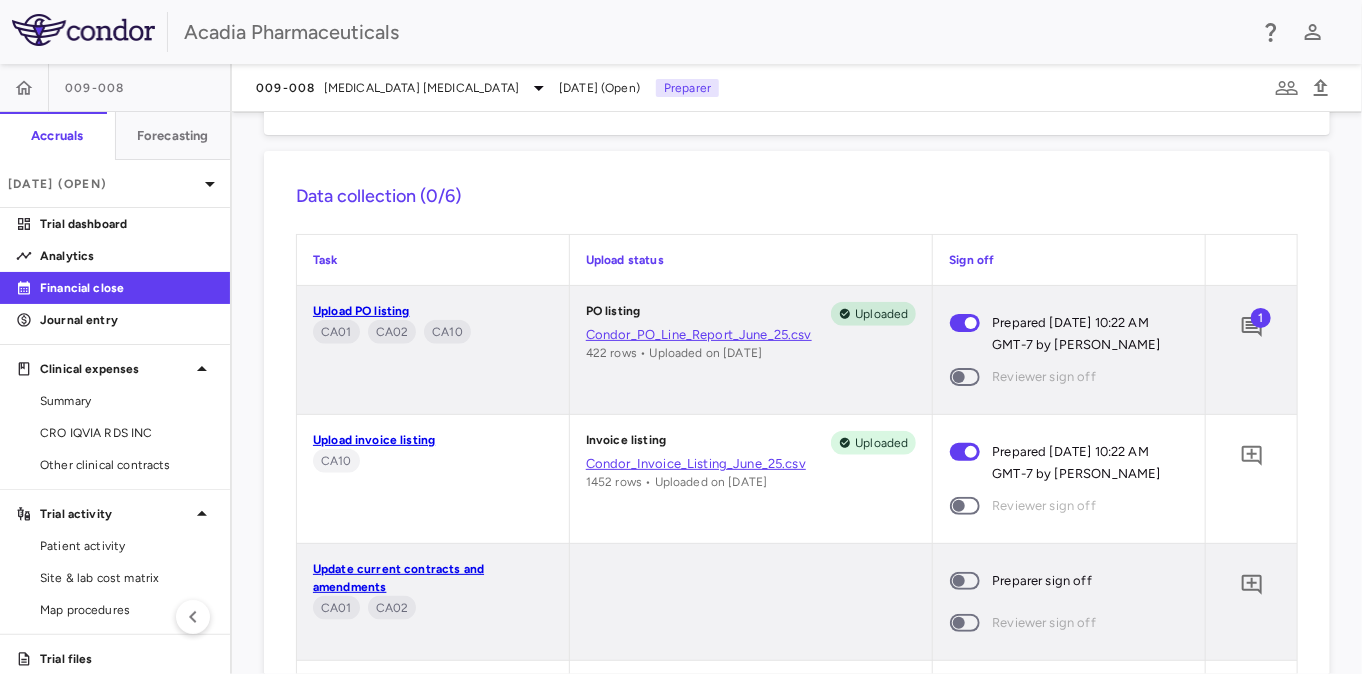 scroll, scrollTop: 970, scrollLeft: 0, axis: vertical 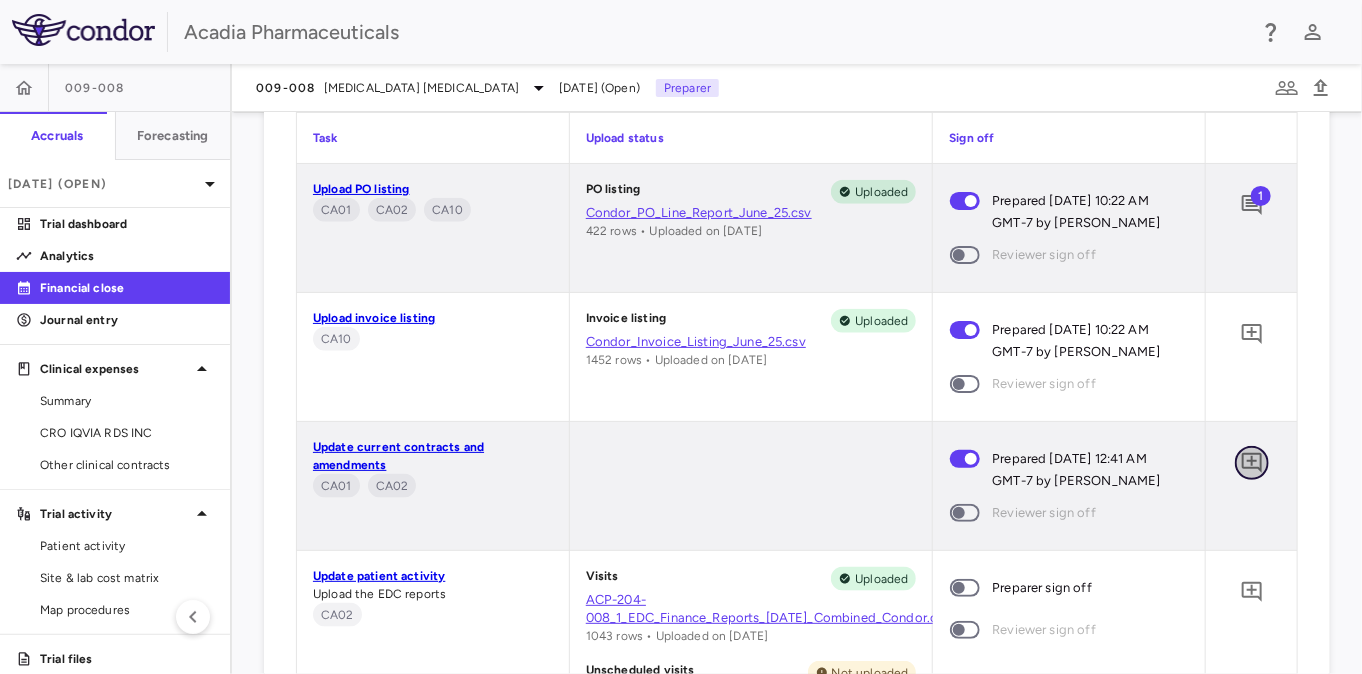 click 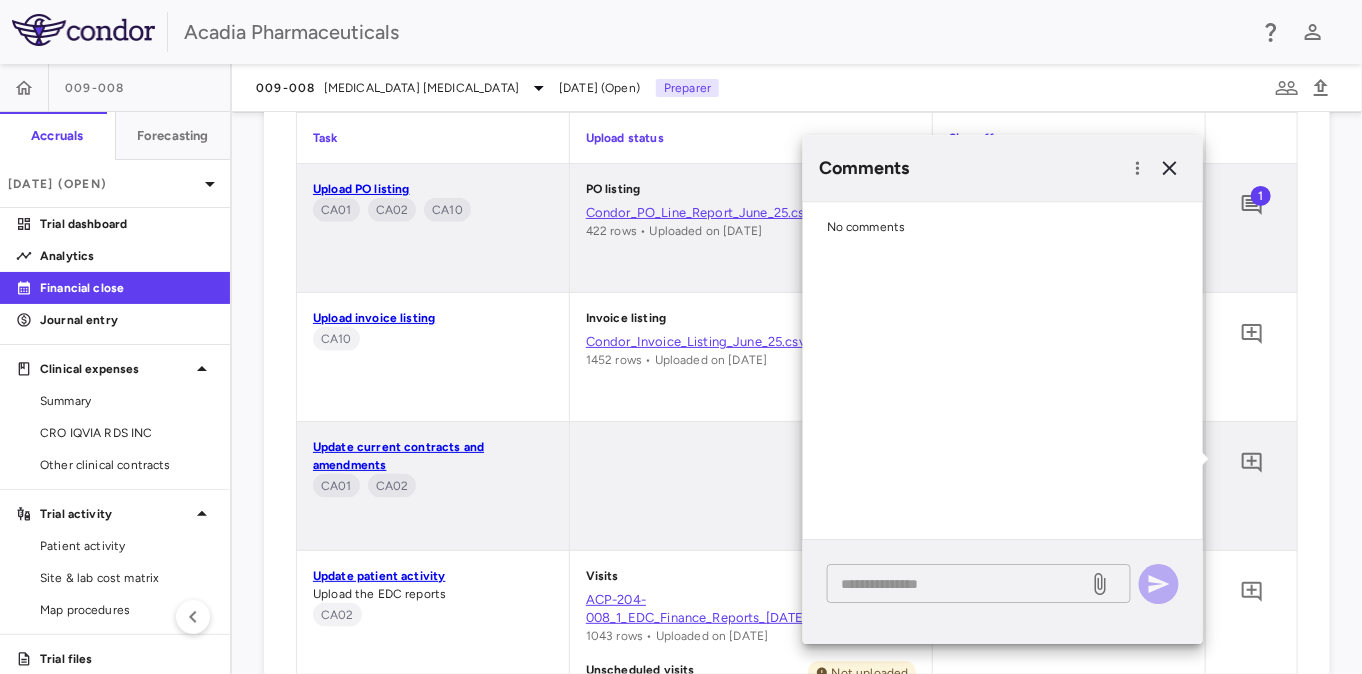 click at bounding box center [958, 584] 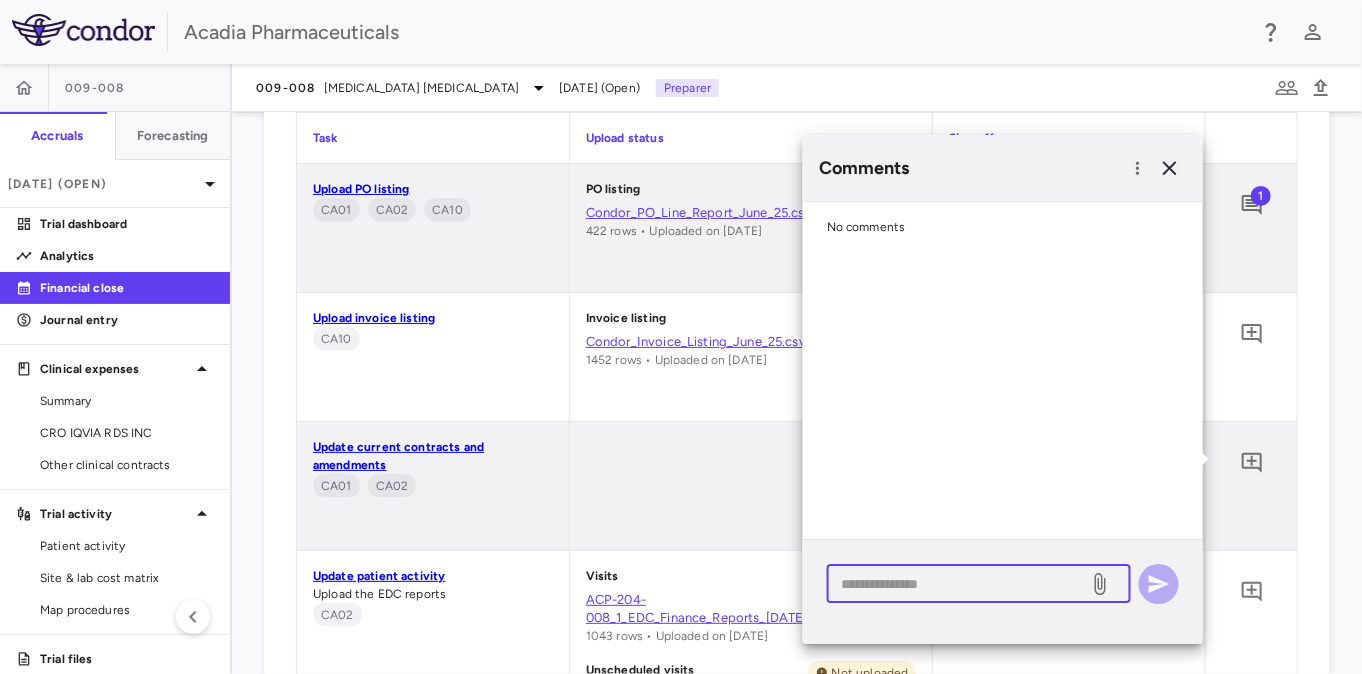 click at bounding box center (958, 584) 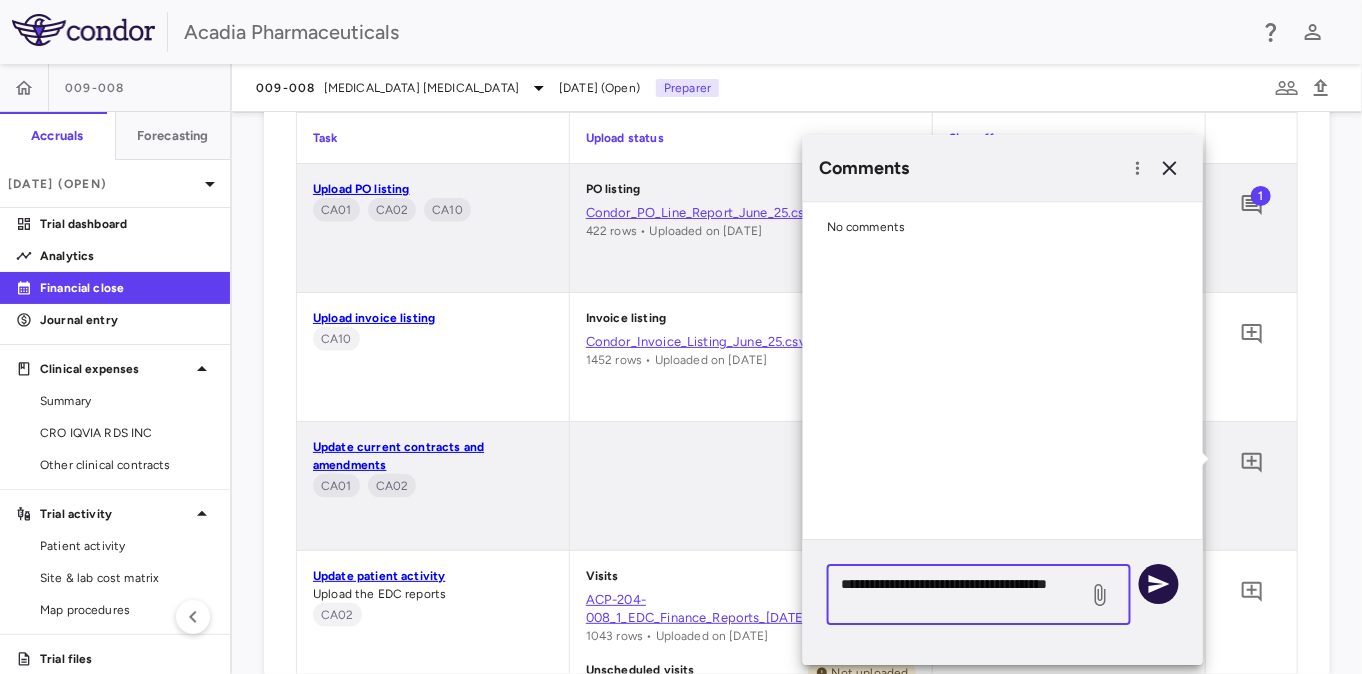 type on "**********" 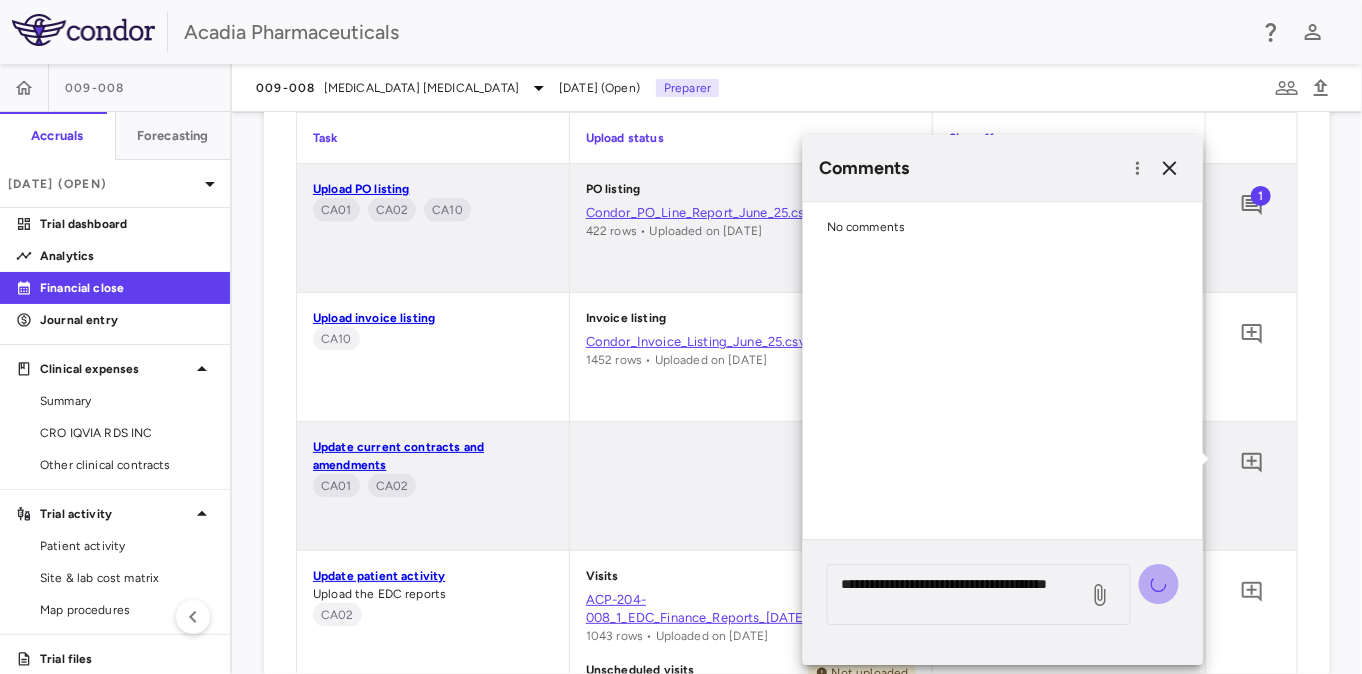 type 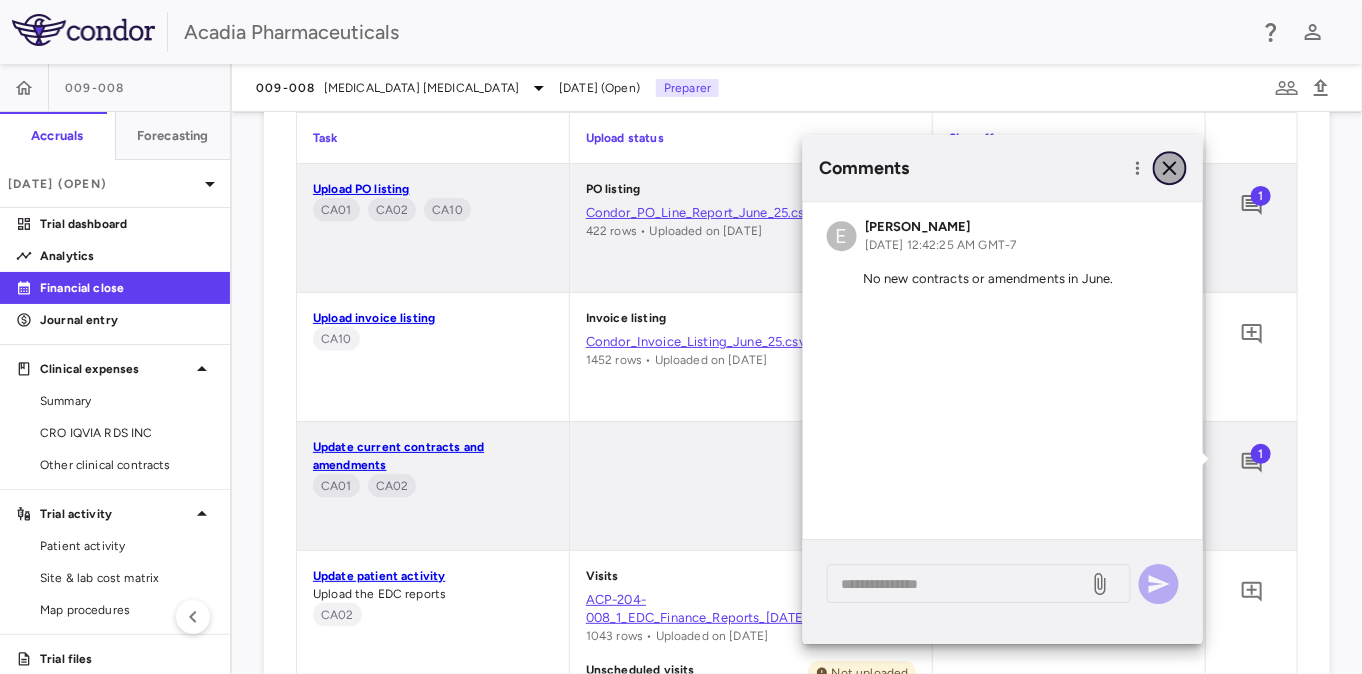 click 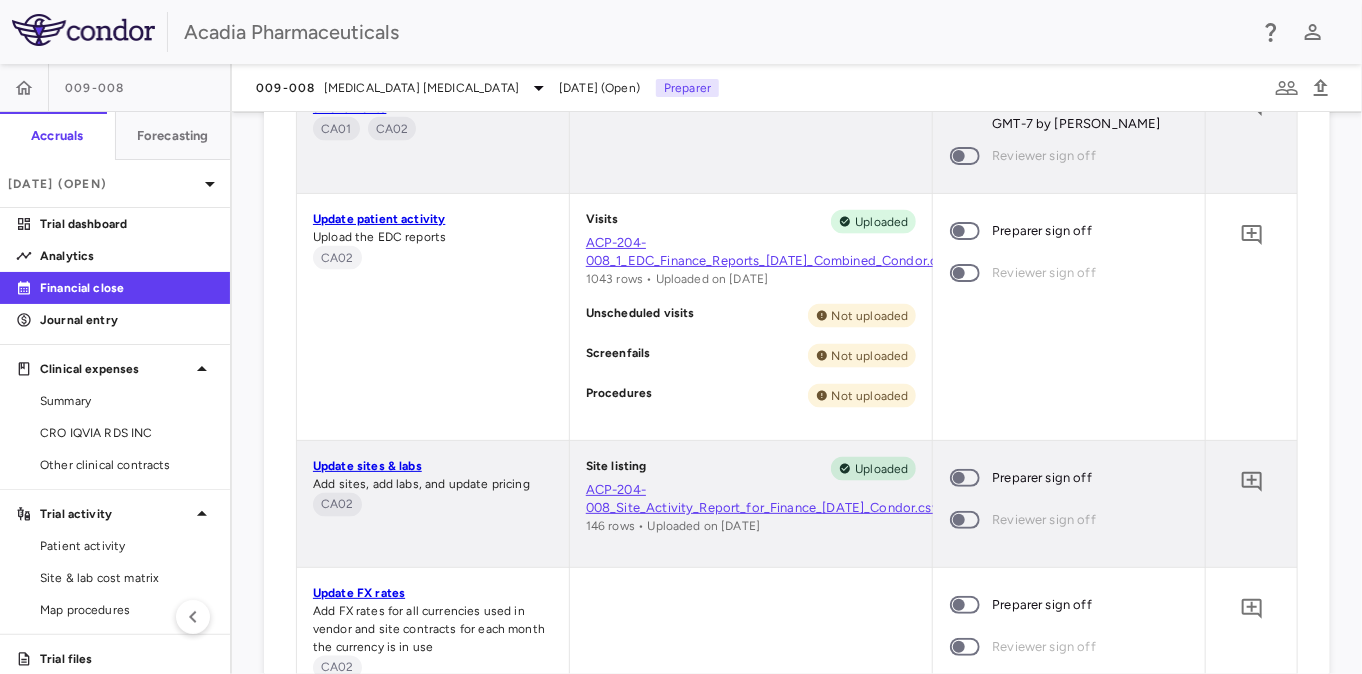 scroll, scrollTop: 1327, scrollLeft: 0, axis: vertical 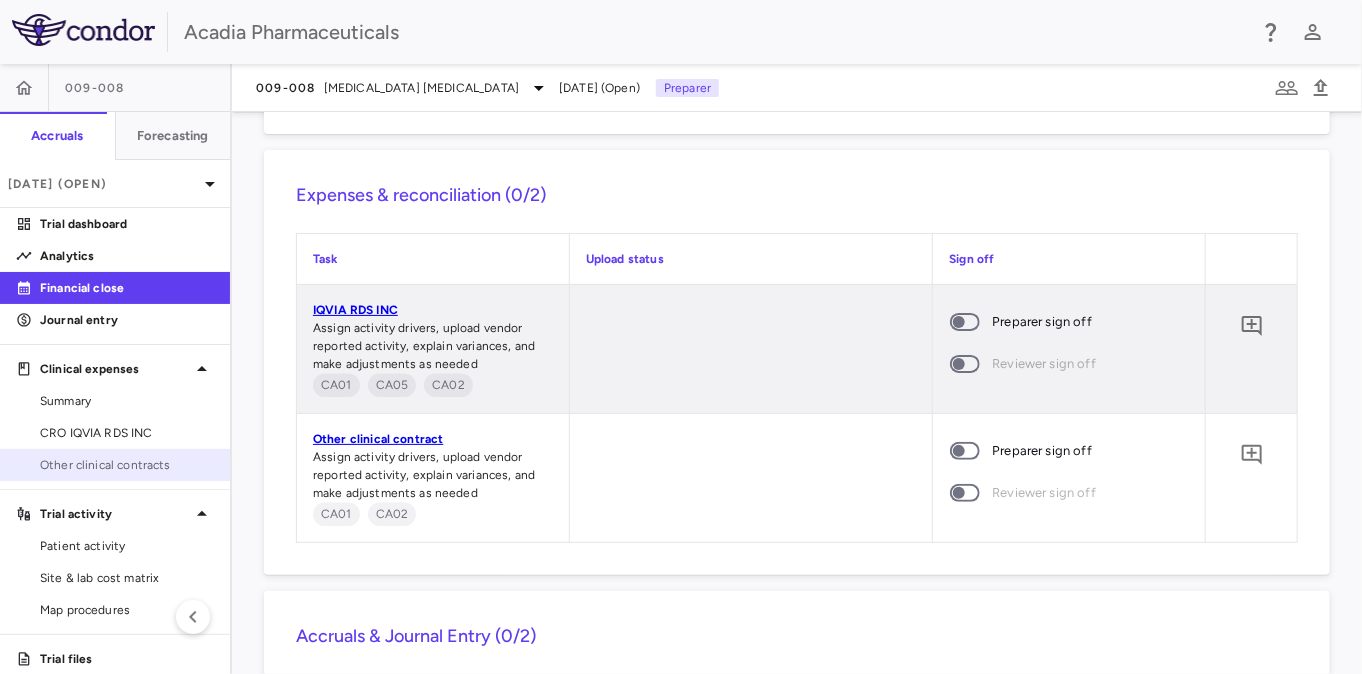 click on "Other clinical contracts" at bounding box center [127, 465] 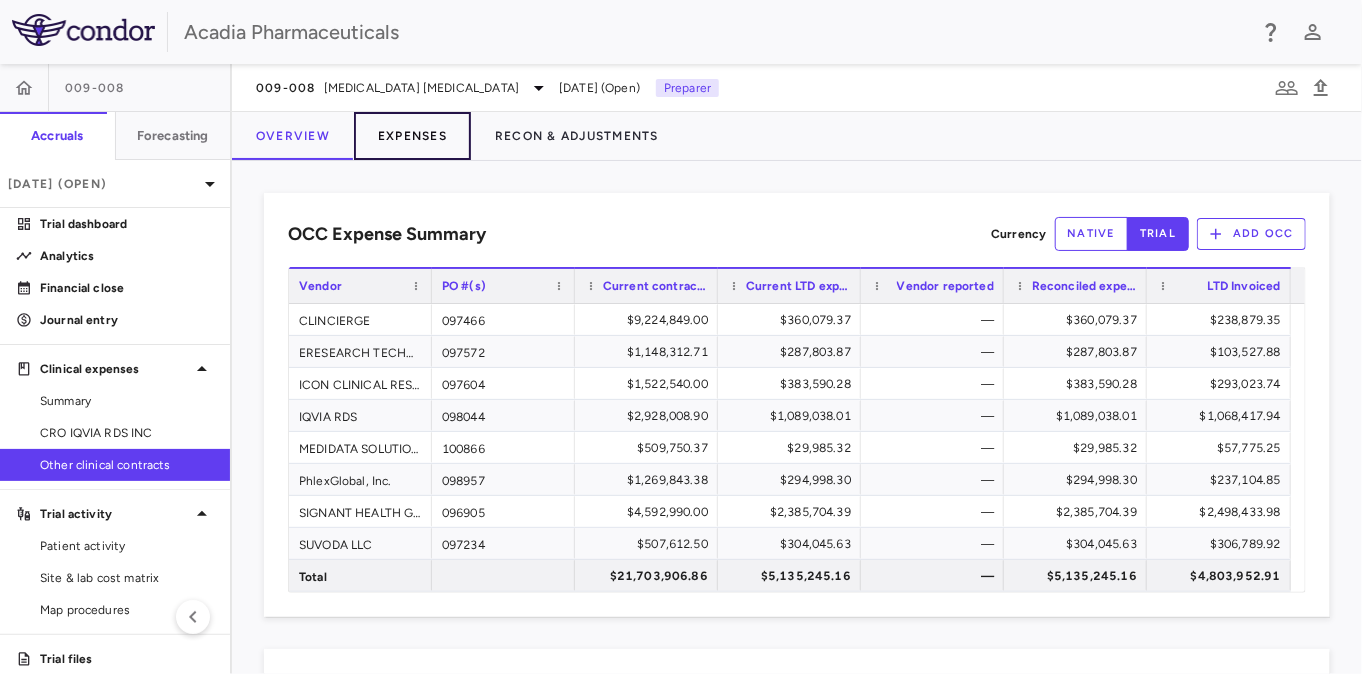 click on "Expenses" at bounding box center (412, 136) 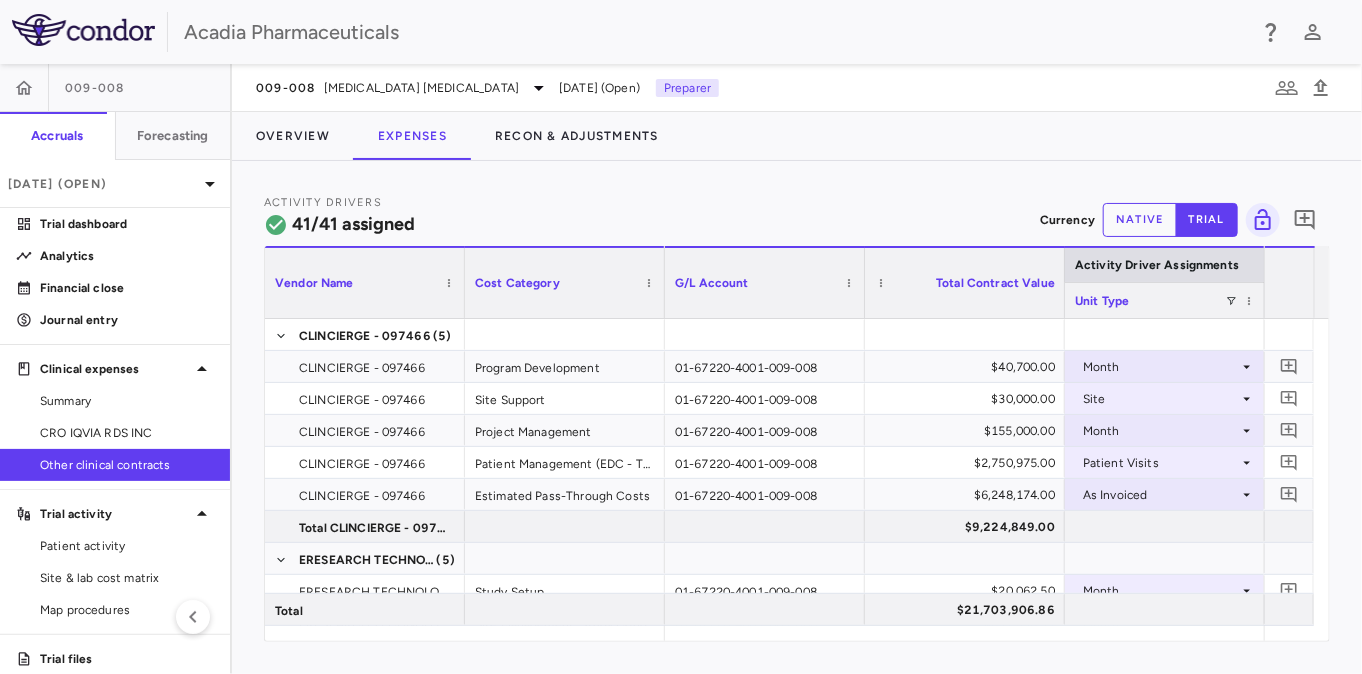 click on "native" at bounding box center (1140, 220) 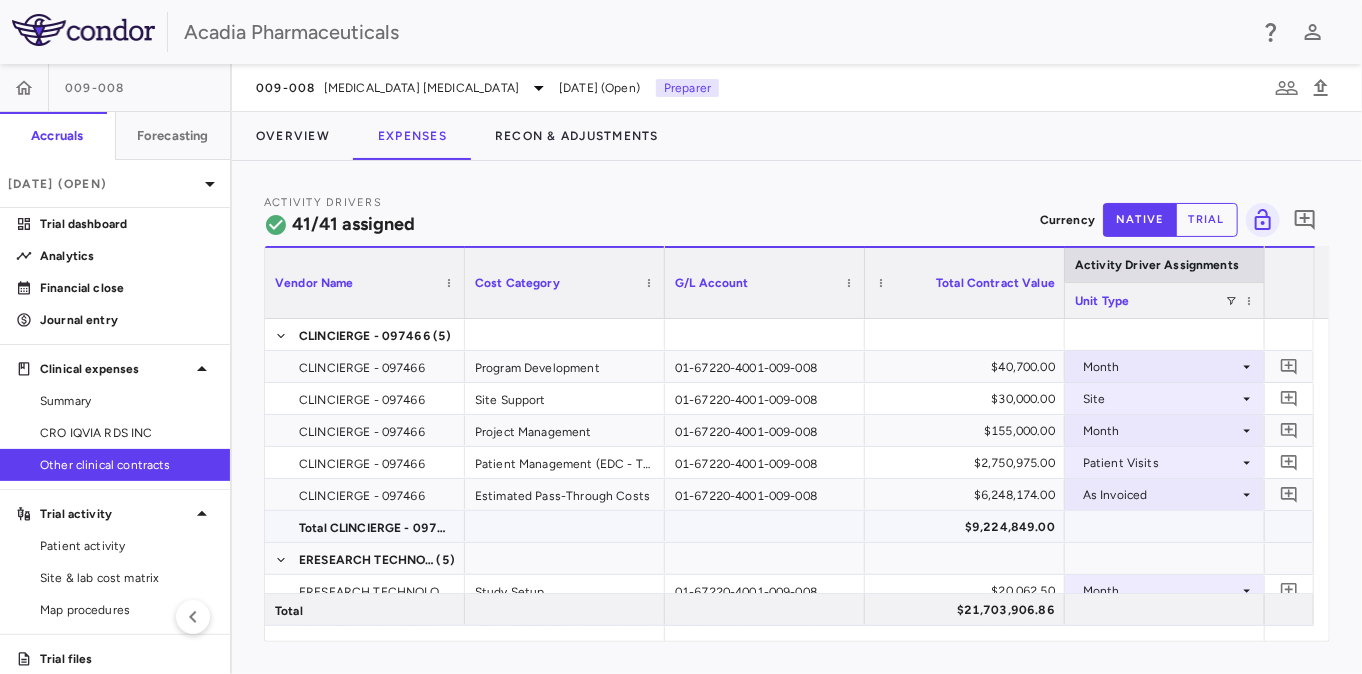 scroll, scrollTop: 0, scrollLeft: 384, axis: horizontal 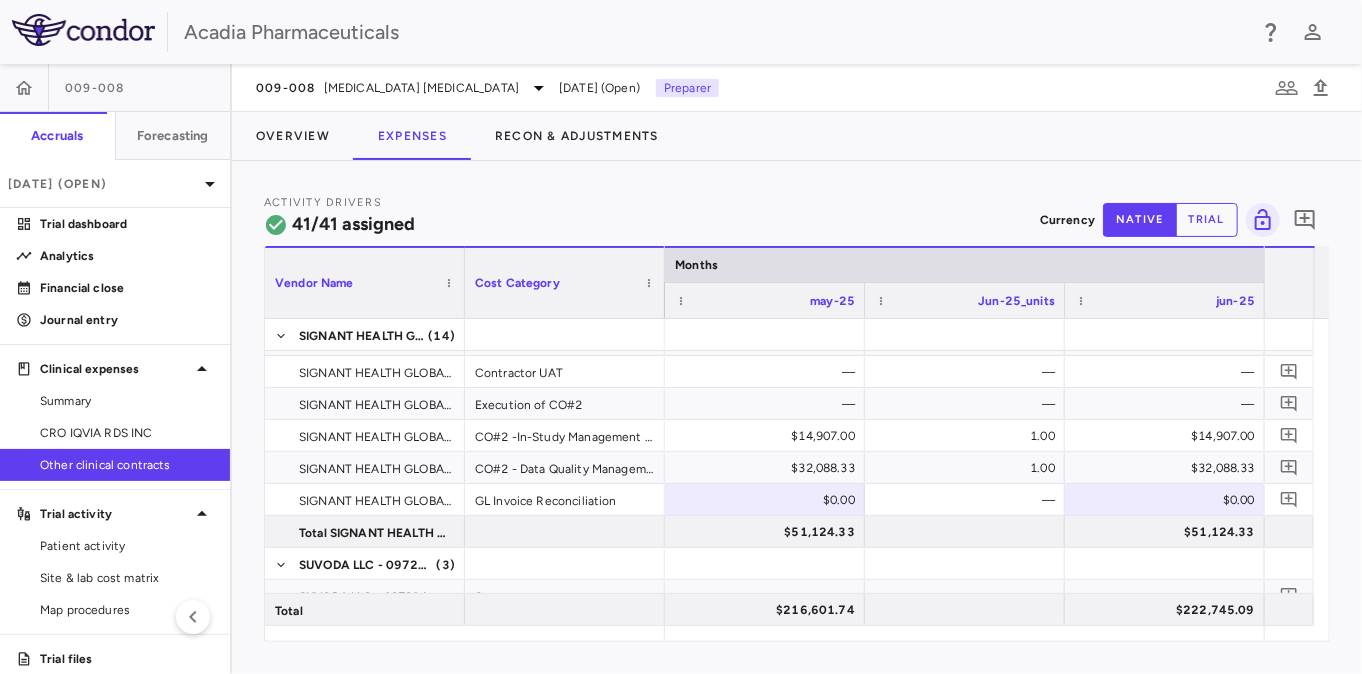 click on "Acadia Pharmaceuticals" at bounding box center (681, 32) 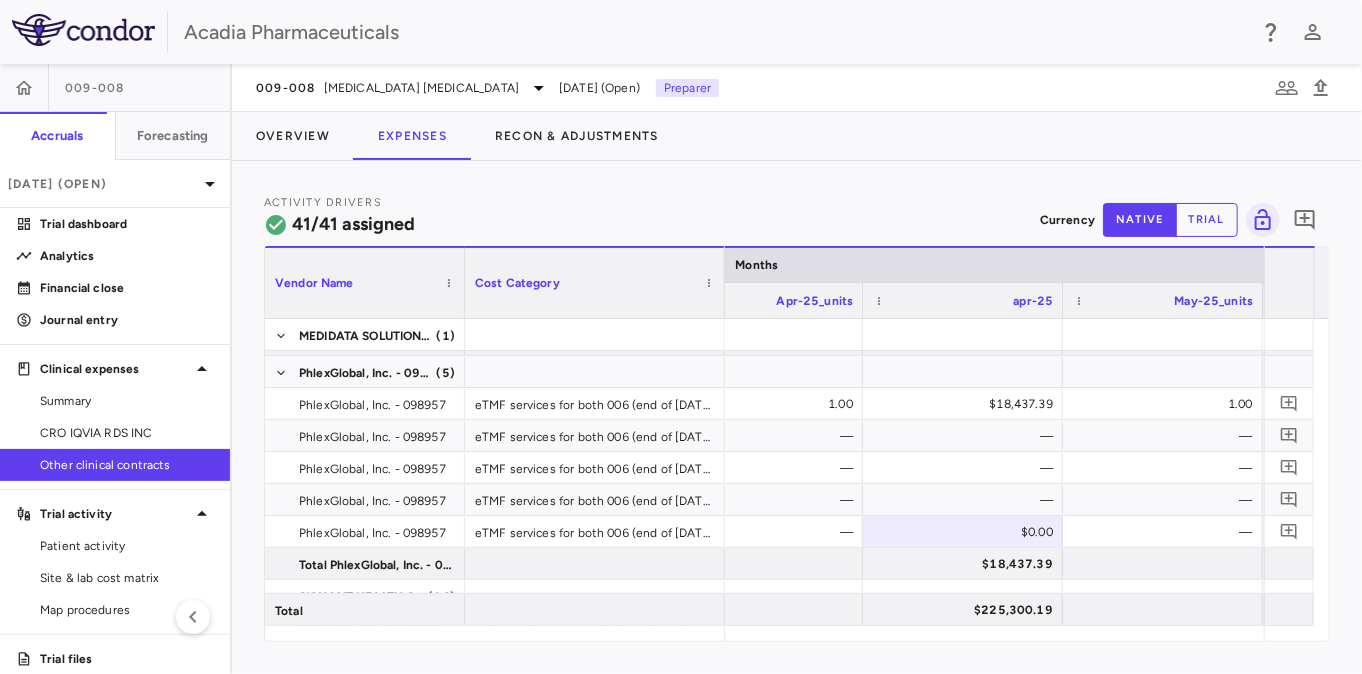 drag, startPoint x: 663, startPoint y: 272, endPoint x: 717, endPoint y: 201, distance: 89.20202 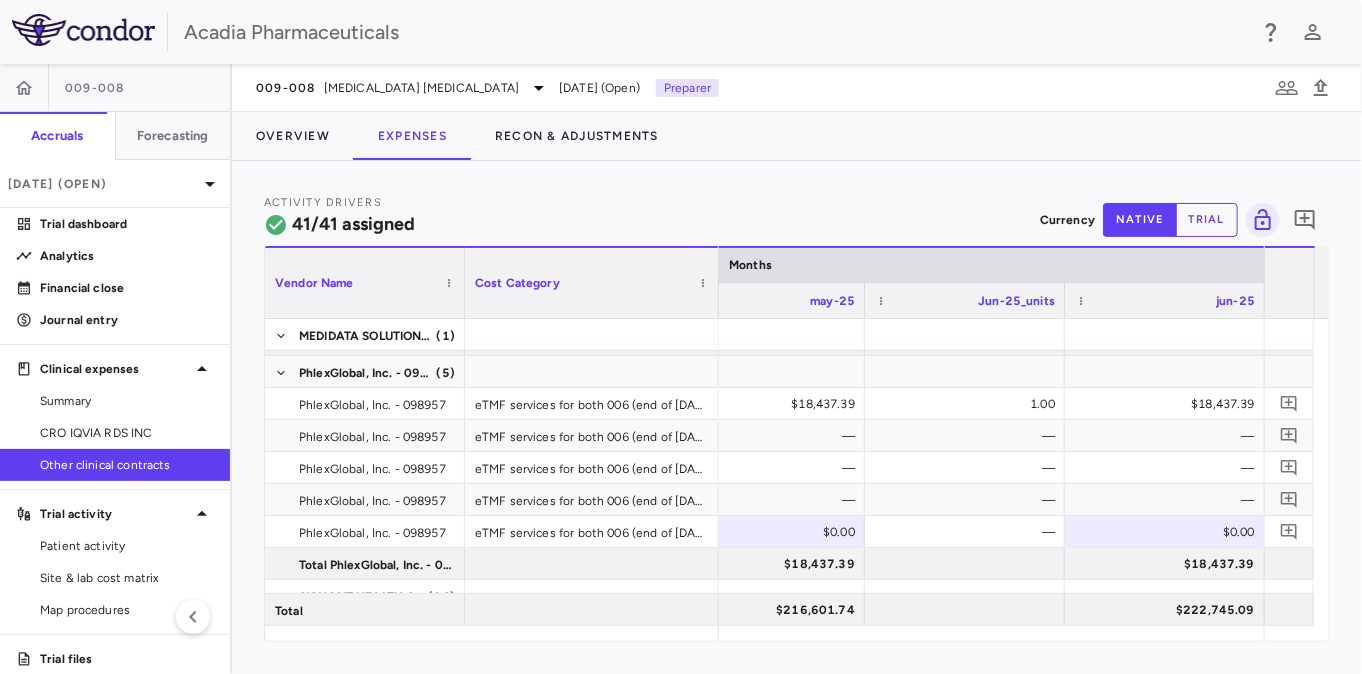 click on "009-008" at bounding box center (115, 88) 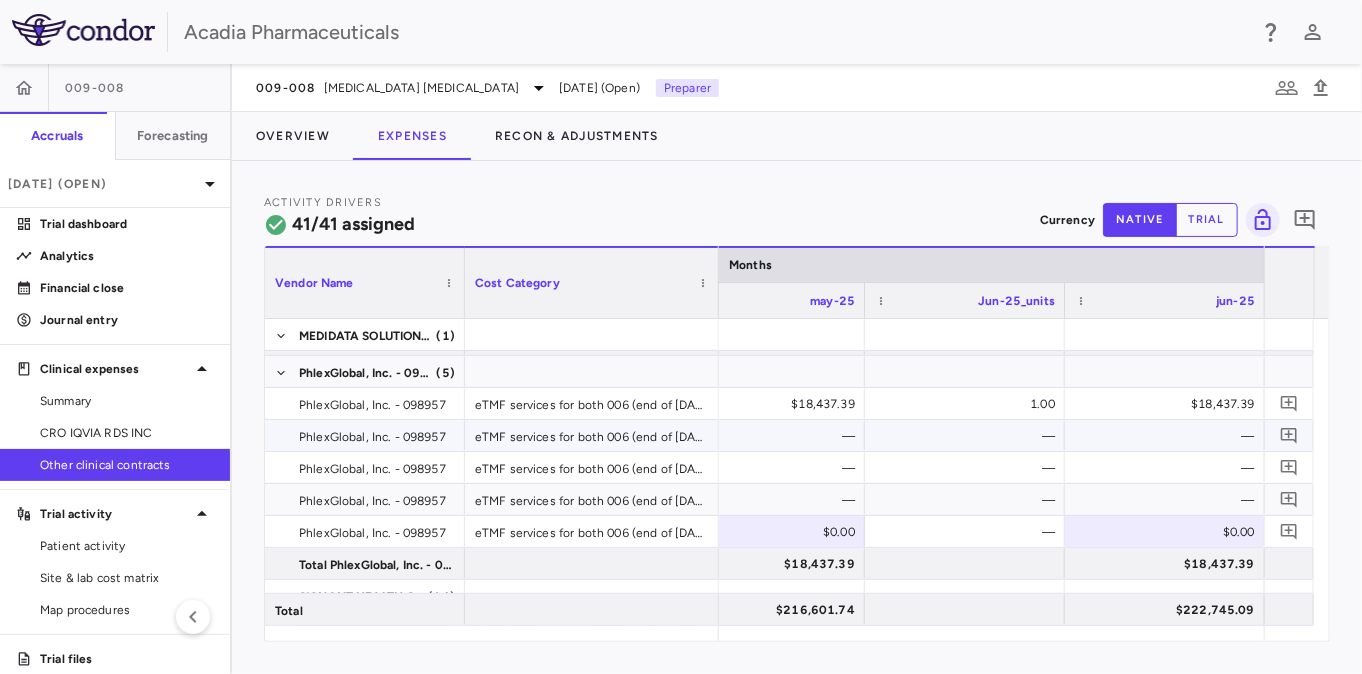 scroll, scrollTop: 759, scrollLeft: 0, axis: vertical 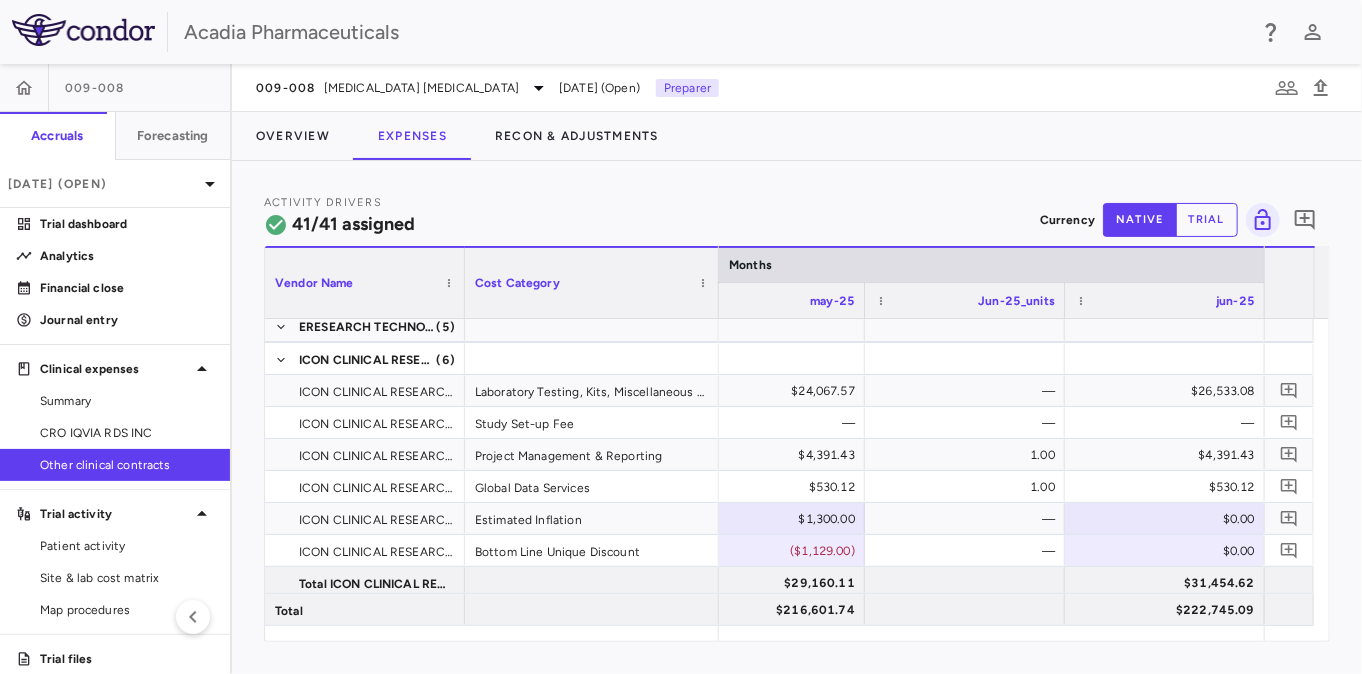 click on "009-008" at bounding box center [115, 88] 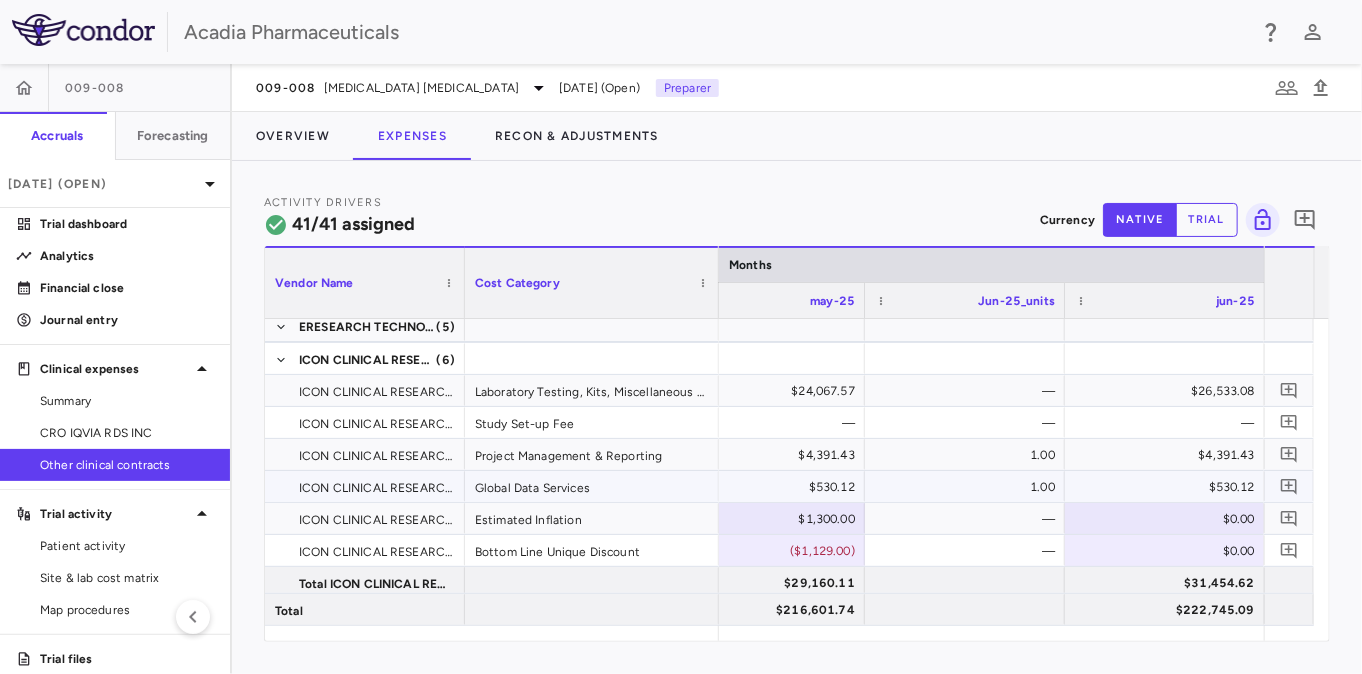 scroll, scrollTop: 499, scrollLeft: 0, axis: vertical 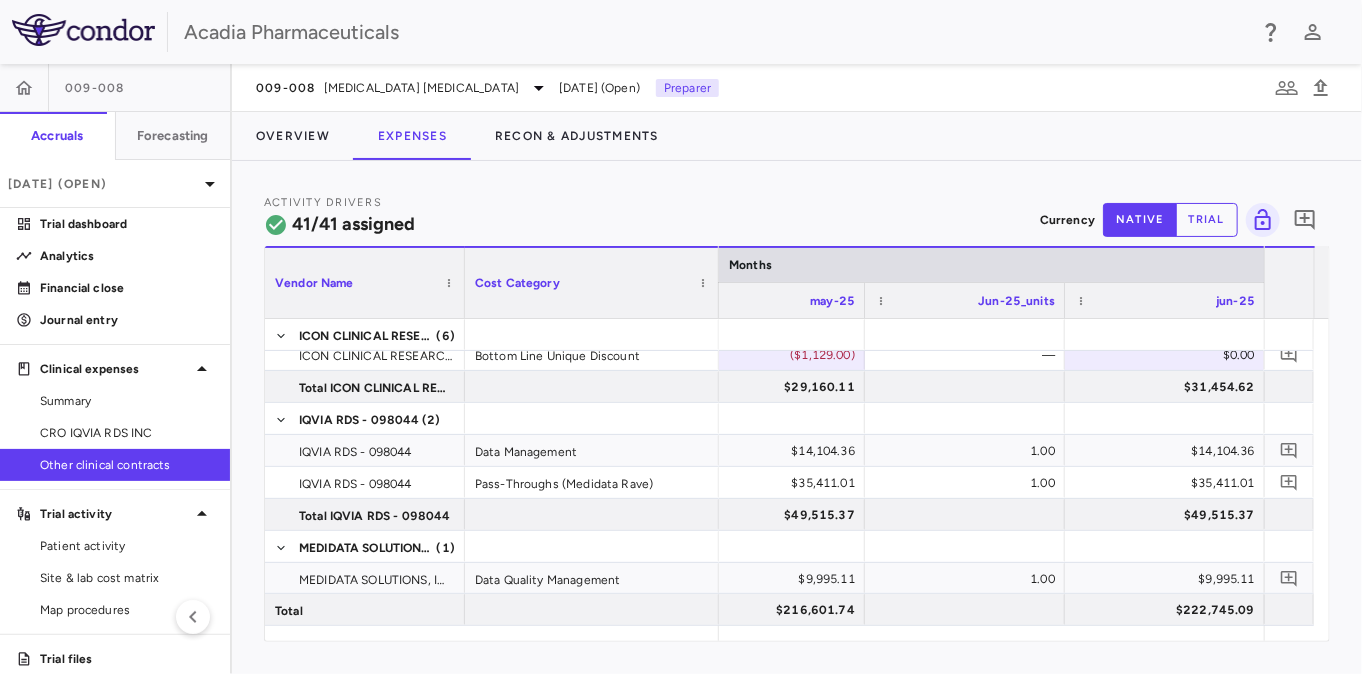 click on "009-008" at bounding box center [115, 88] 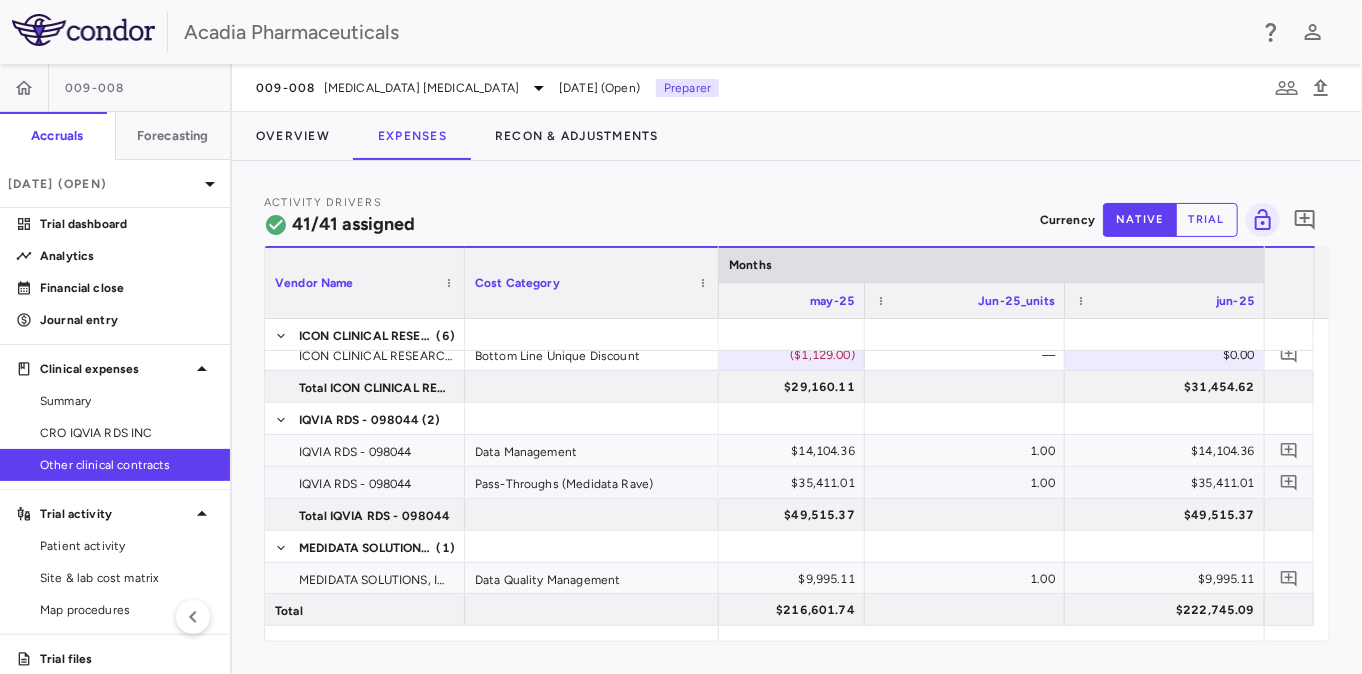 scroll, scrollTop: 676, scrollLeft: 0, axis: vertical 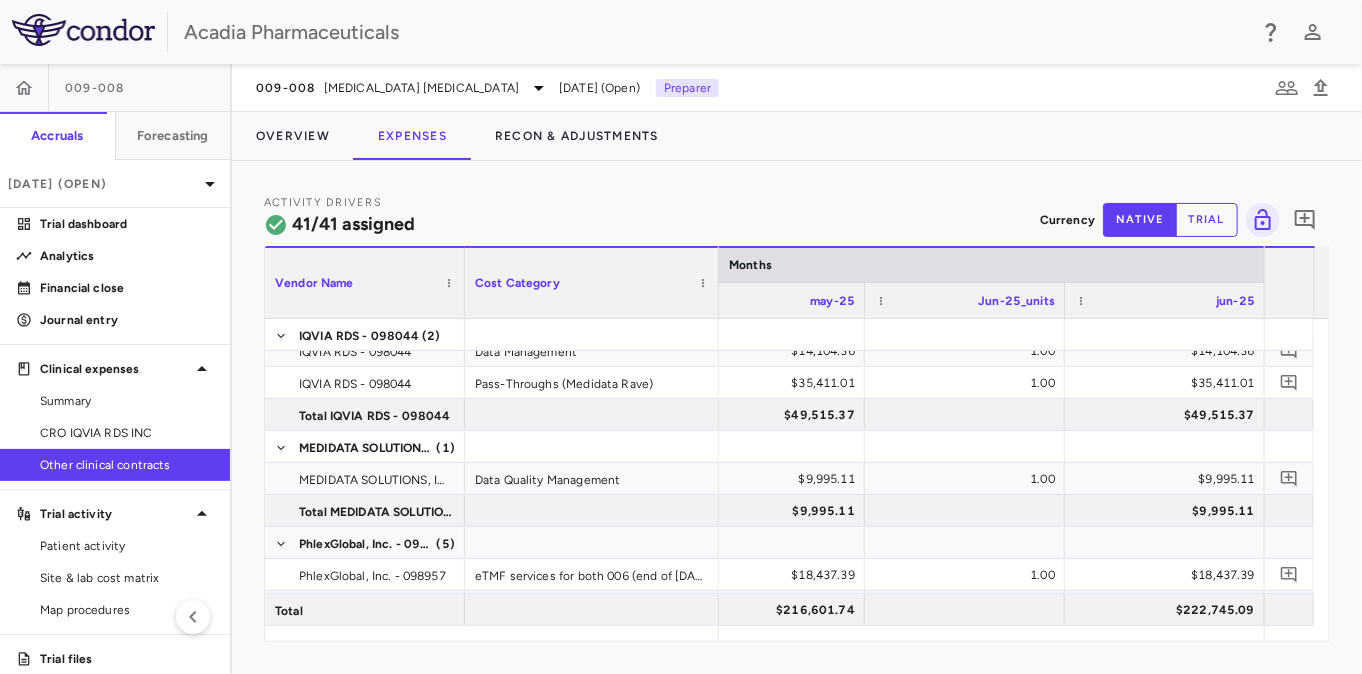 click on "009-008" at bounding box center (115, 88) 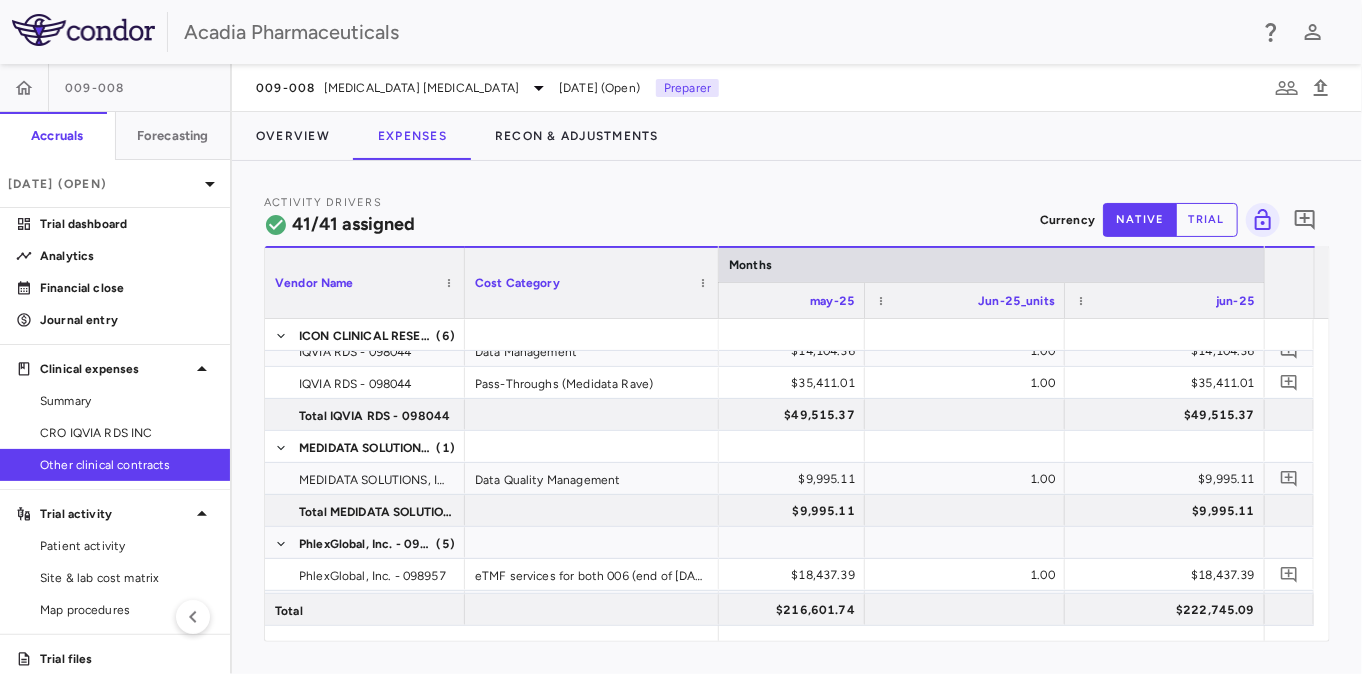 scroll, scrollTop: 516, scrollLeft: 0, axis: vertical 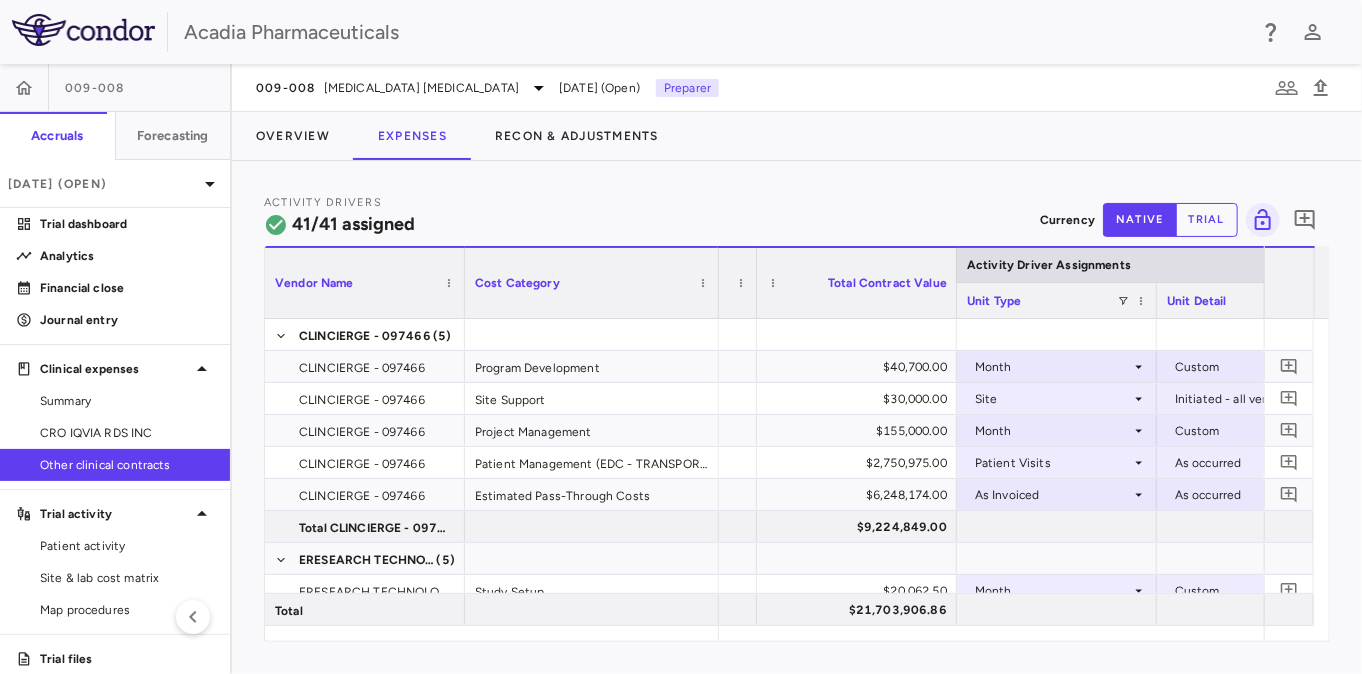 click on "Activity Drivers 41/41 assigned Currency native trial 0 Press ENTER to sort. Press ALT DOWN to open column menu
Vendor Name
Drag here to set column labels
Vendor Name
Cost Category
Activity Driver Assignments" at bounding box center [797, 417] 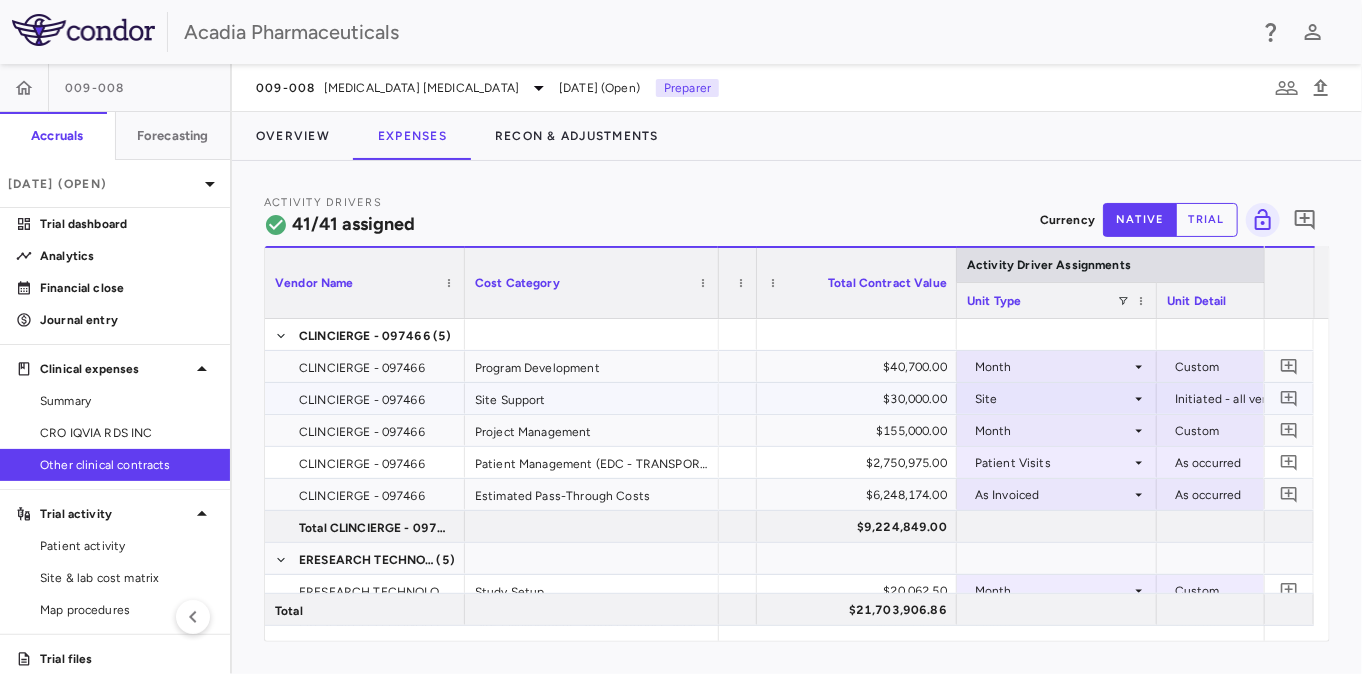 scroll, scrollTop: 78, scrollLeft: 0, axis: vertical 